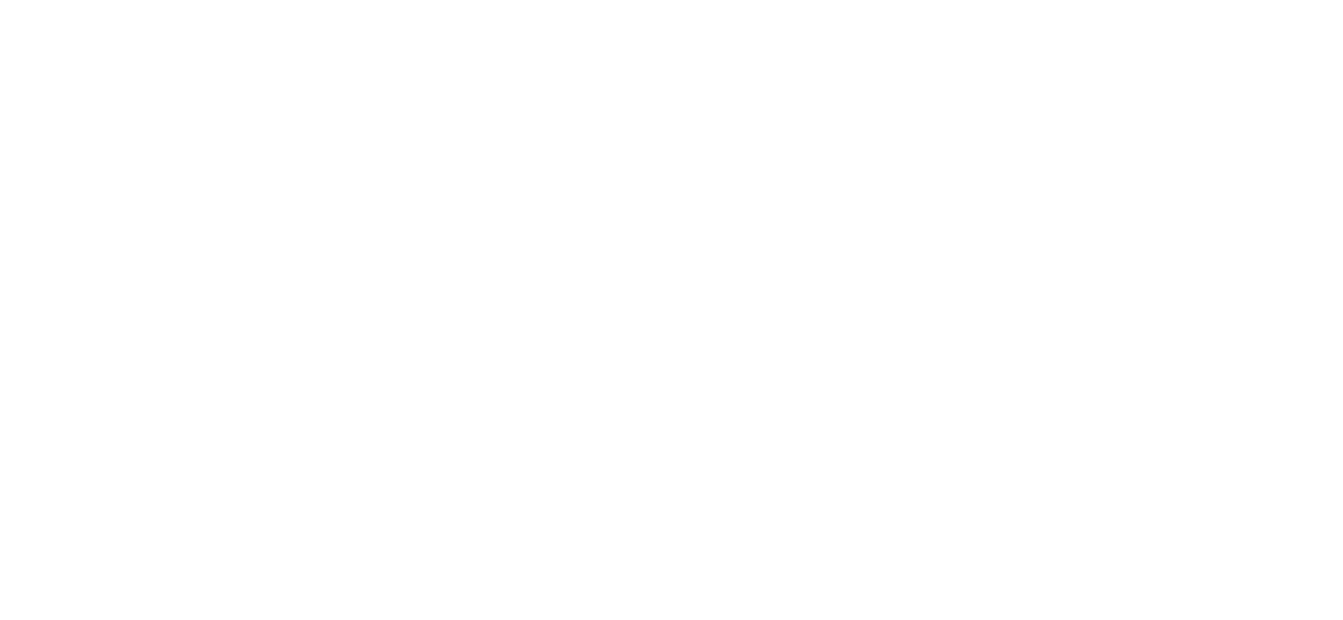 scroll, scrollTop: 0, scrollLeft: 0, axis: both 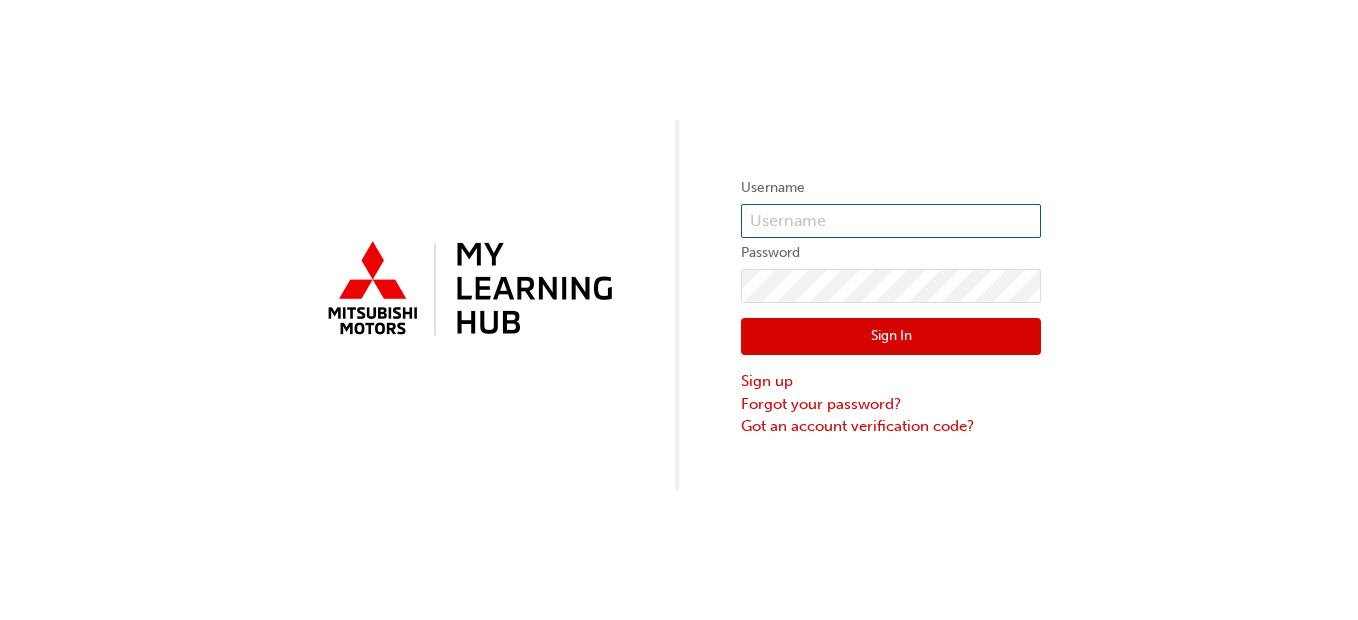 type on "[NUMBER]" 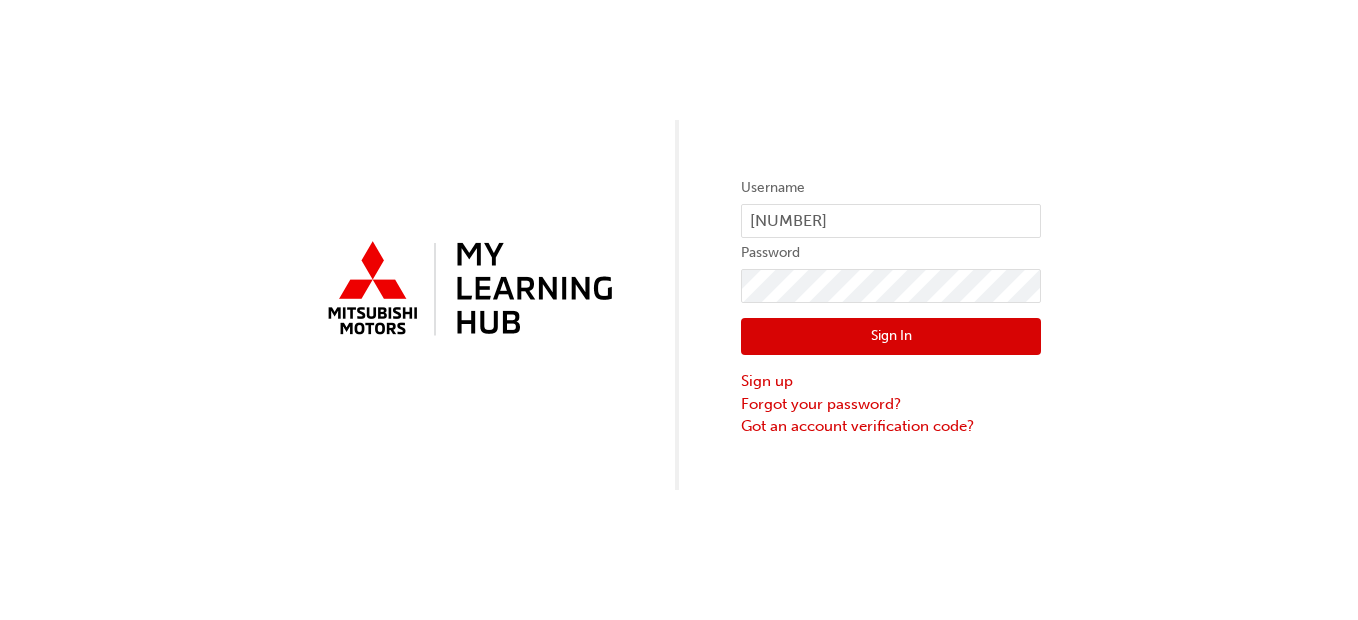 click on "Sign In" at bounding box center (891, 337) 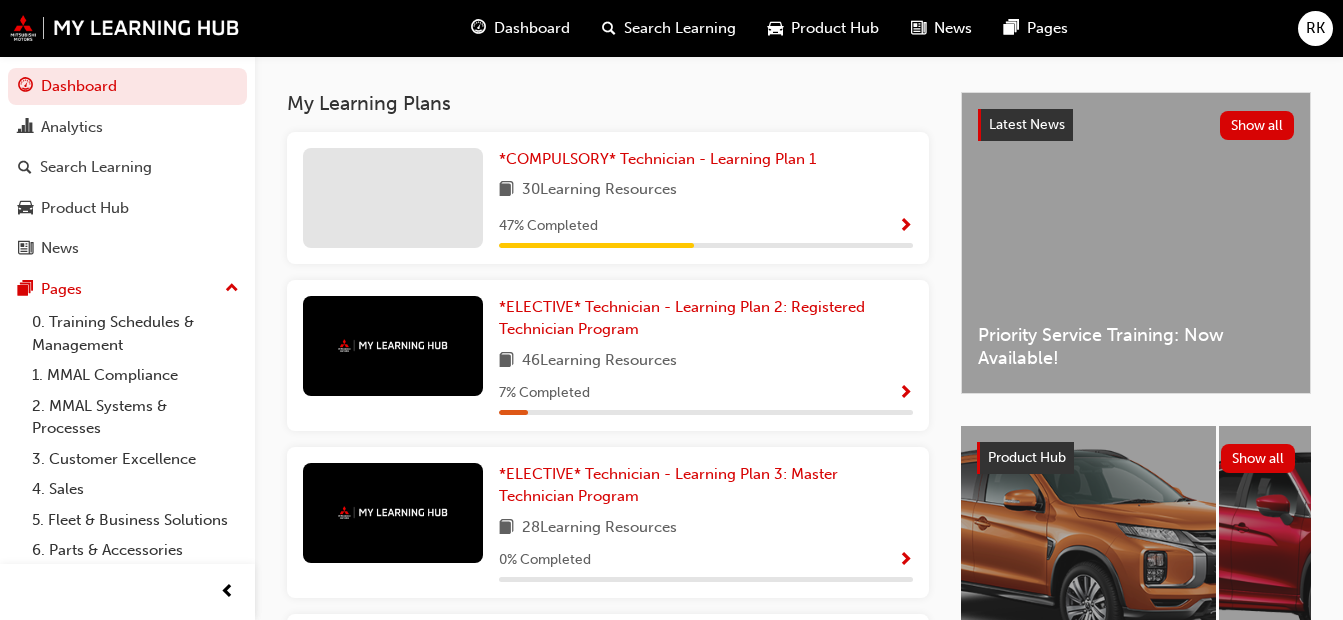 scroll, scrollTop: 293, scrollLeft: 0, axis: vertical 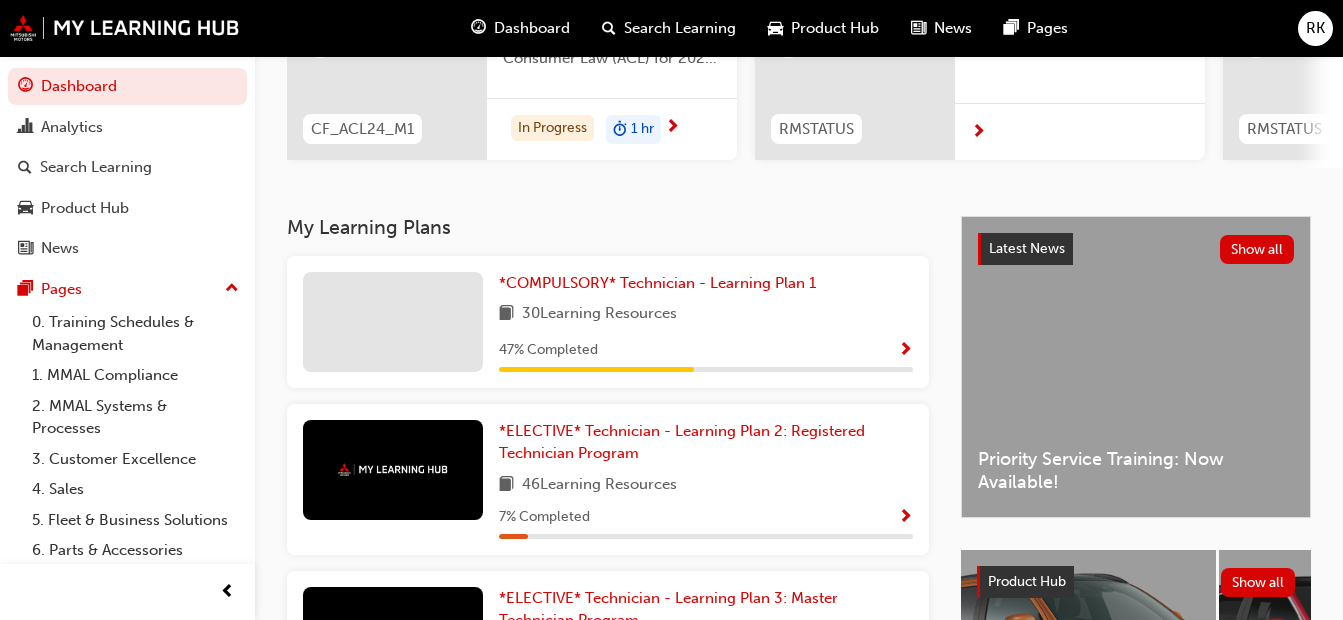 click on "30  Learning Resources" at bounding box center (706, 314) 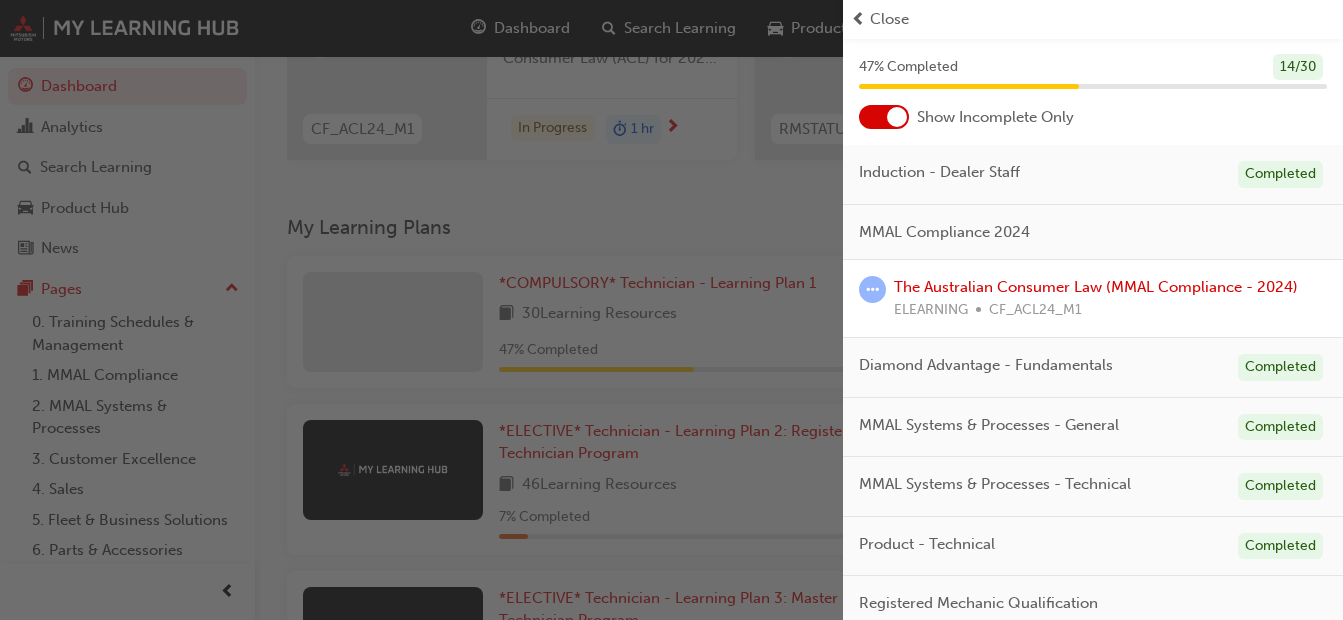 scroll, scrollTop: 65, scrollLeft: 0, axis: vertical 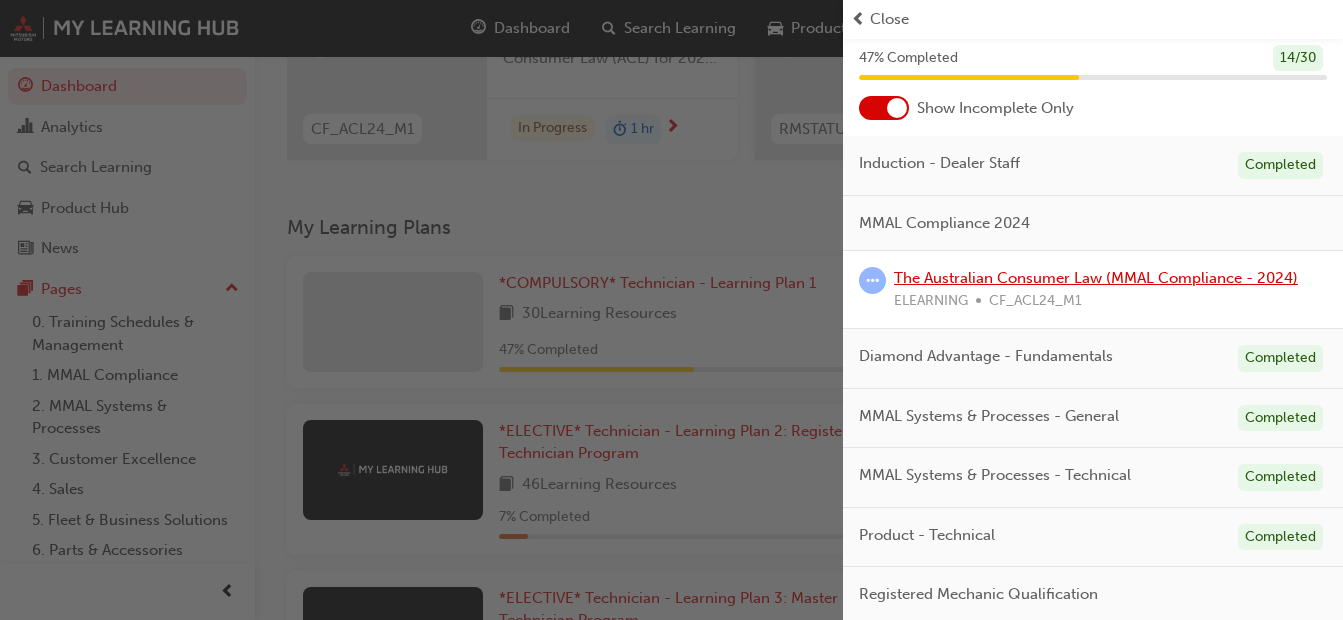 click on "The Australian Consumer Law (MMAL Compliance - 2024)" at bounding box center (1096, 278) 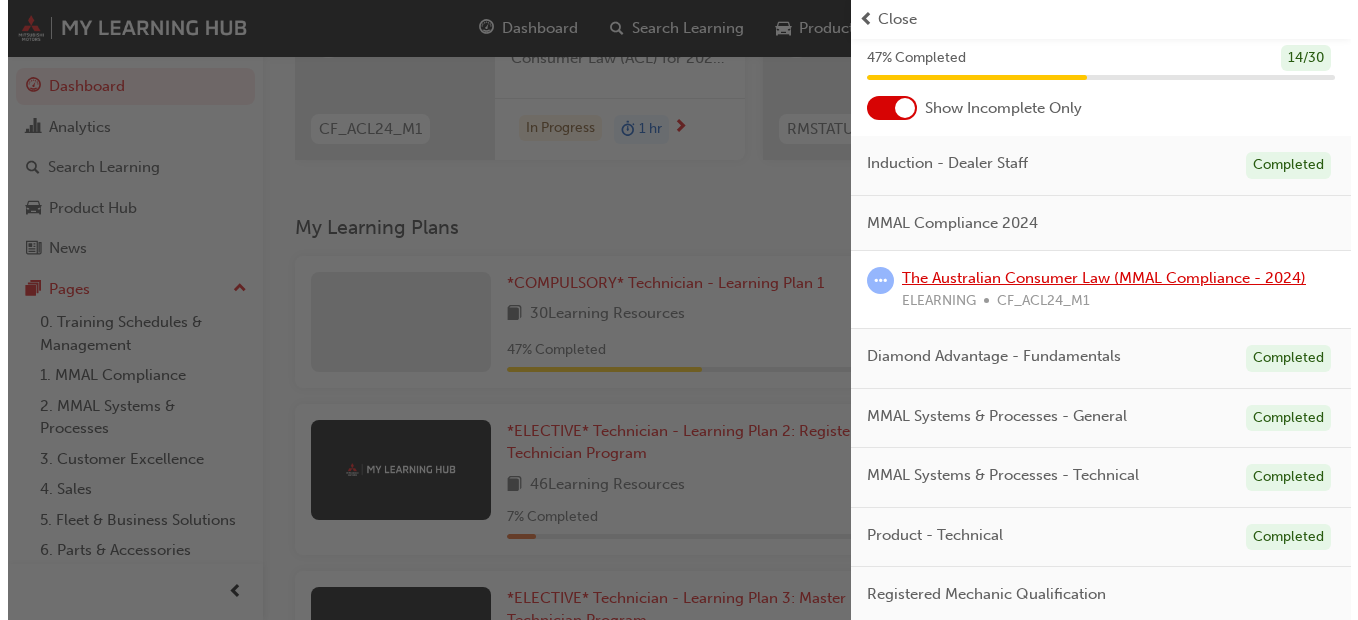 scroll, scrollTop: 0, scrollLeft: 0, axis: both 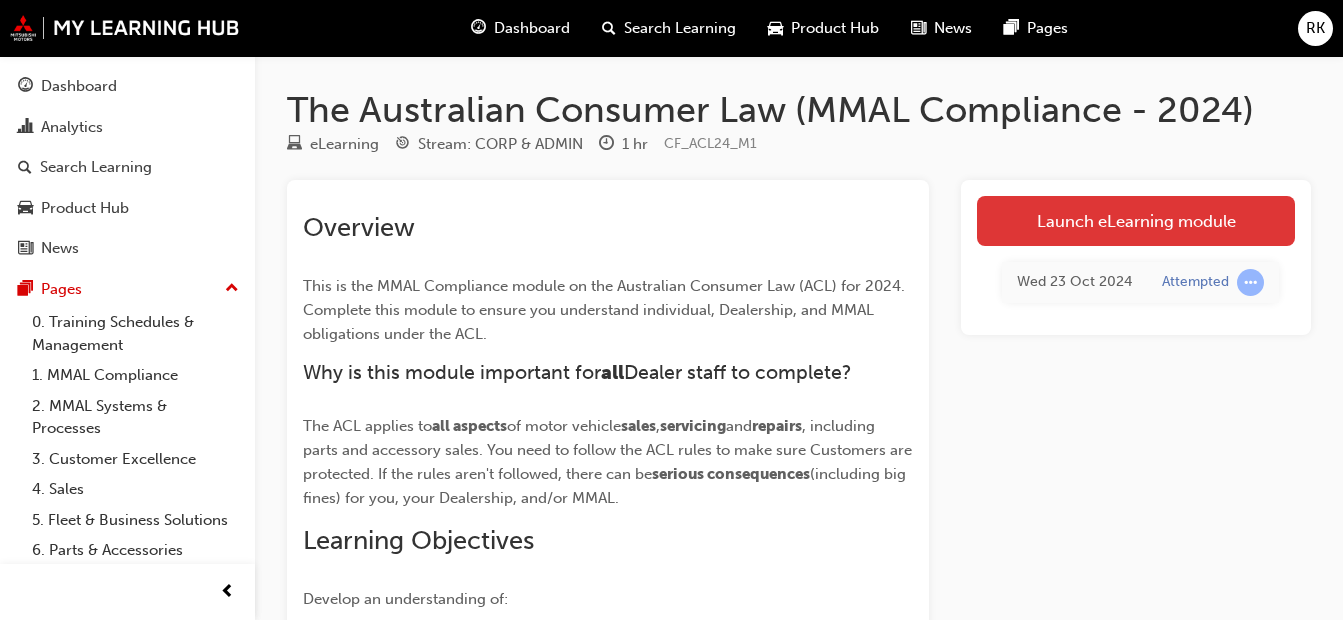 click on "Launch eLearning module" at bounding box center (1136, 221) 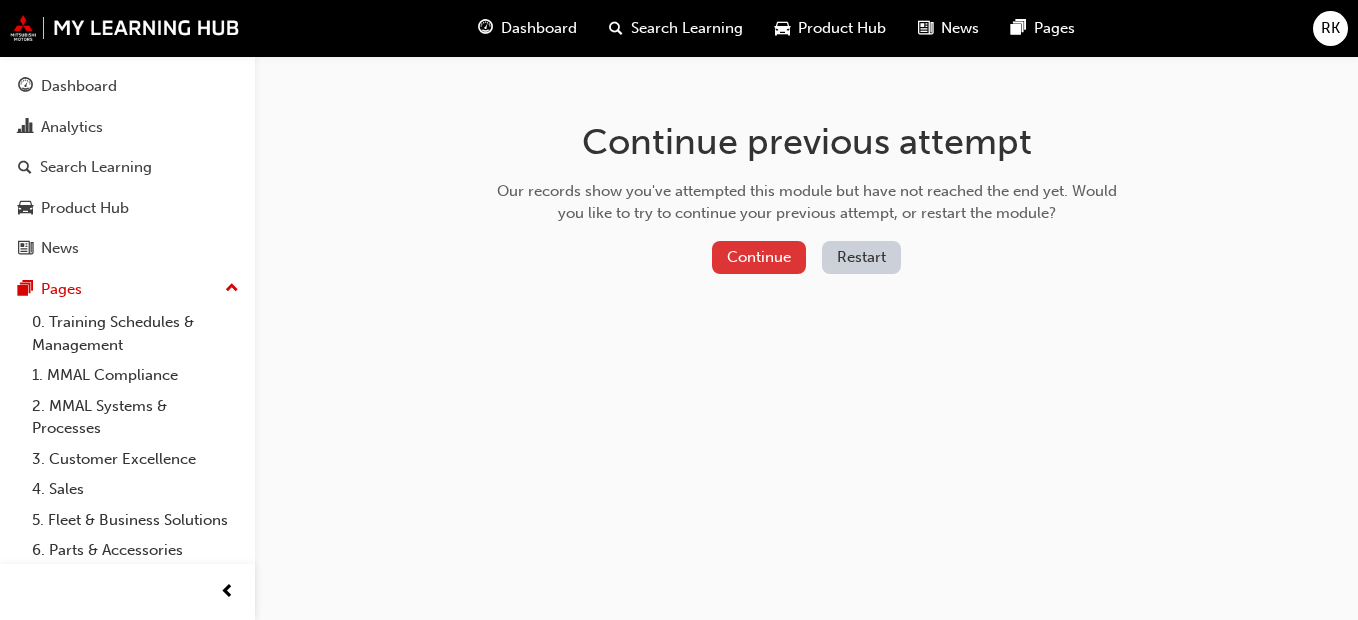 click on "Continue" at bounding box center [759, 257] 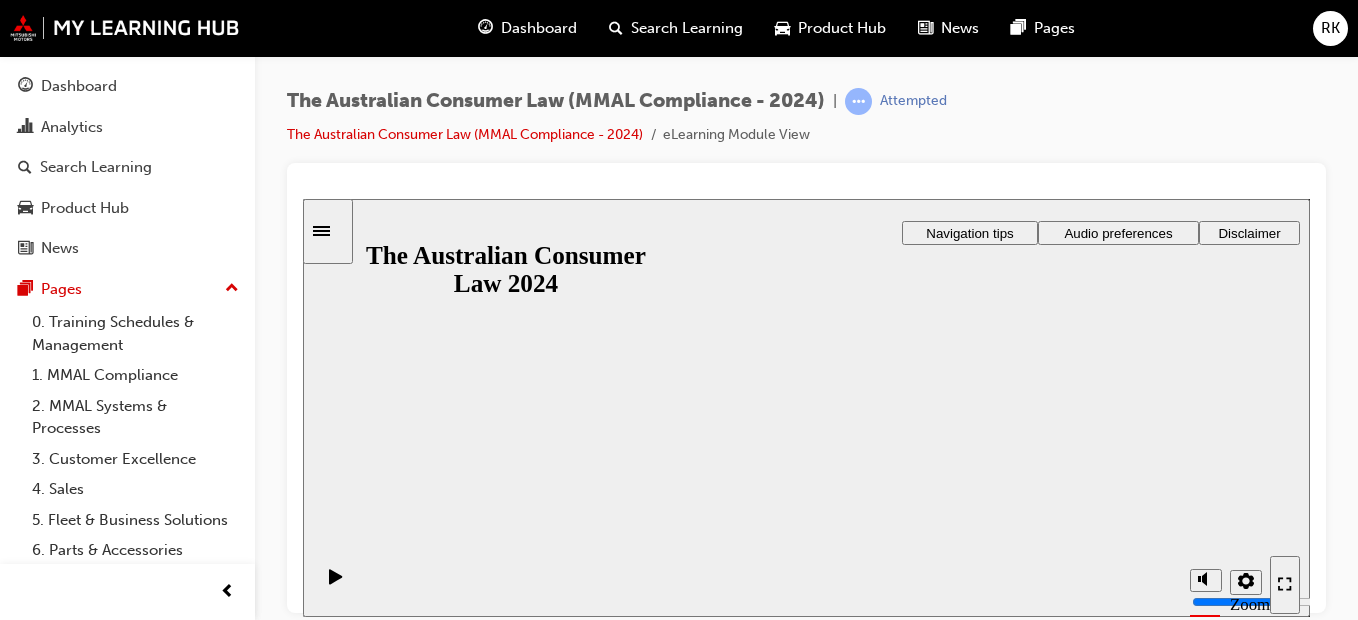scroll, scrollTop: 0, scrollLeft: 0, axis: both 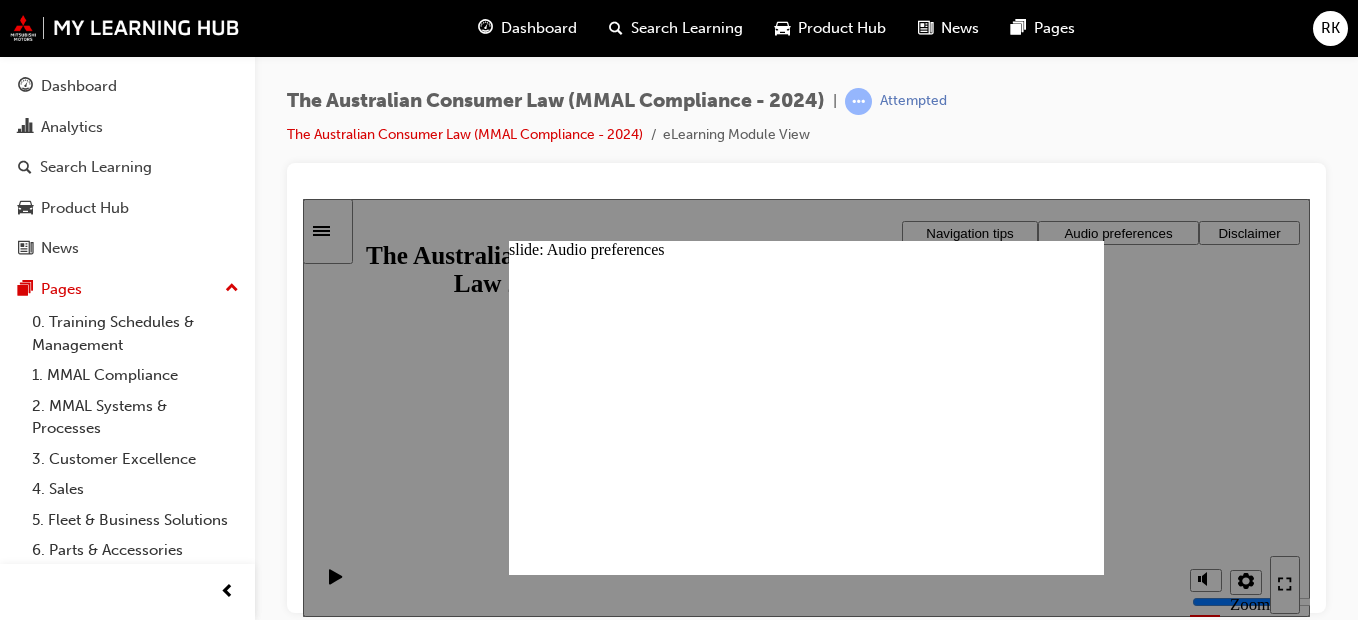 click at bounding box center [806, 407] 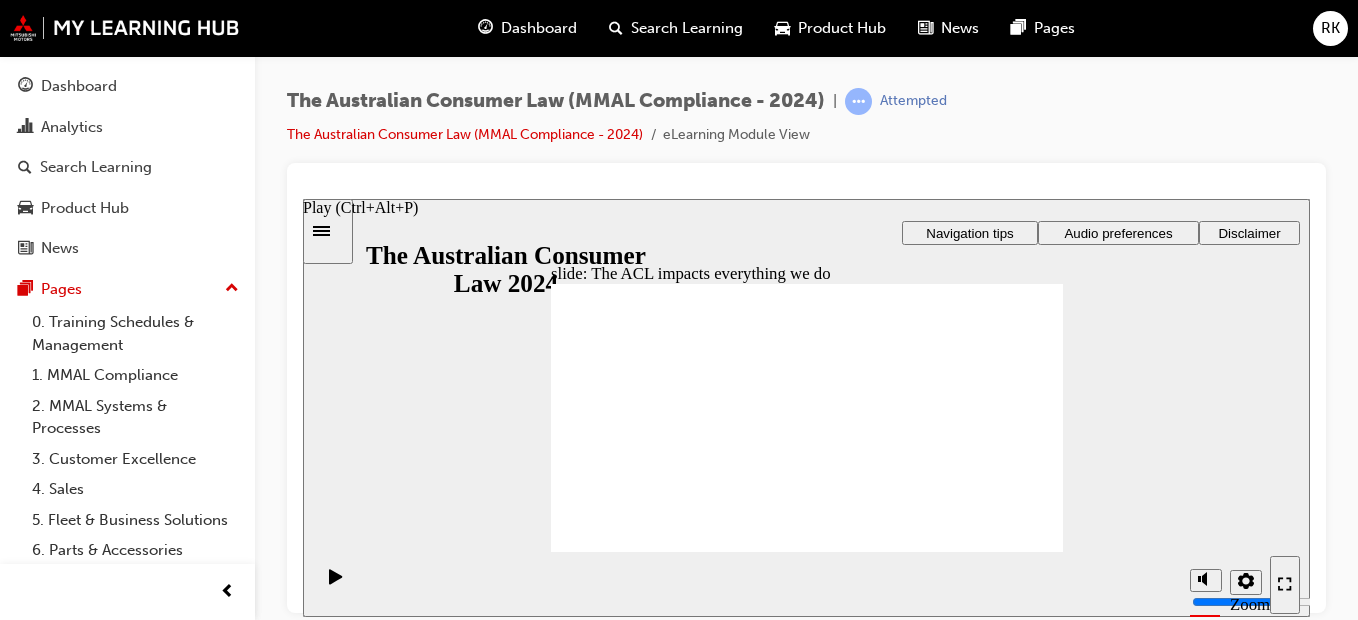 click 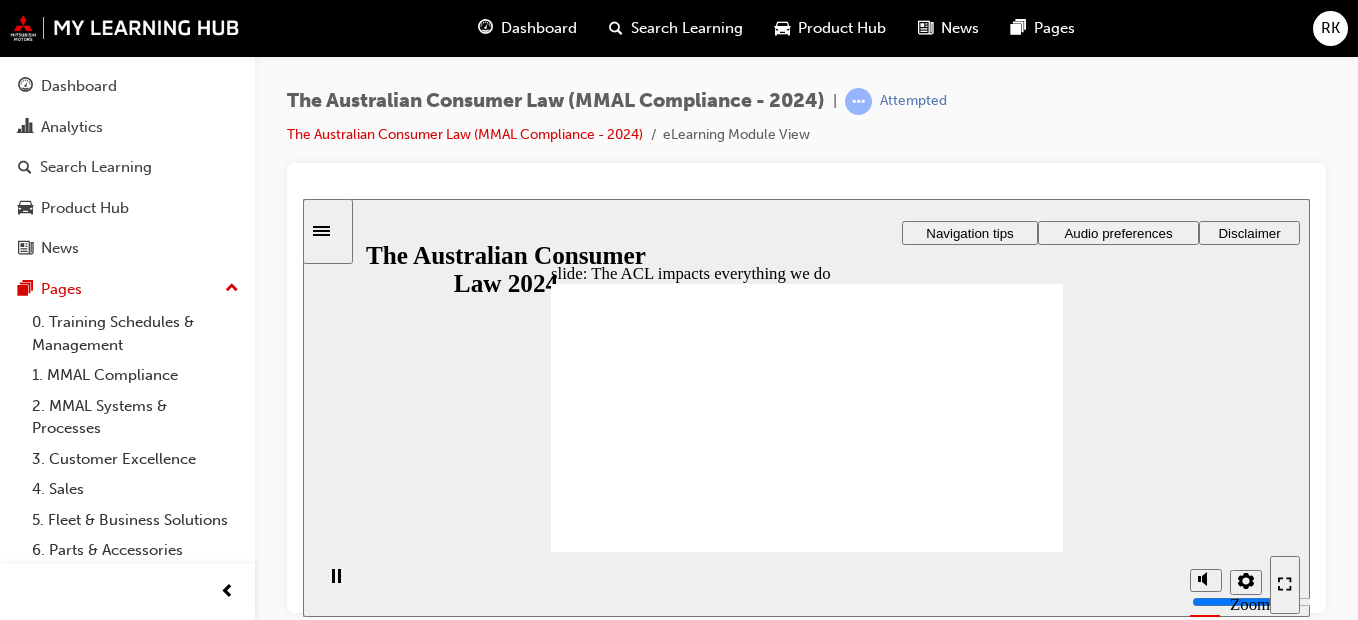 click 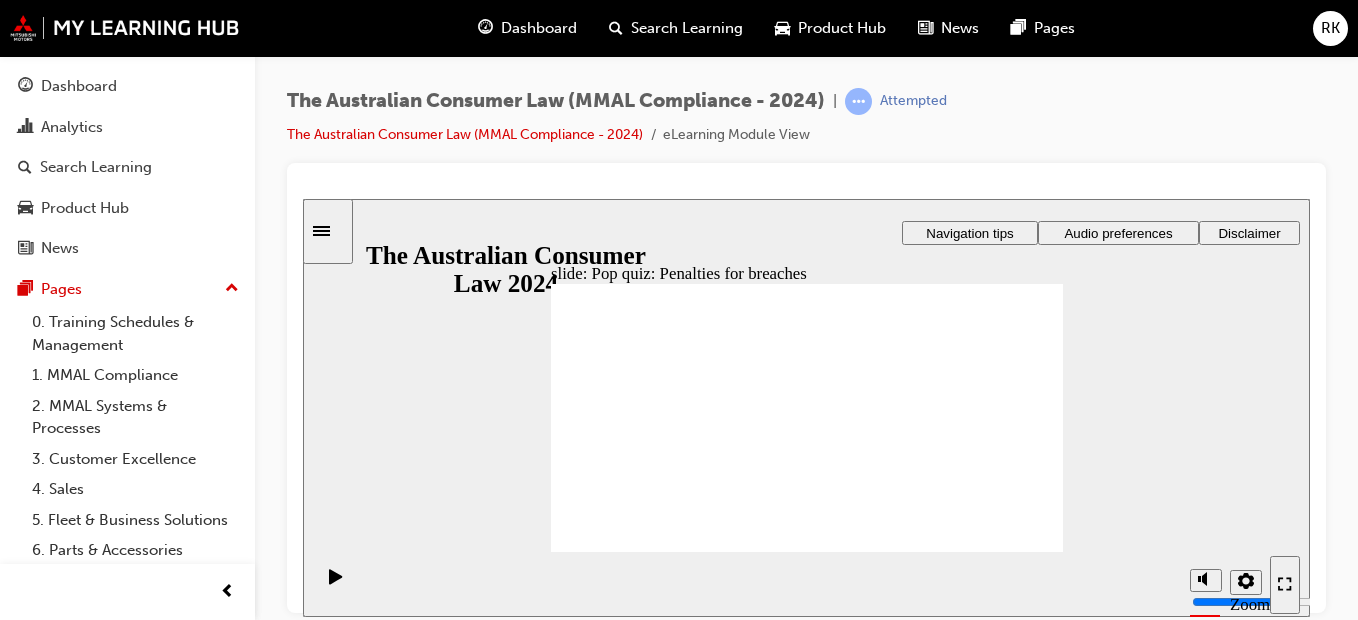 radio on "true" 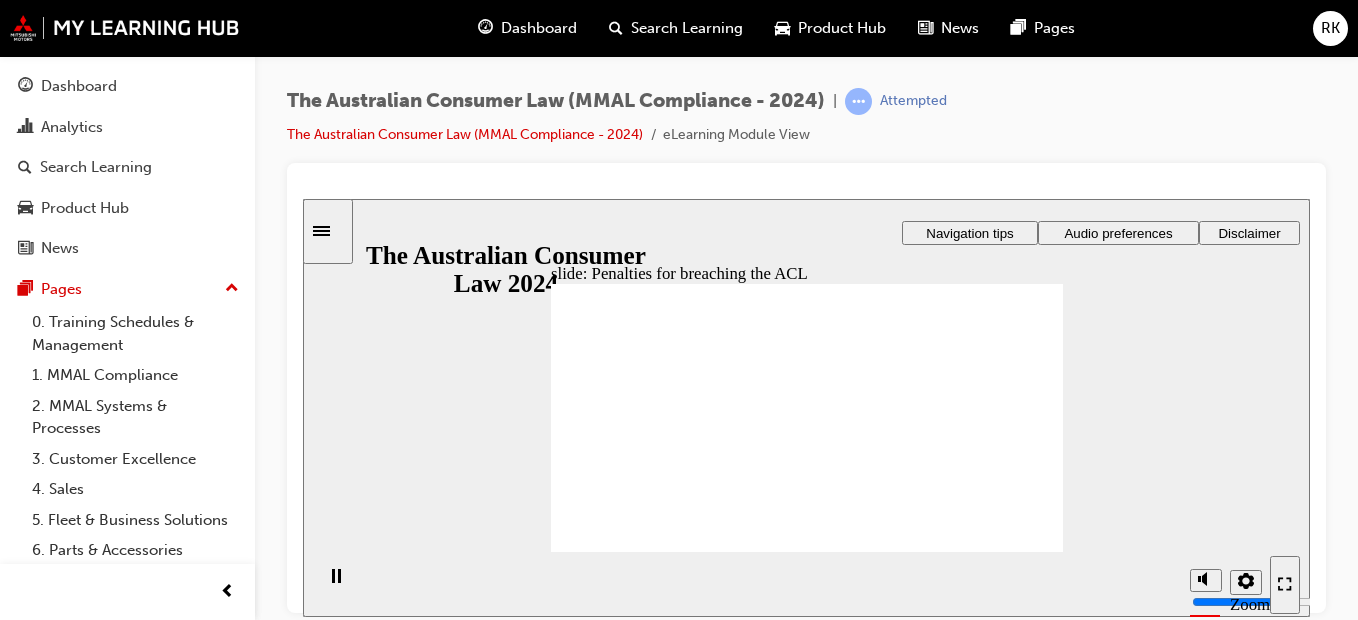 click 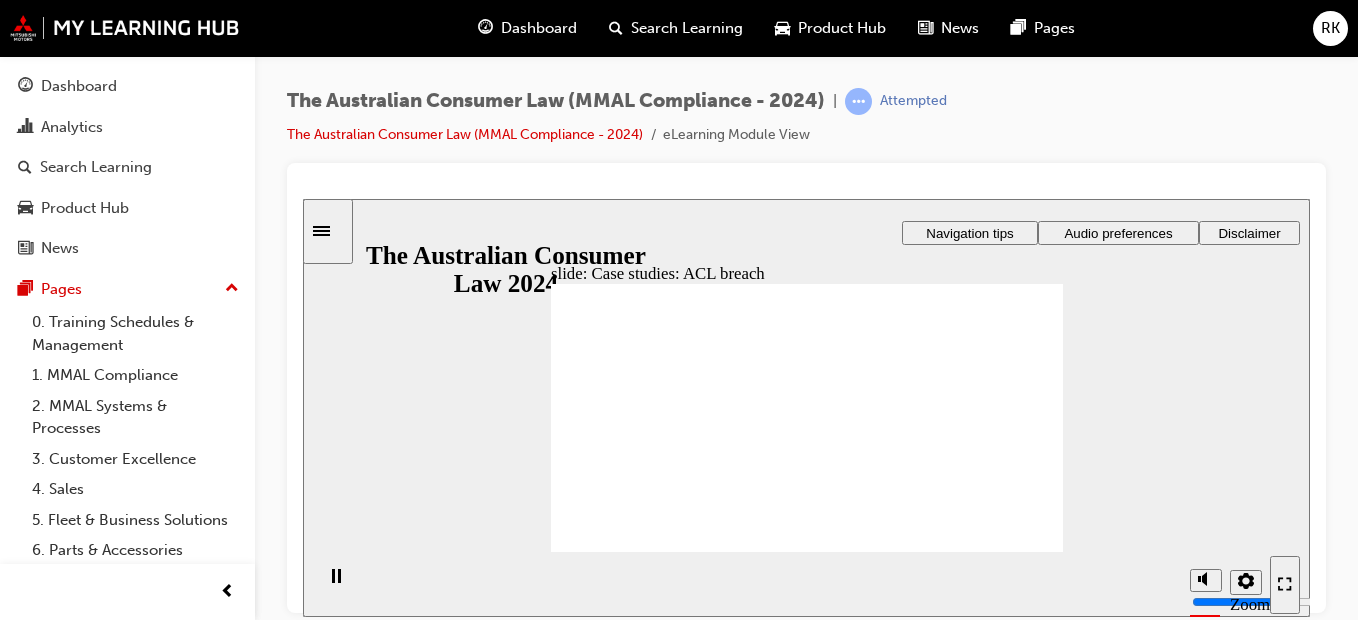 click 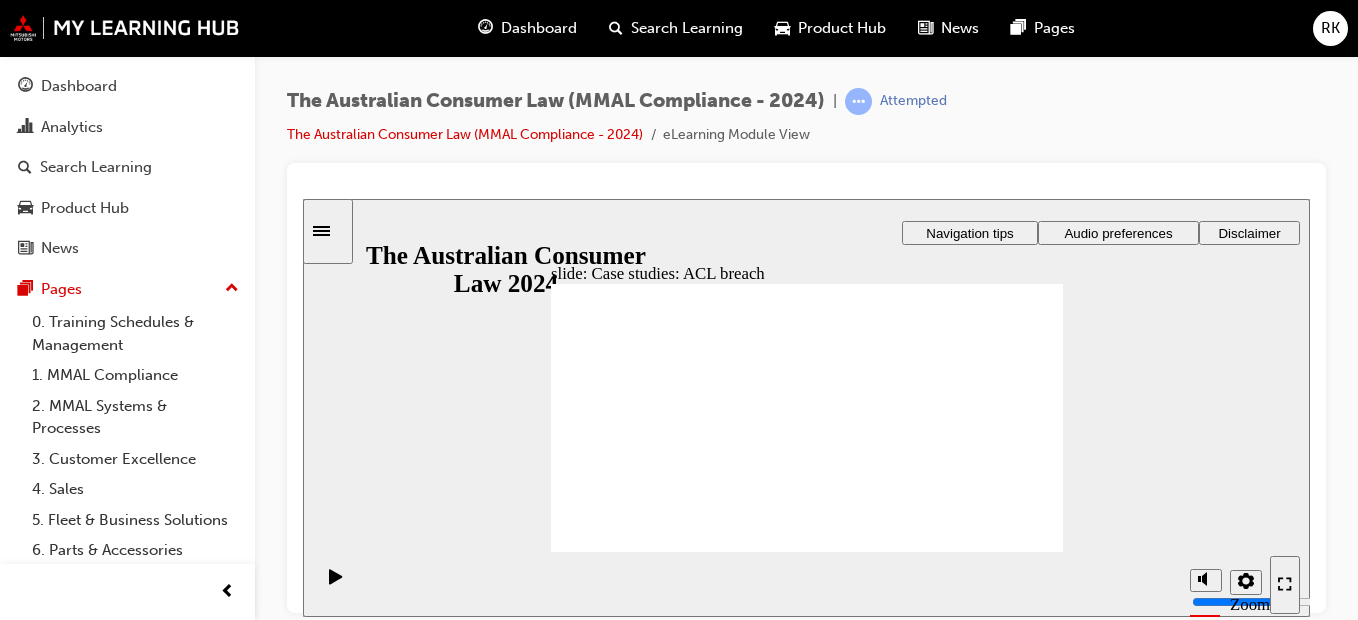 click 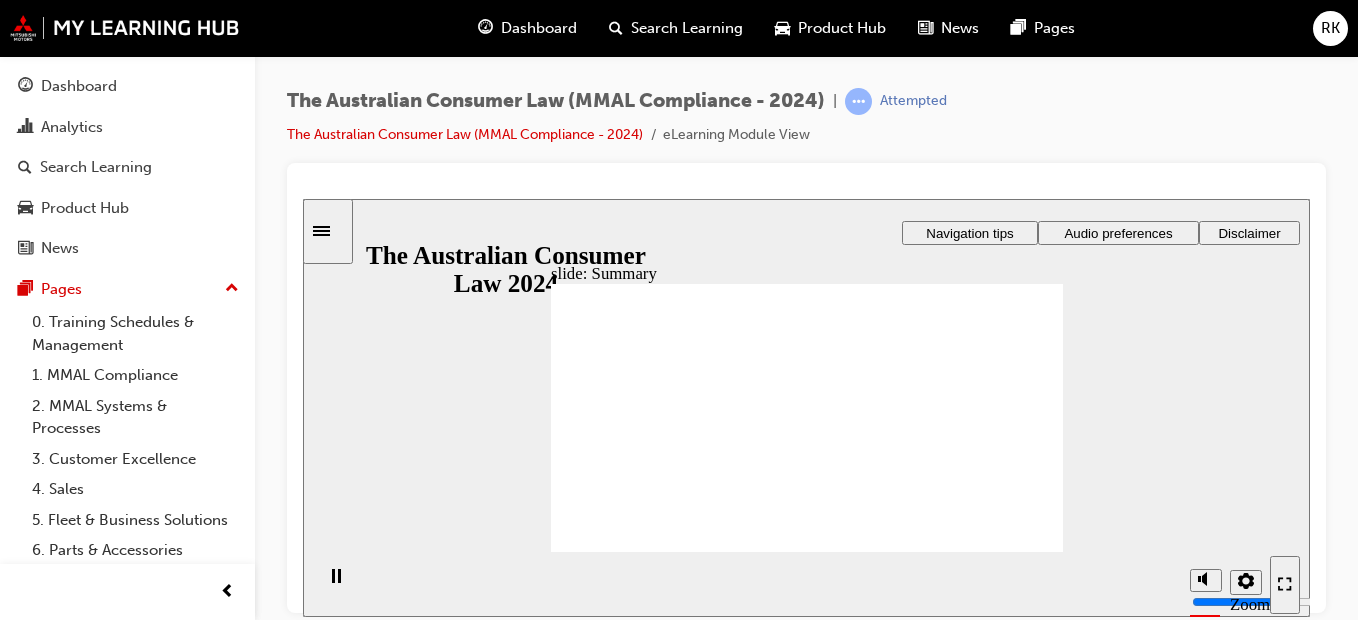 click 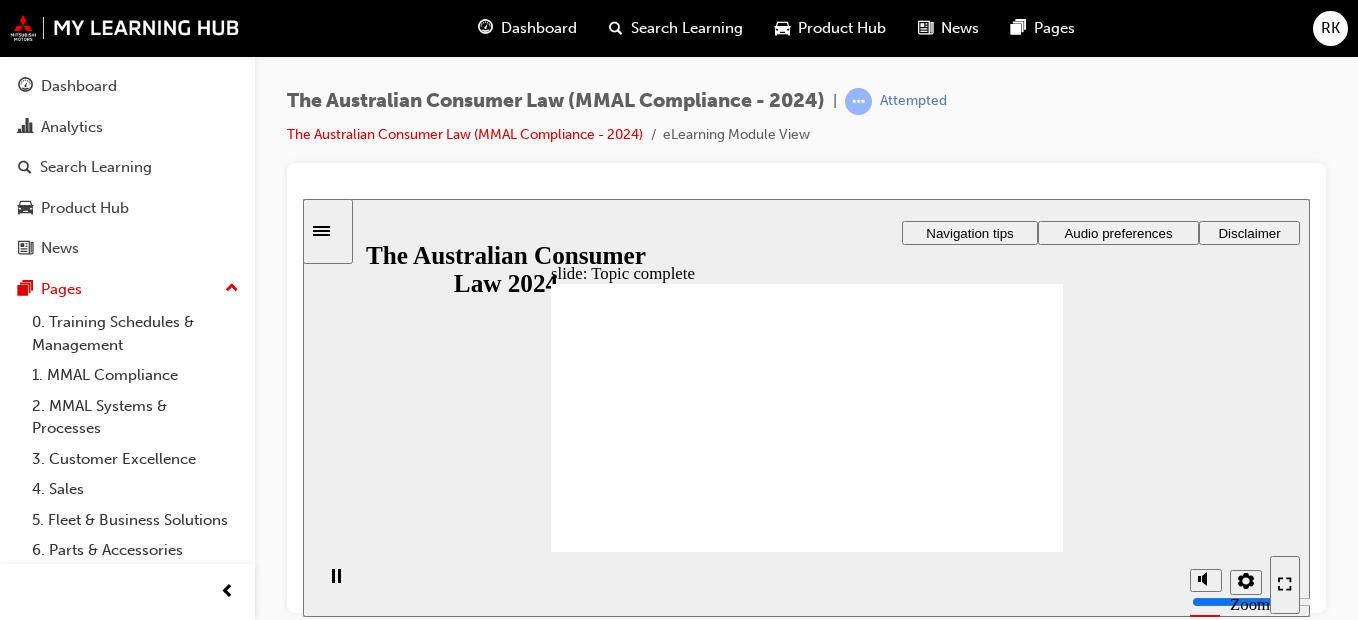 click 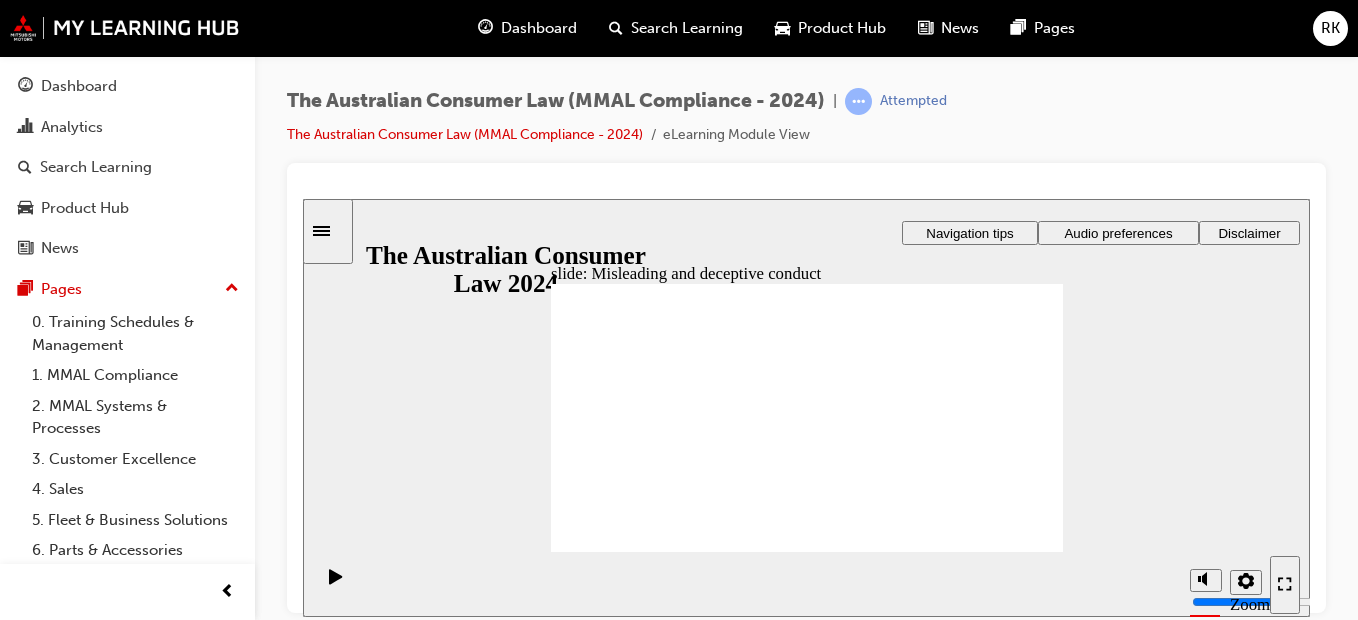 click 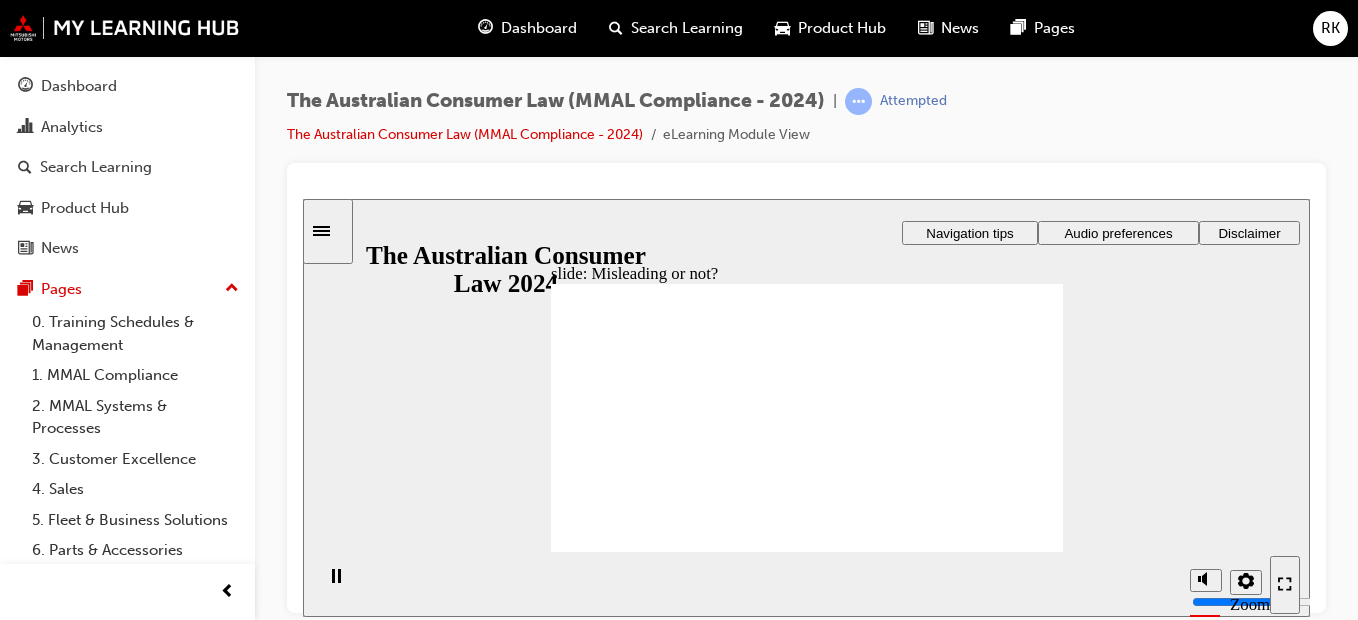 click 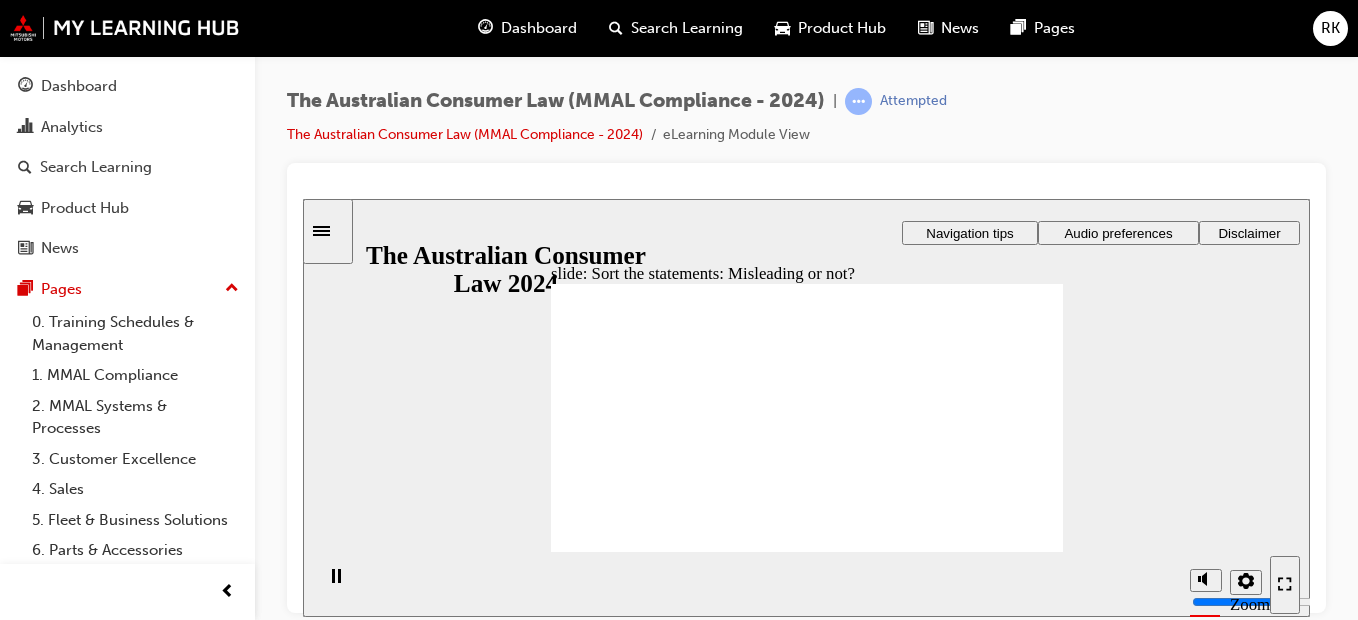 drag, startPoint x: 803, startPoint y: 374, endPoint x: 716, endPoint y: 462, distance: 123.745705 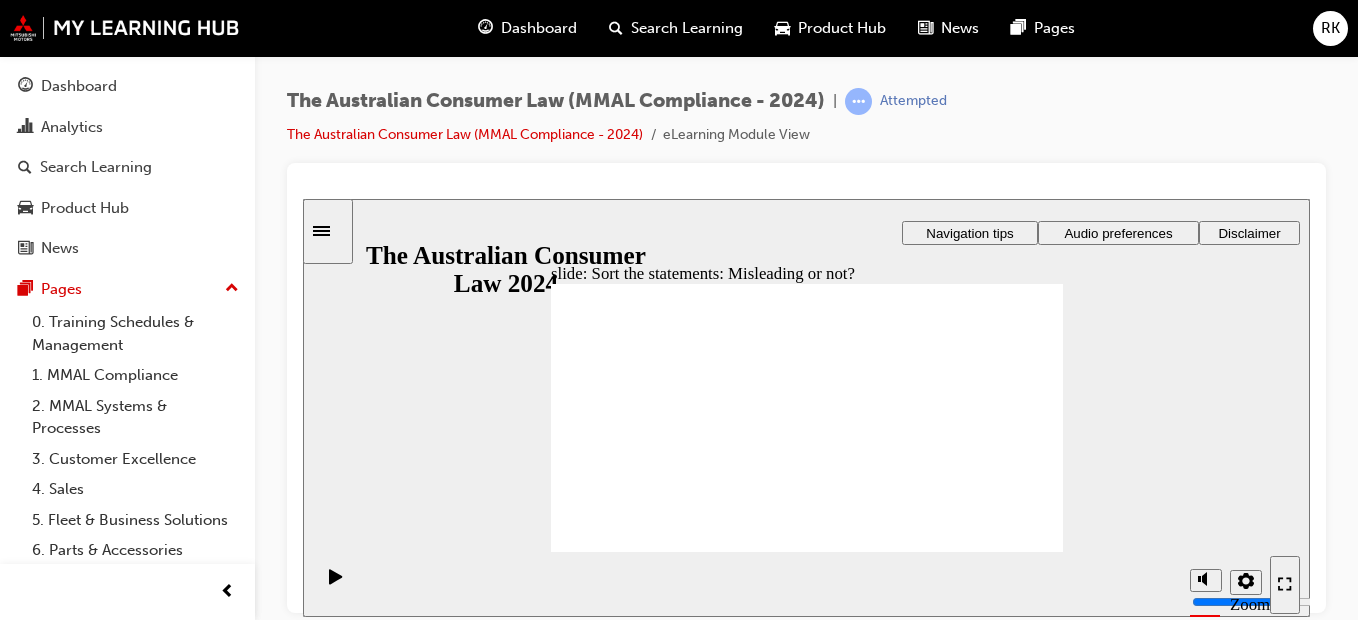 drag, startPoint x: 831, startPoint y: 358, endPoint x: 724, endPoint y: 438, distance: 133.60014 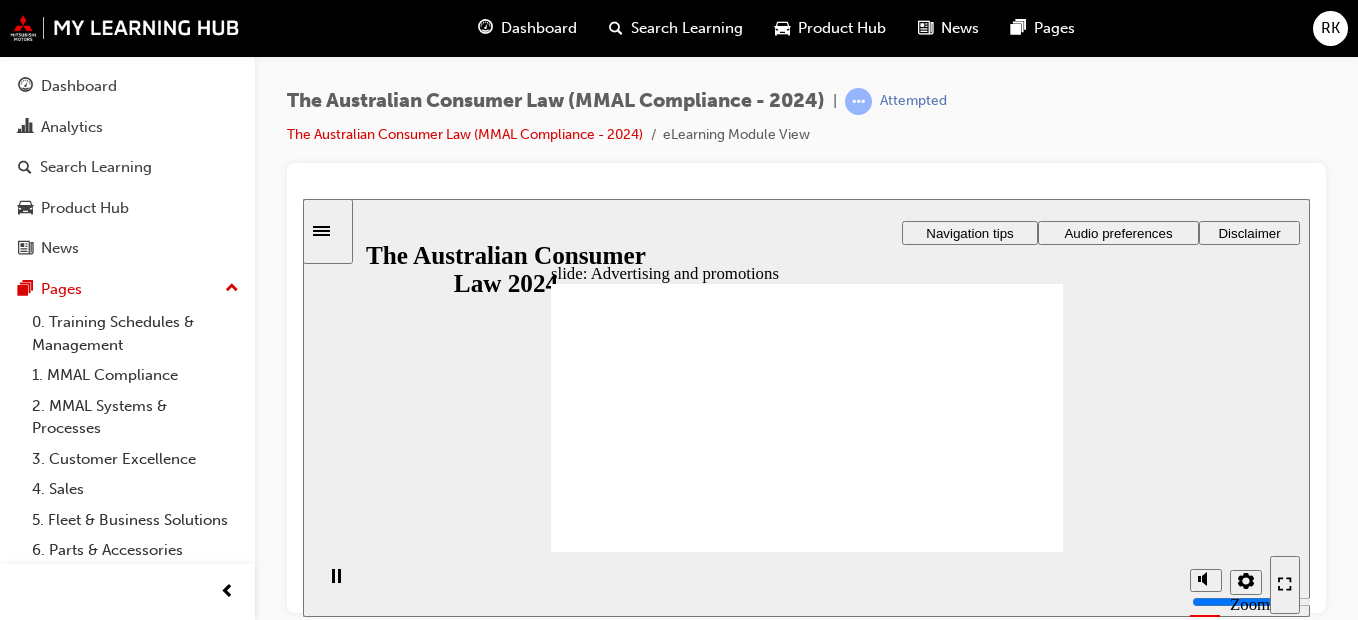 click 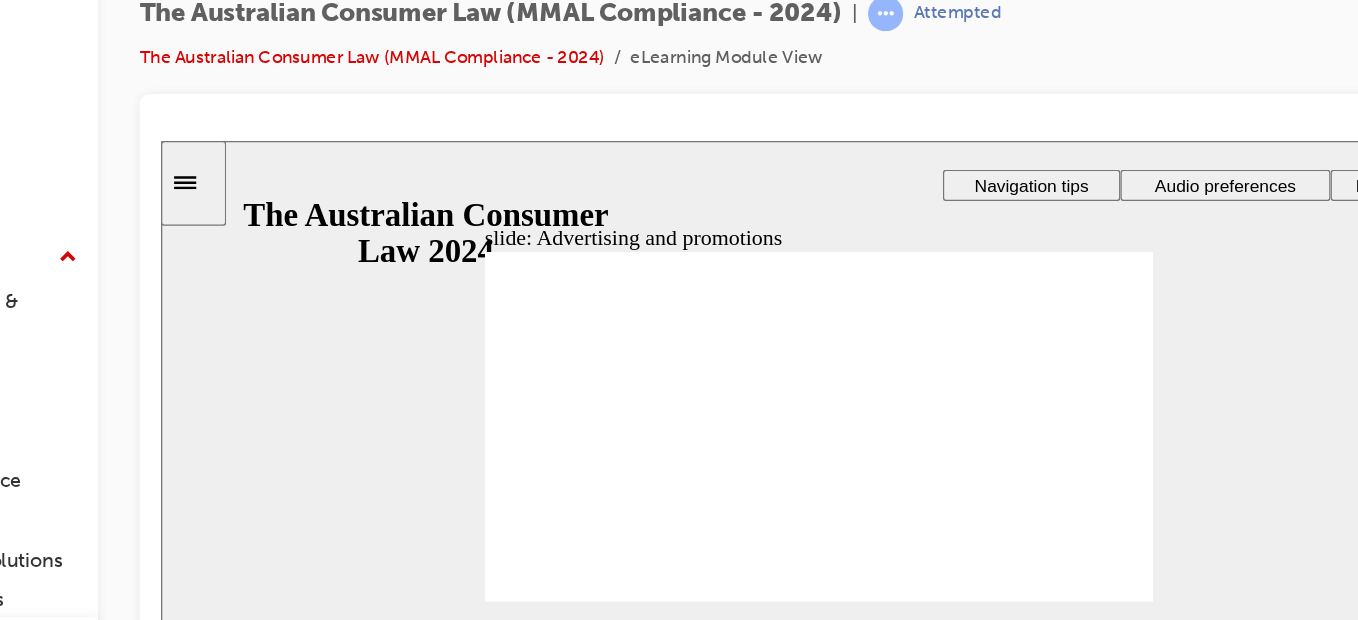 click 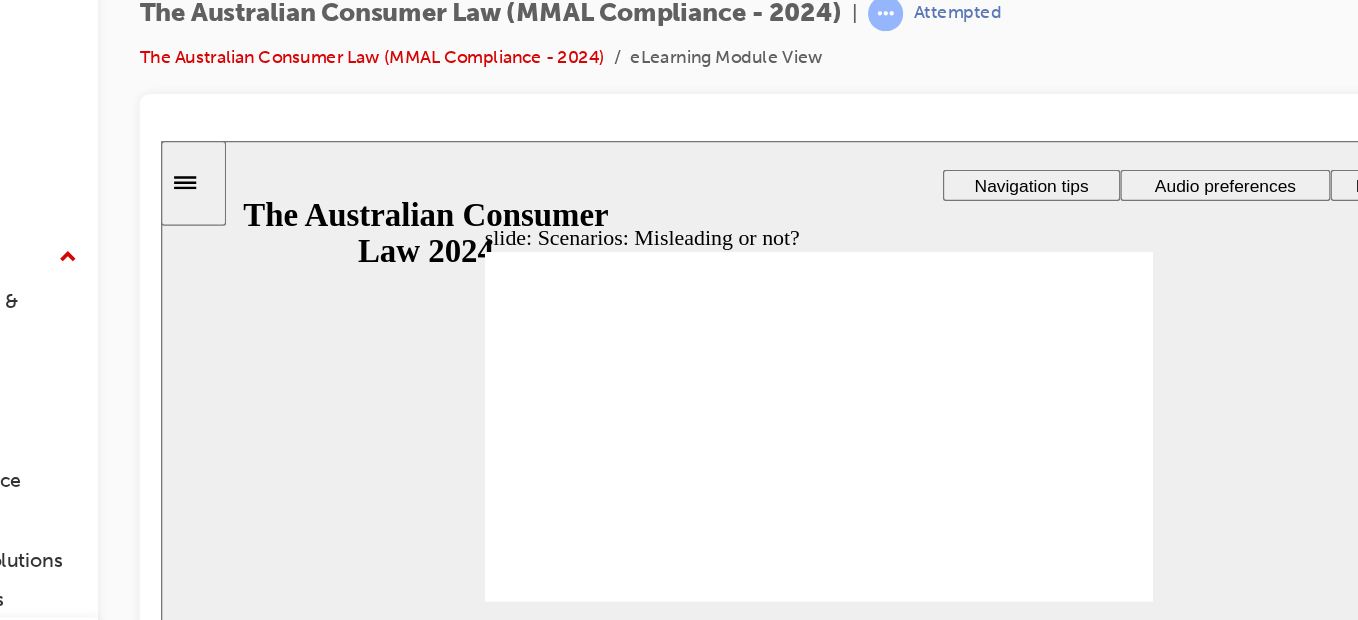 click 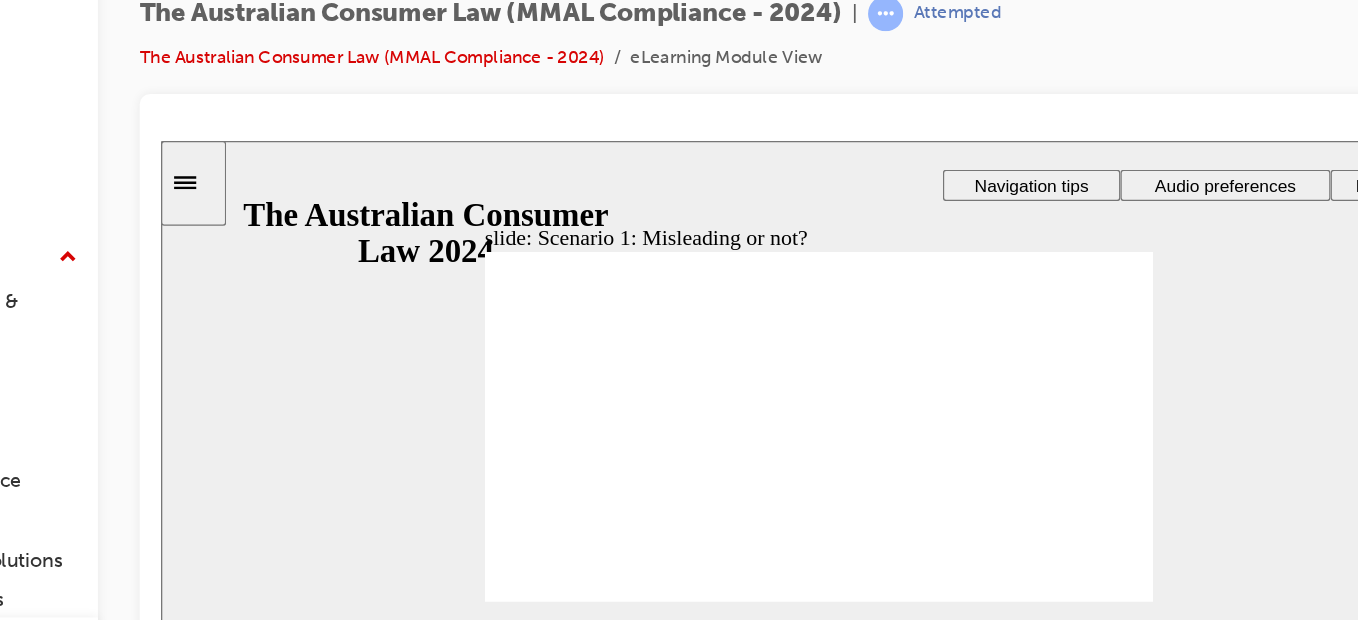 click 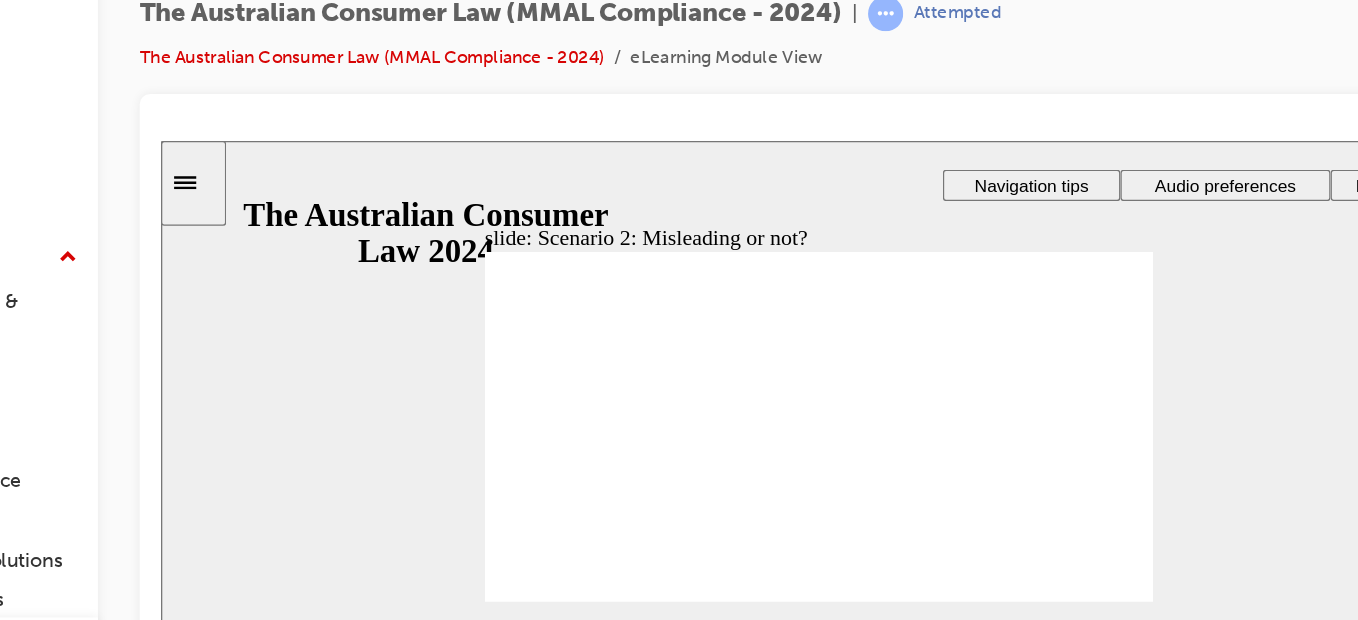 click 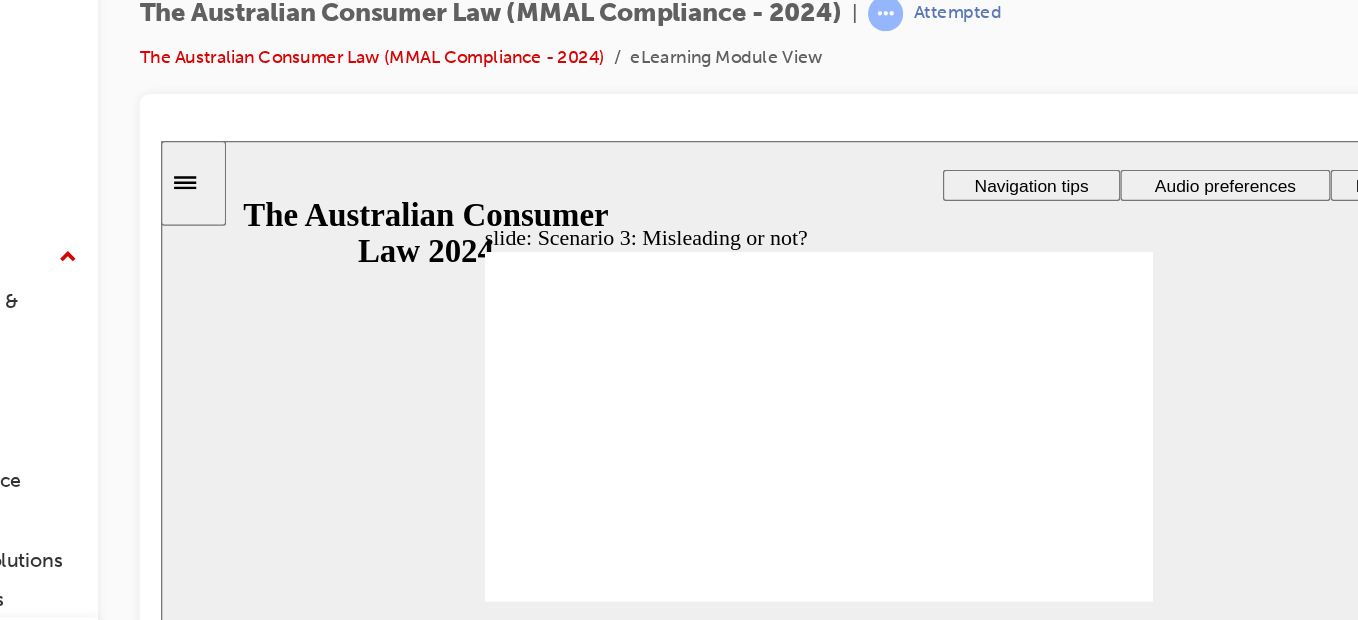 click 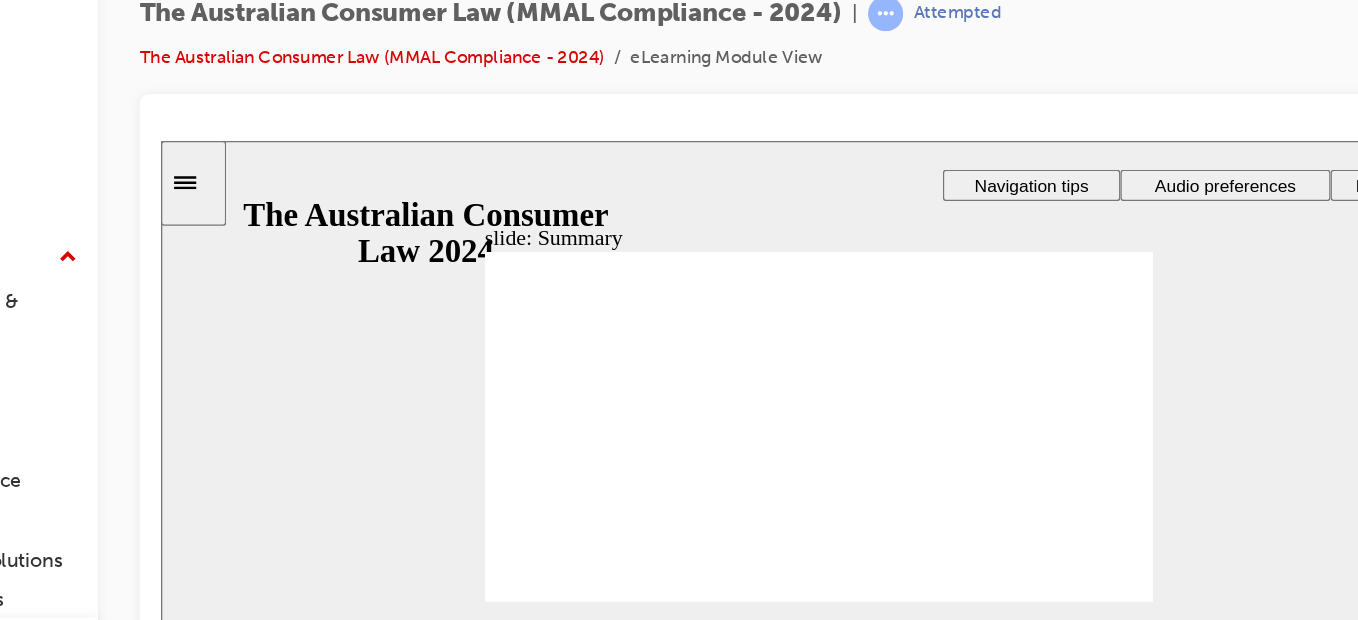 click 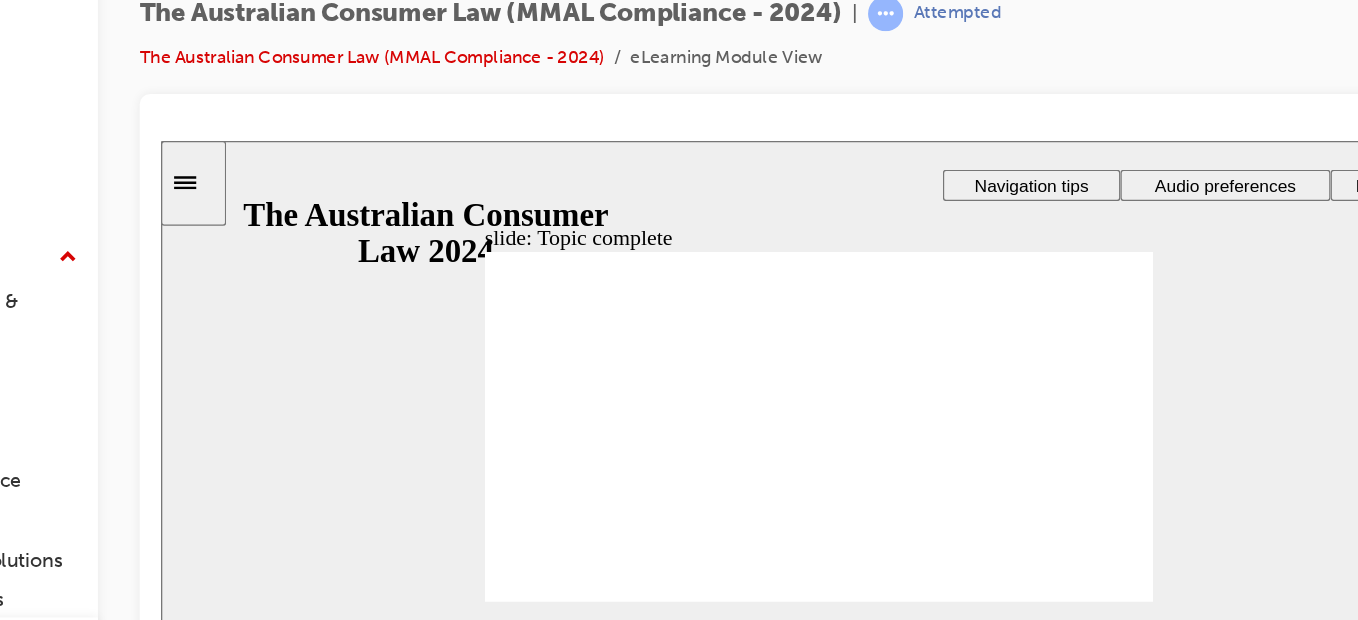 click 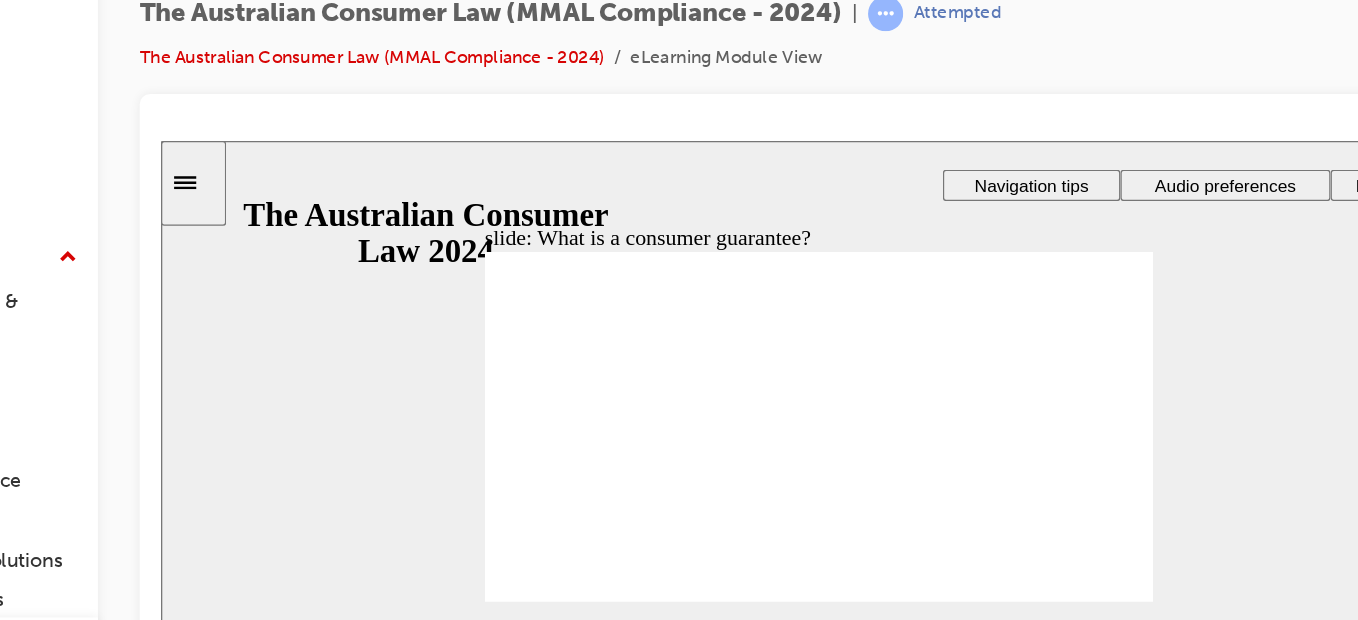 click 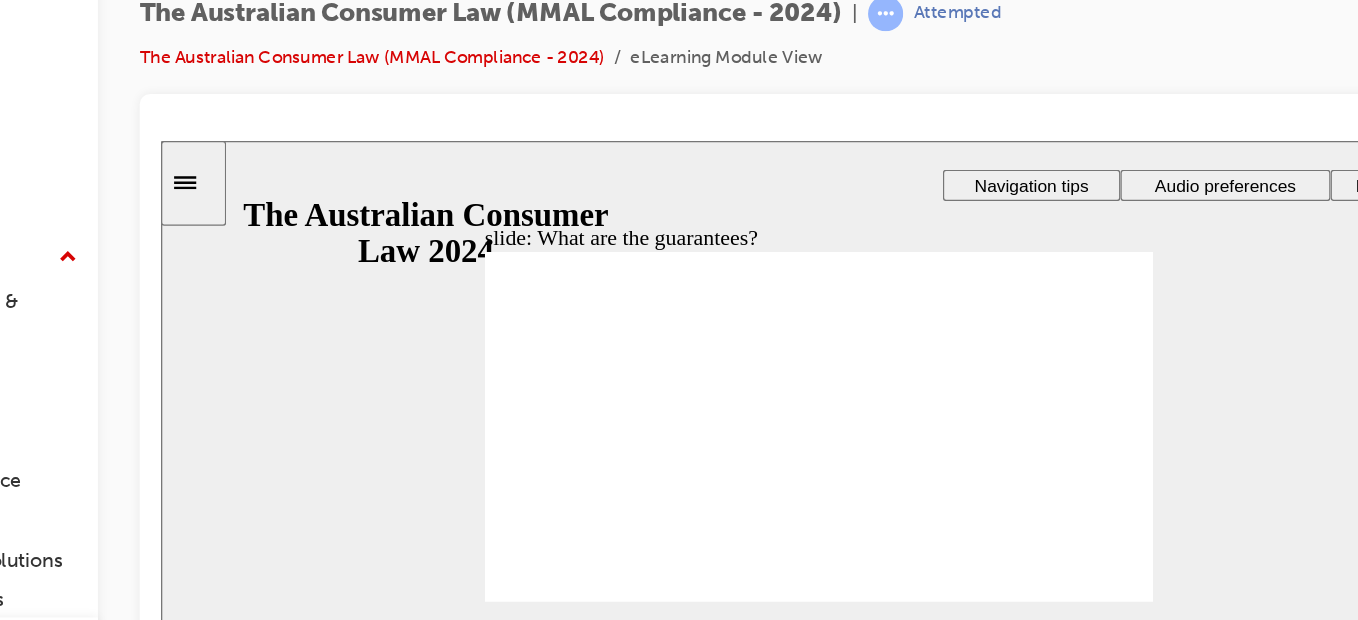 click 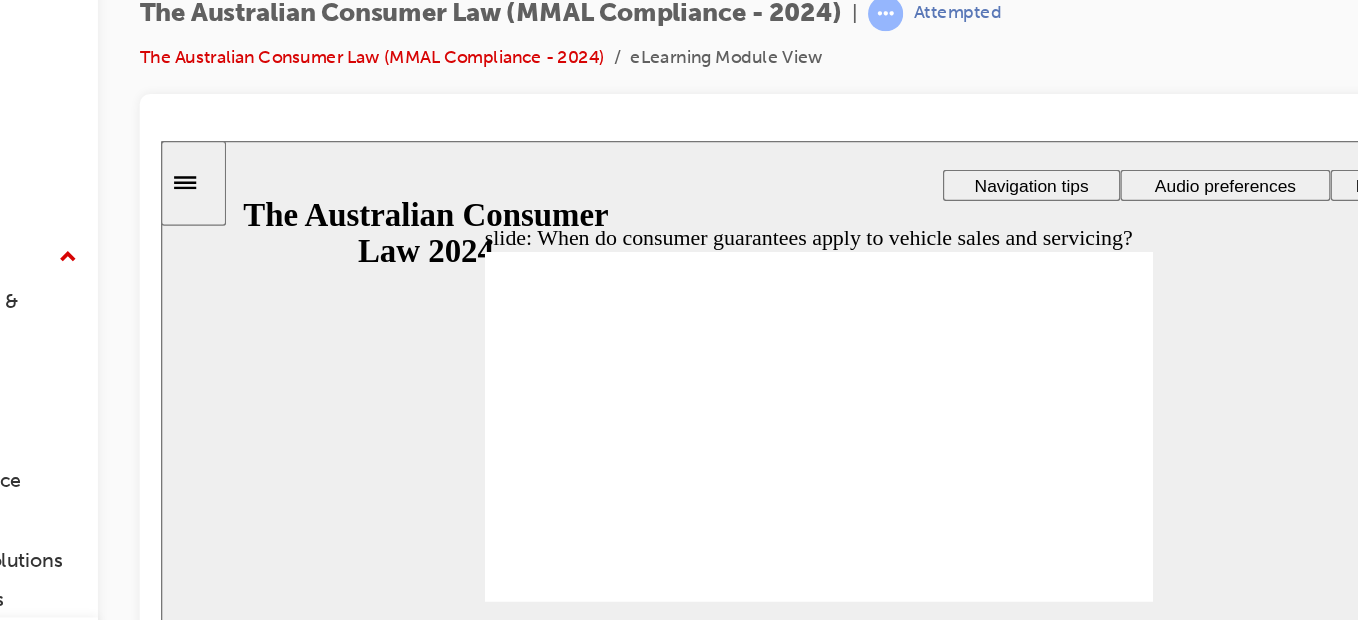 click 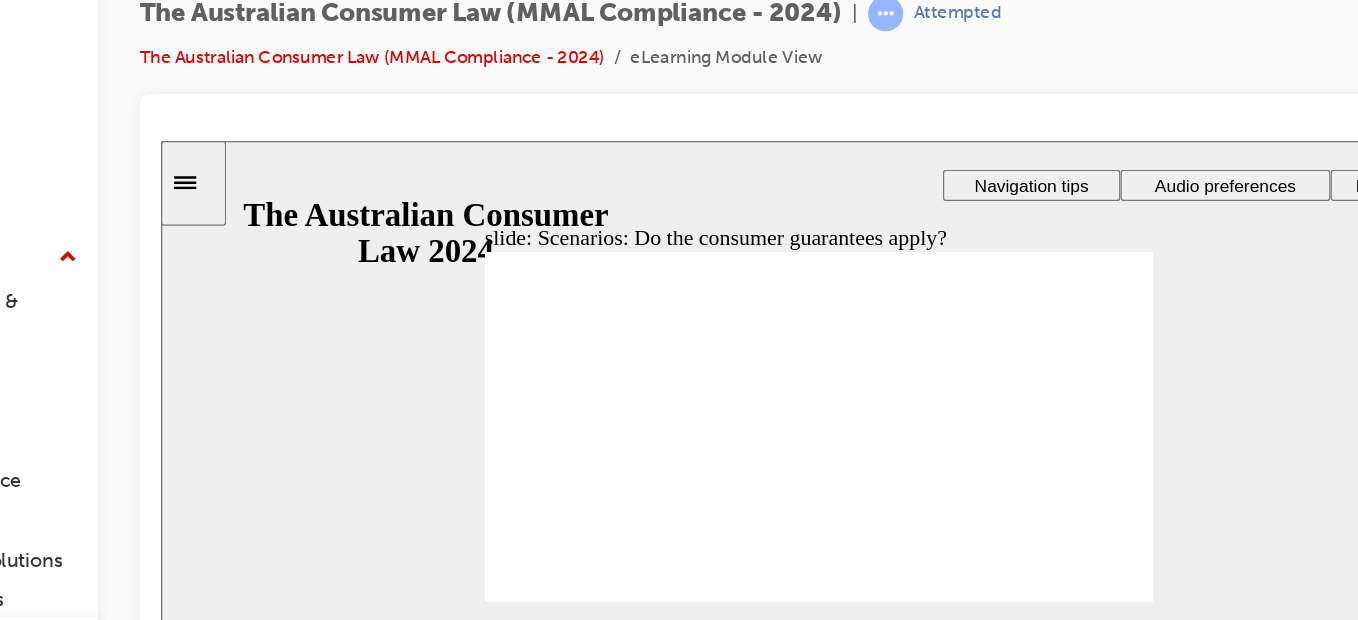 click 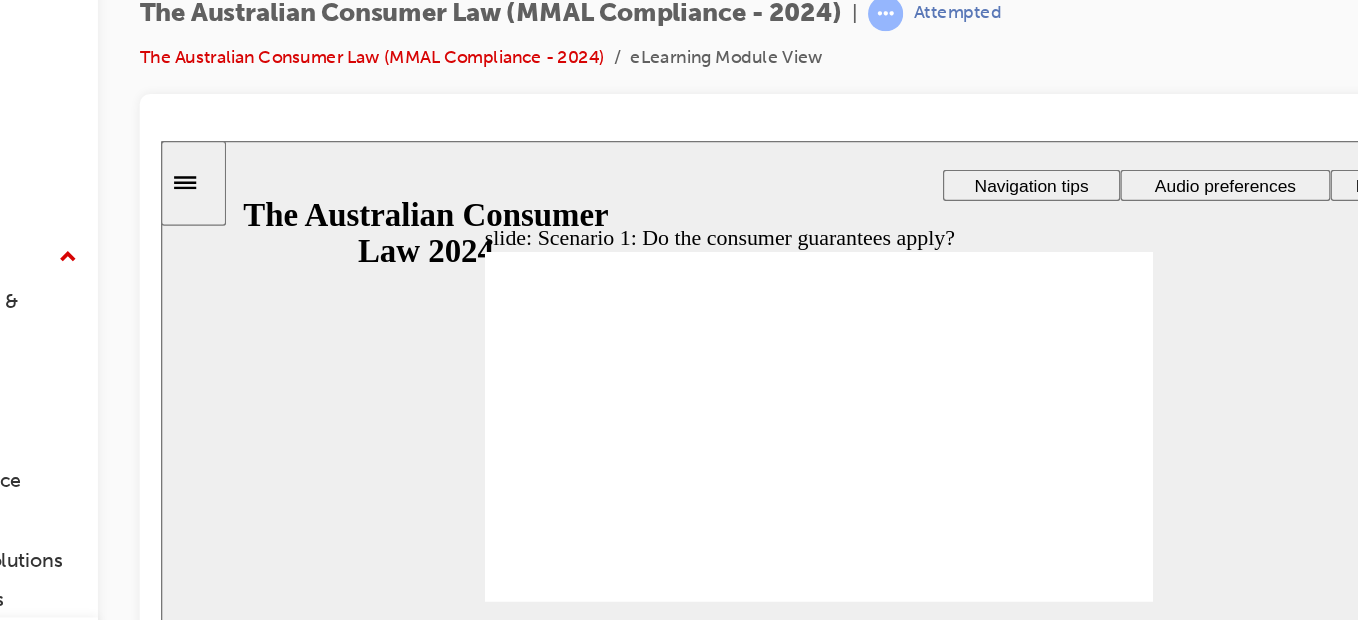 click 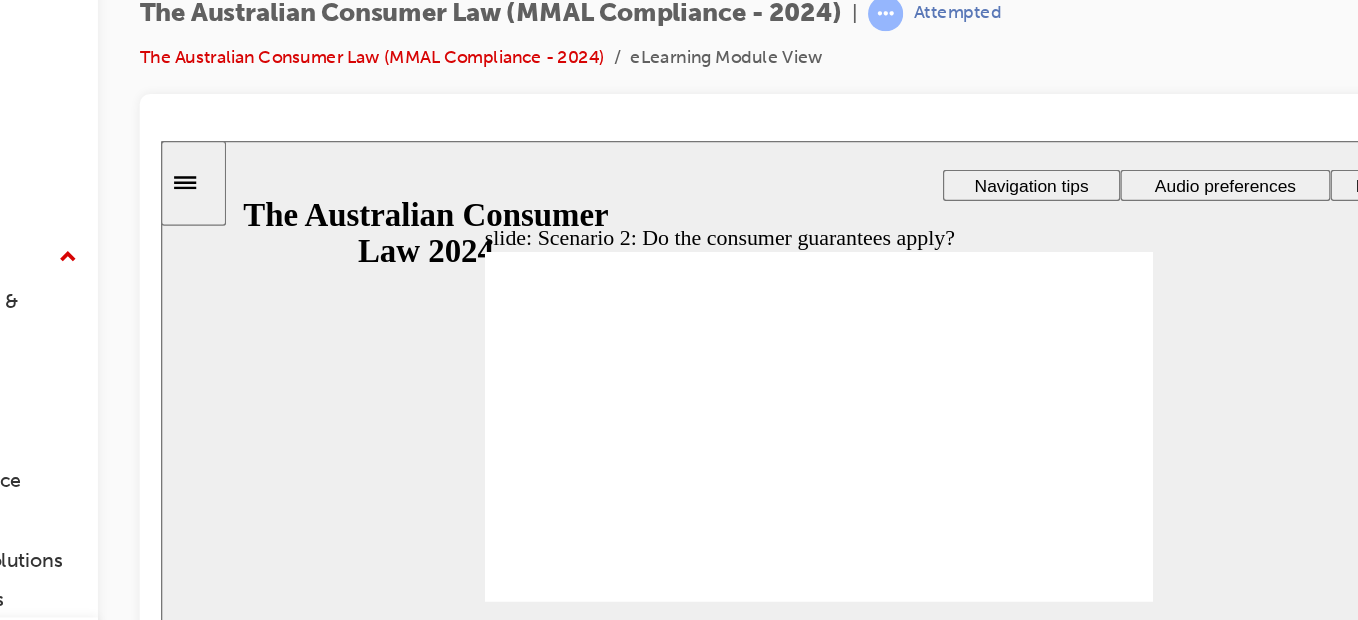 click 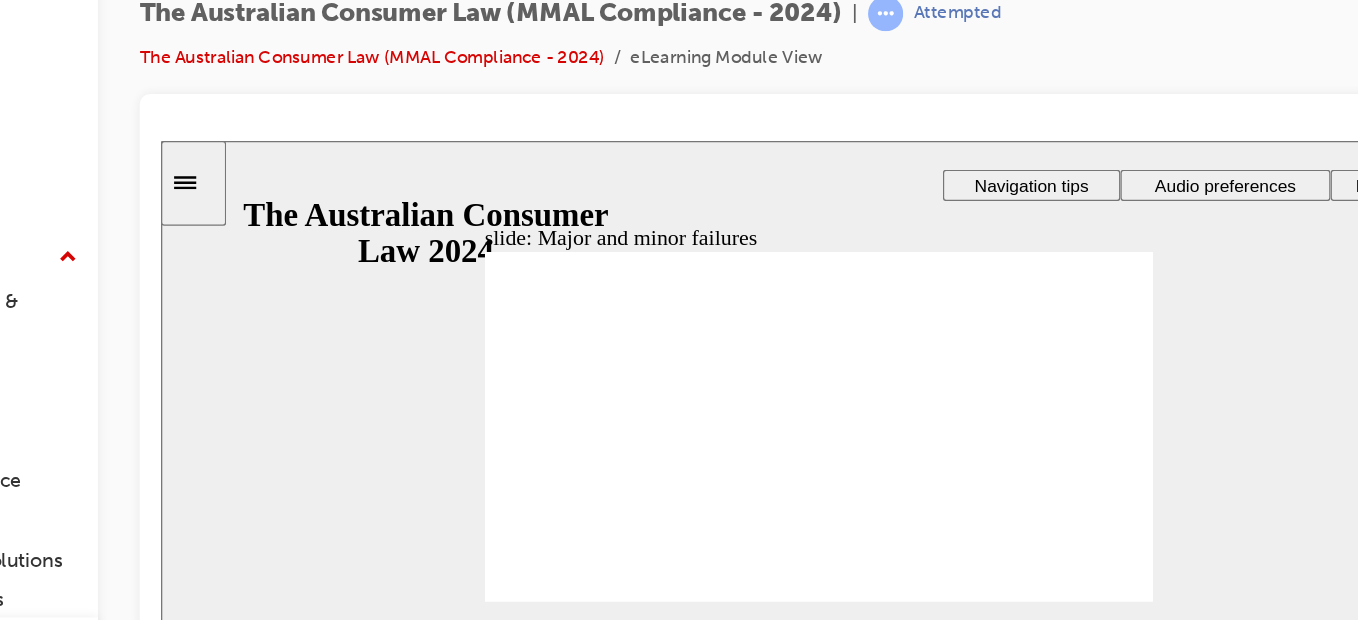 click 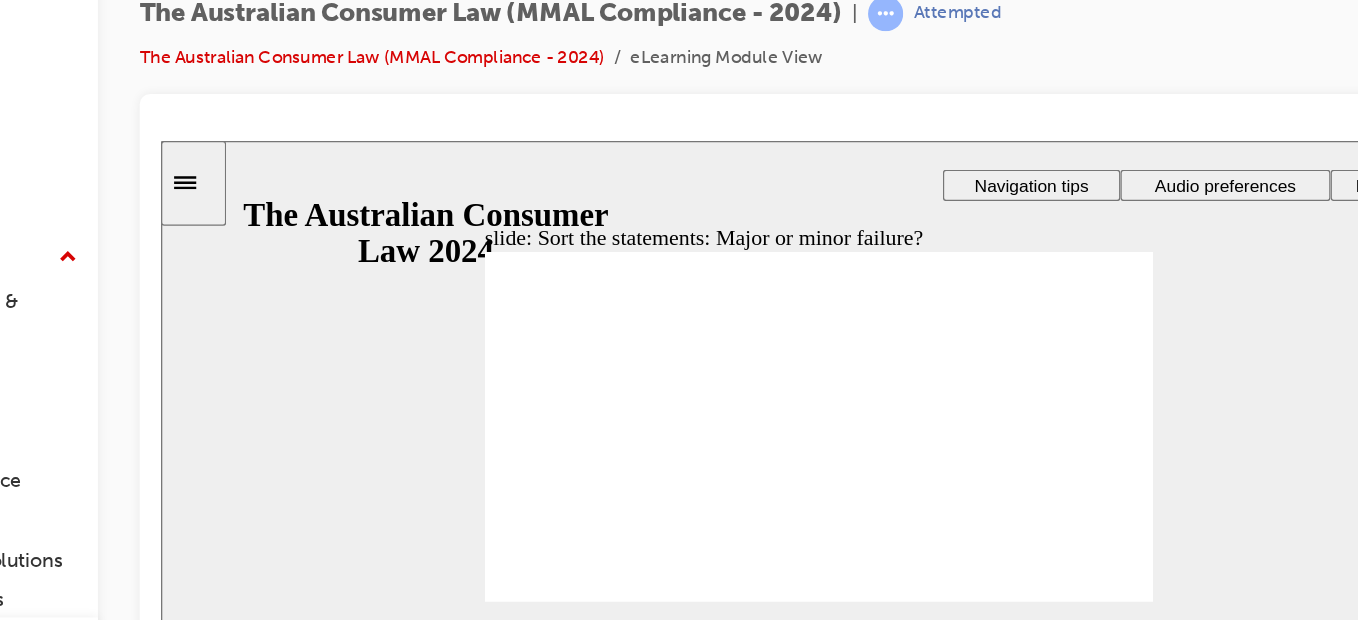 drag, startPoint x: 688, startPoint y: 315, endPoint x: 818, endPoint y: 398, distance: 154.23683 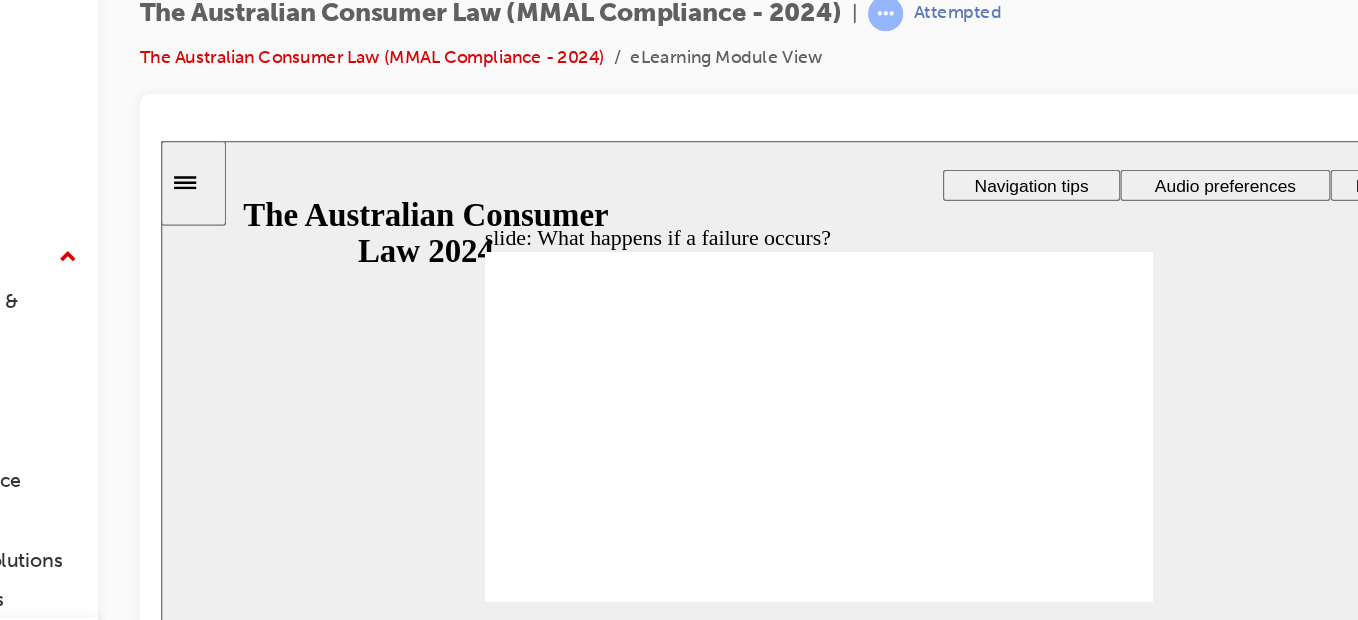click 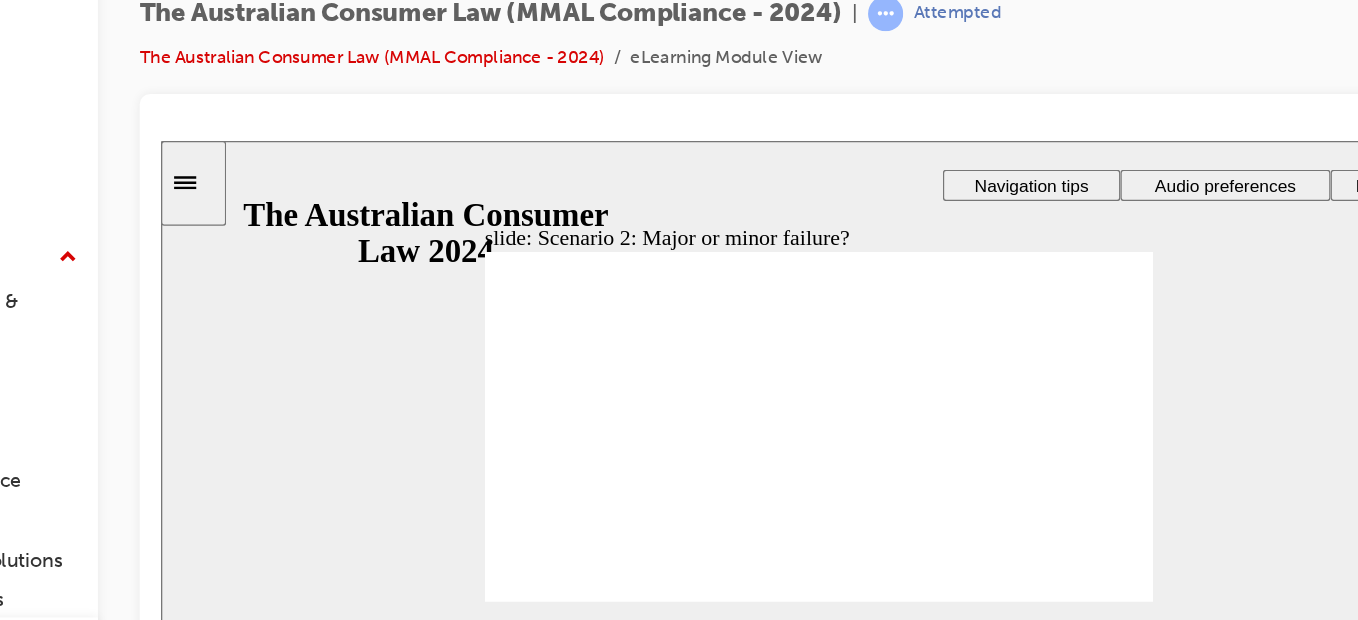 click 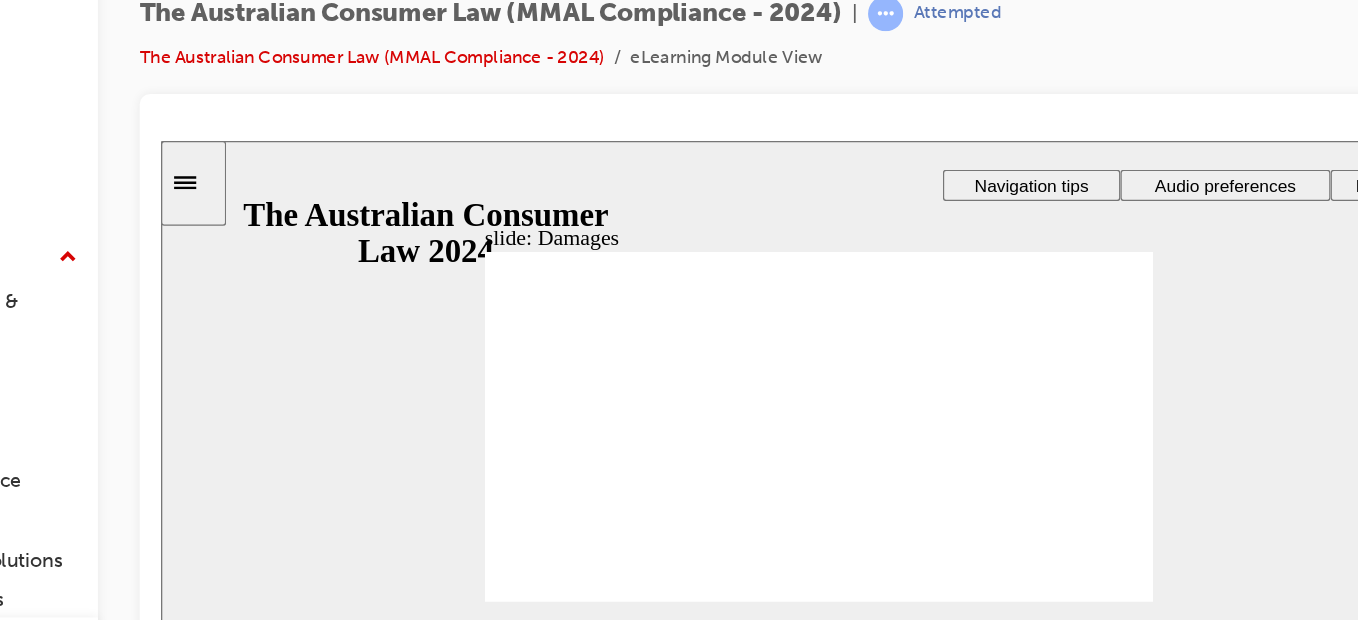 click 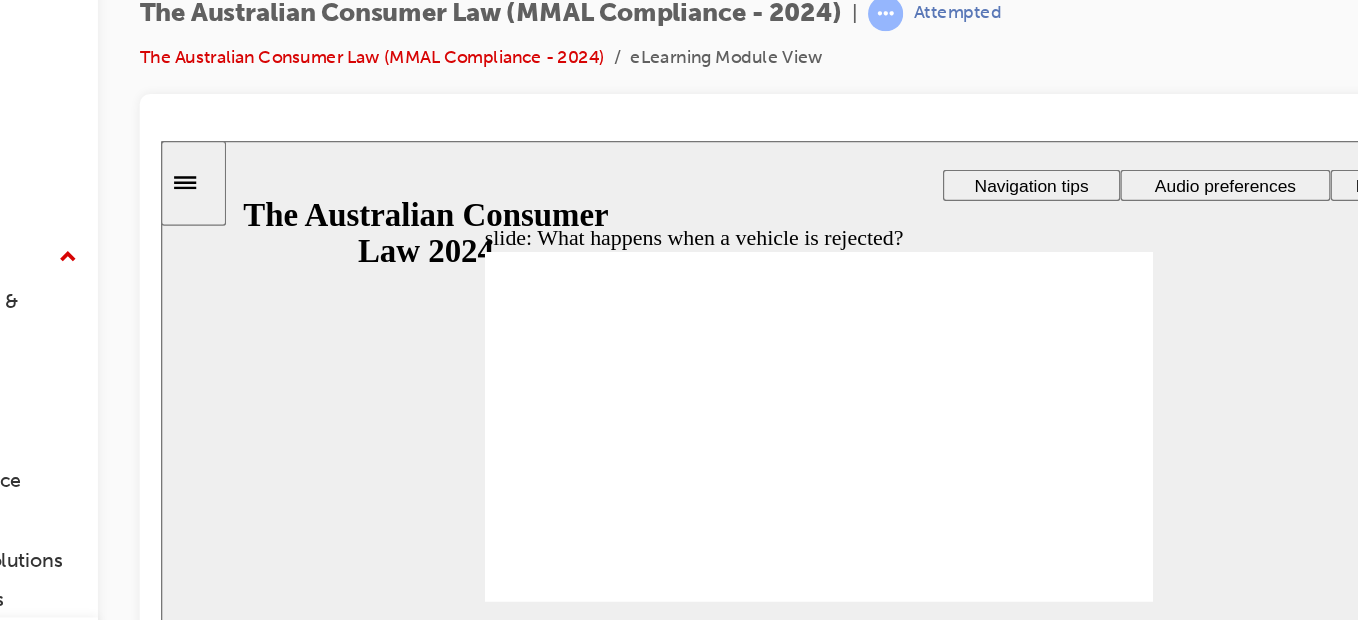 click 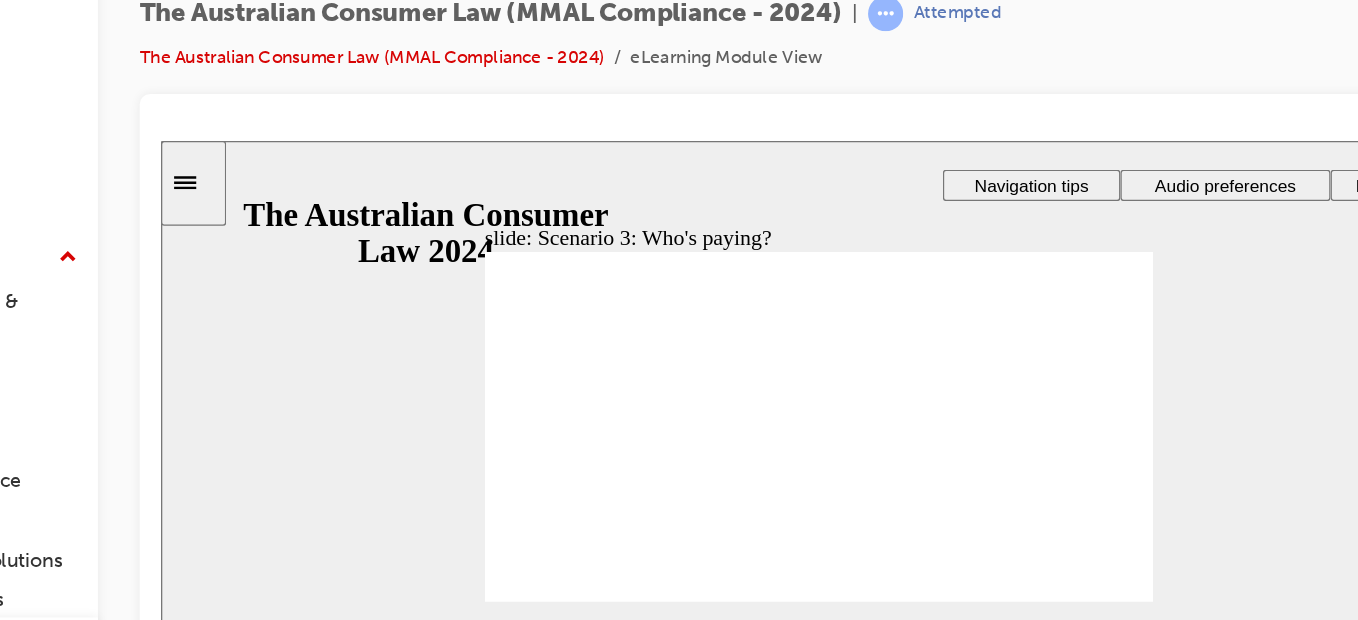 click 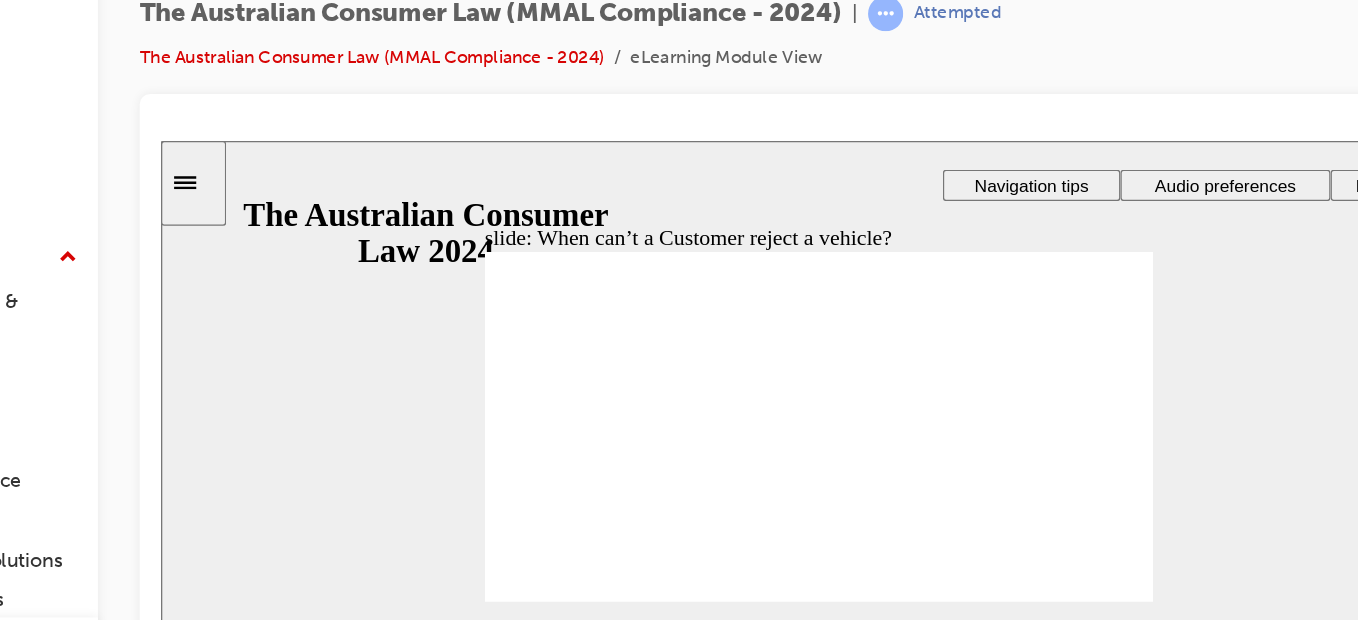 click 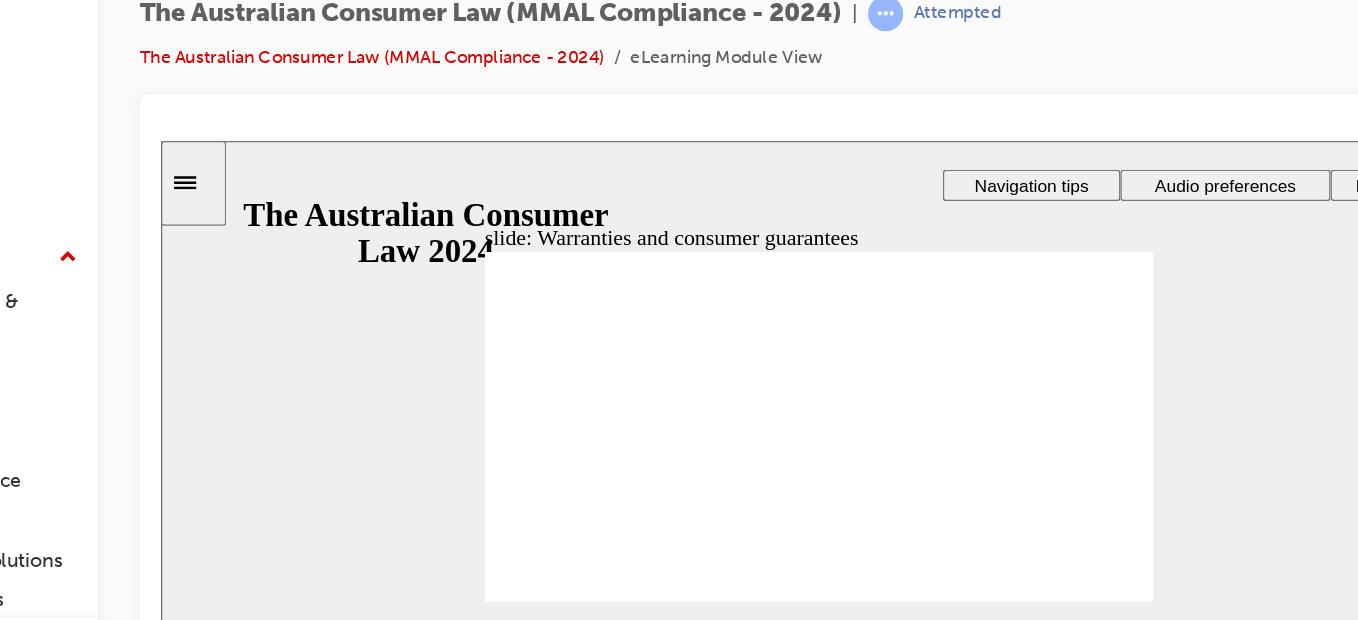 drag, startPoint x: 702, startPoint y: 425, endPoint x: 879, endPoint y: 478, distance: 184.76471 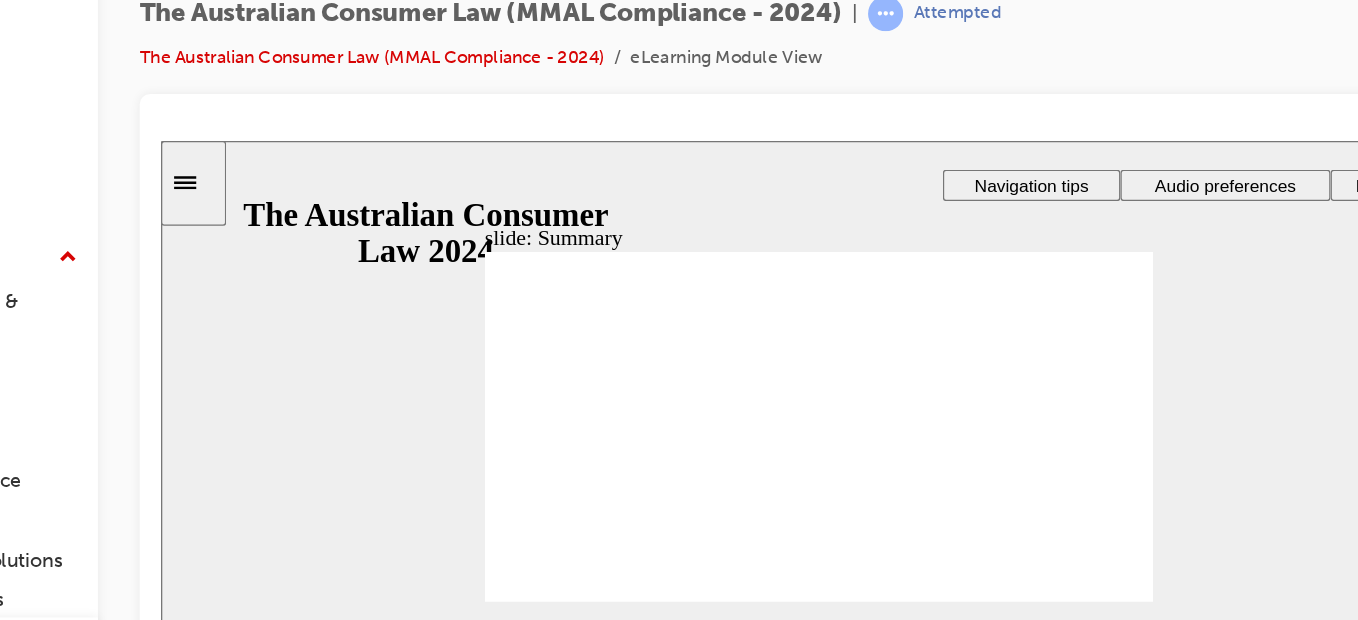 click 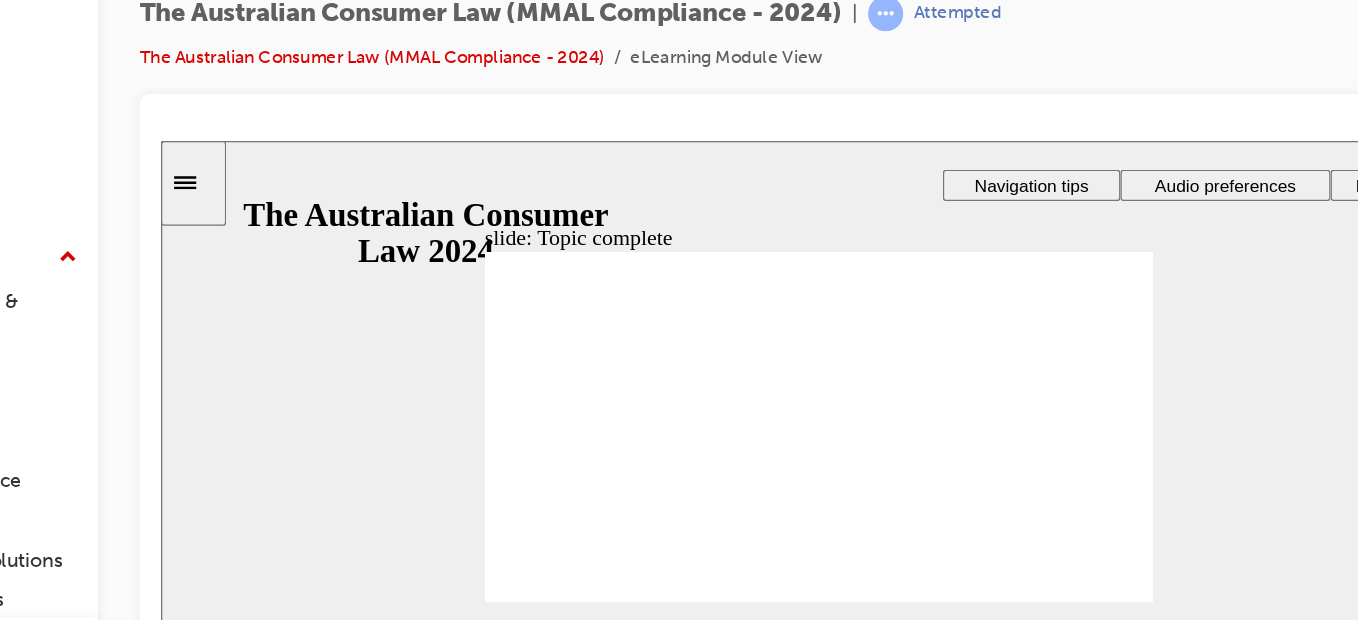 click 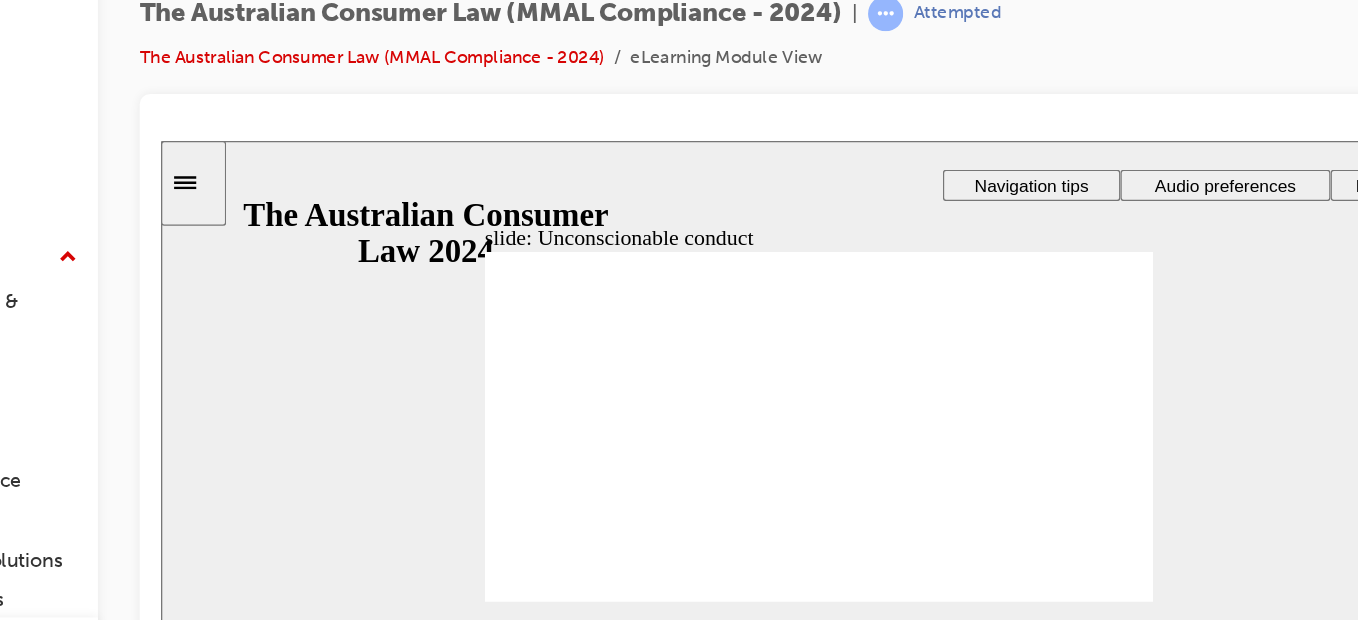 click 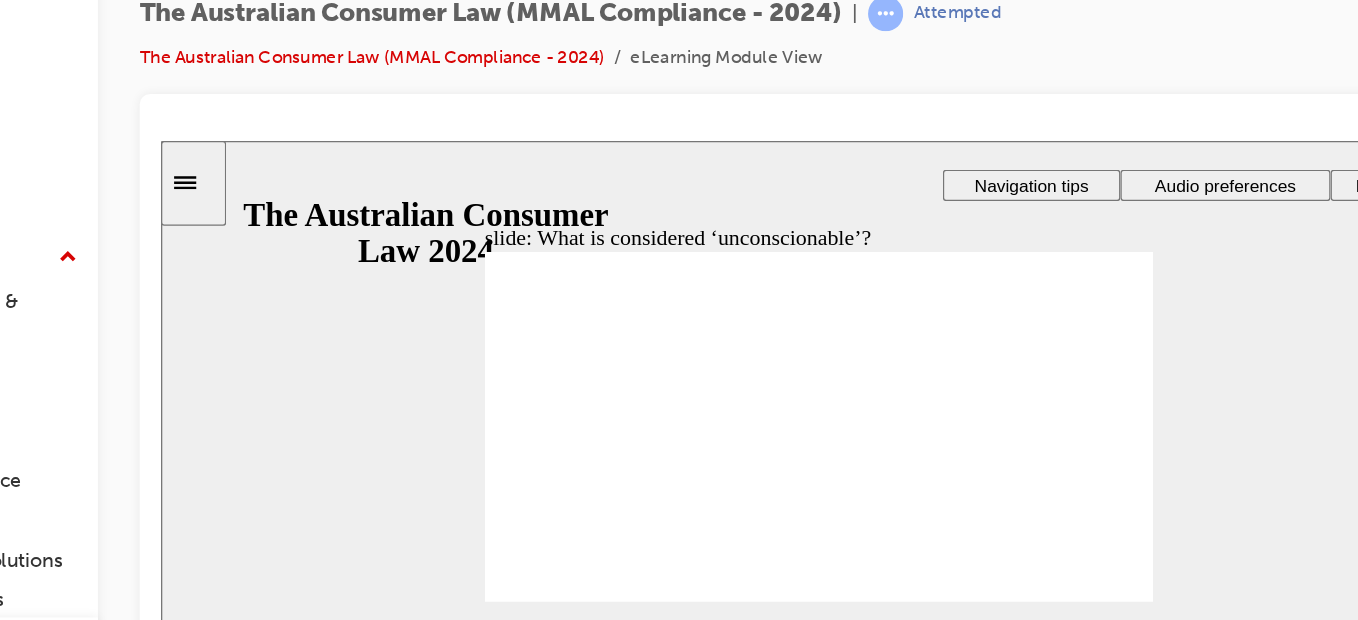 click at bounding box center [664, 1255] 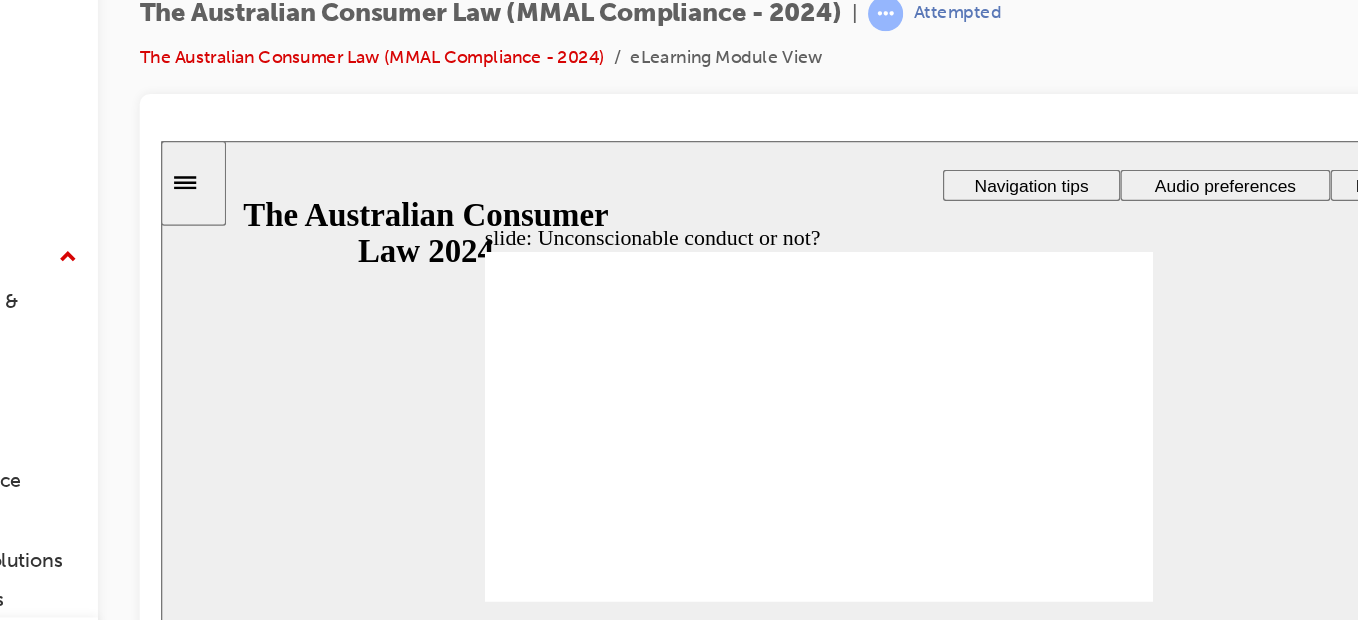 drag, startPoint x: 665, startPoint y: 317, endPoint x: 553, endPoint y: 392, distance: 134.79243 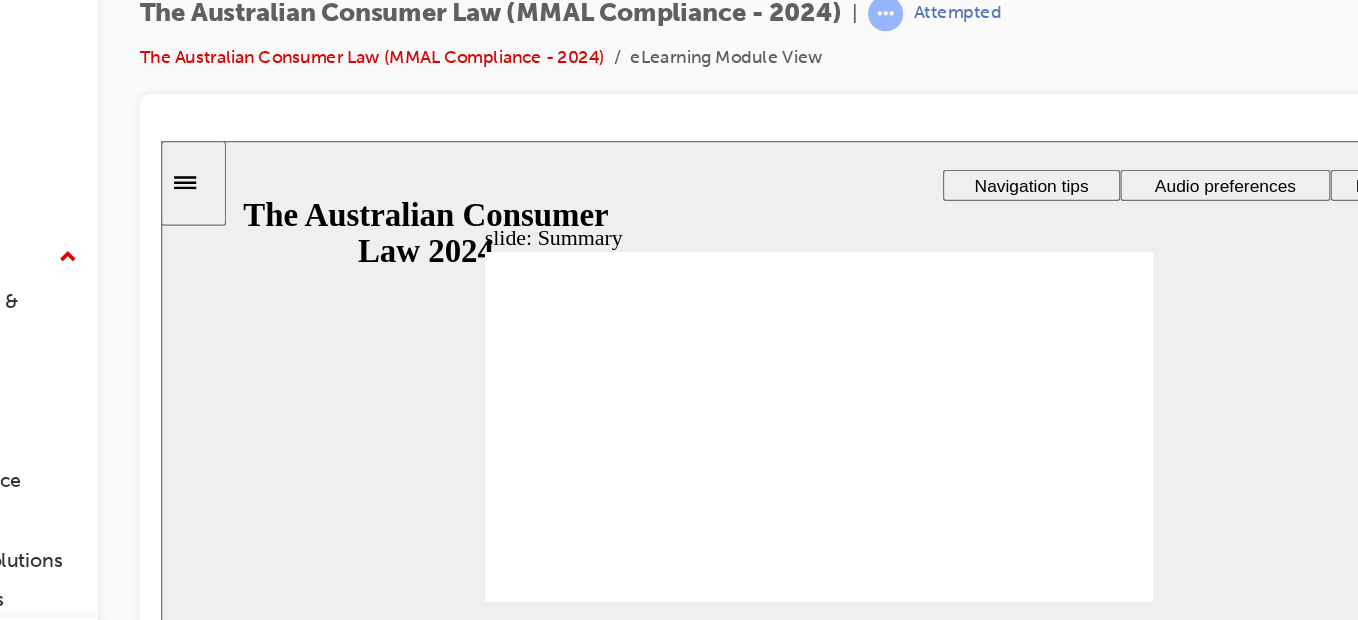 click 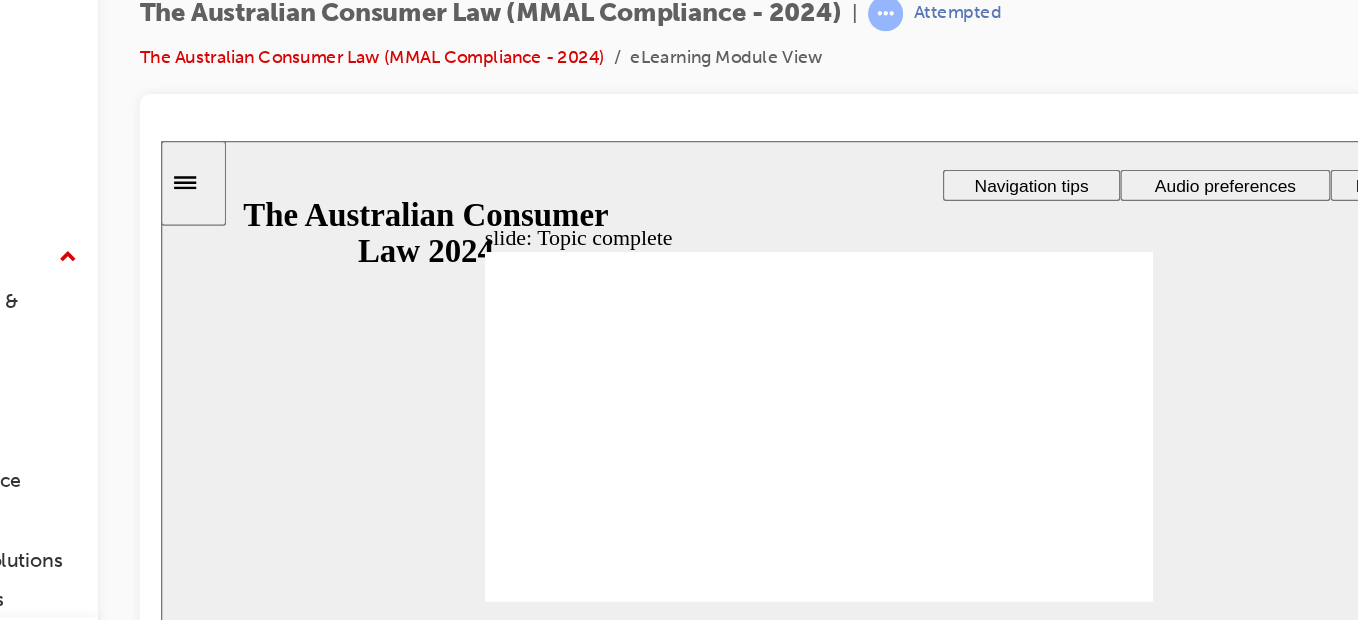 click 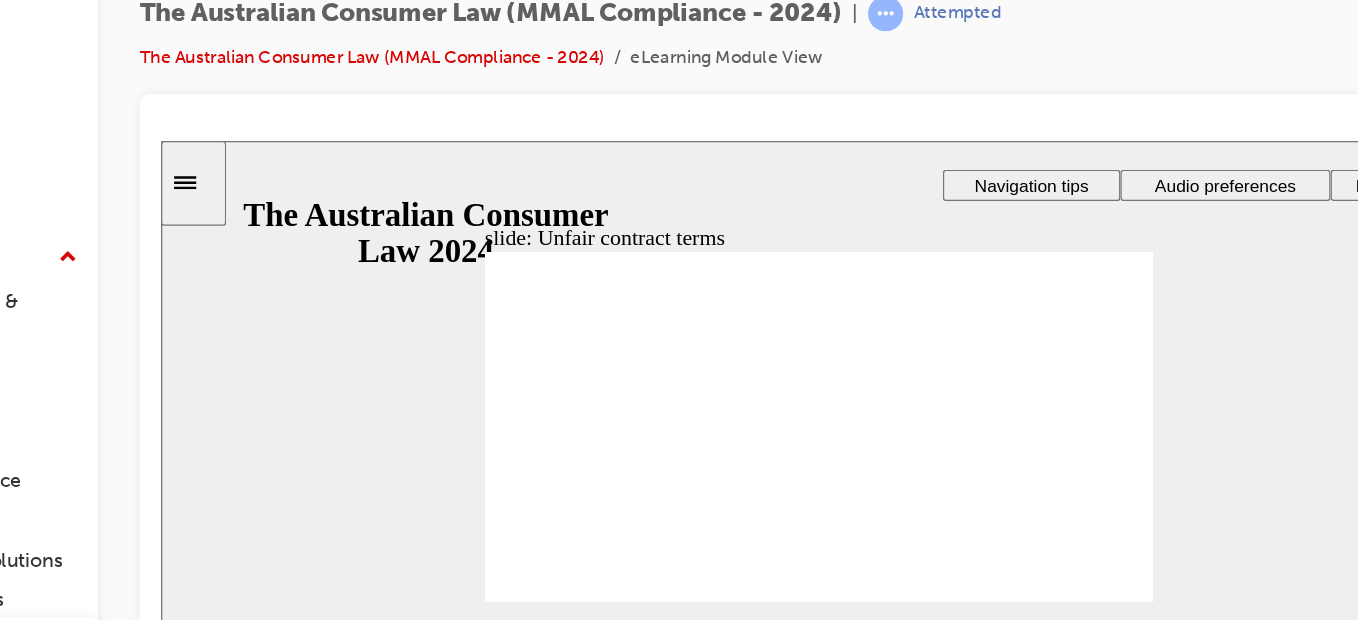 click 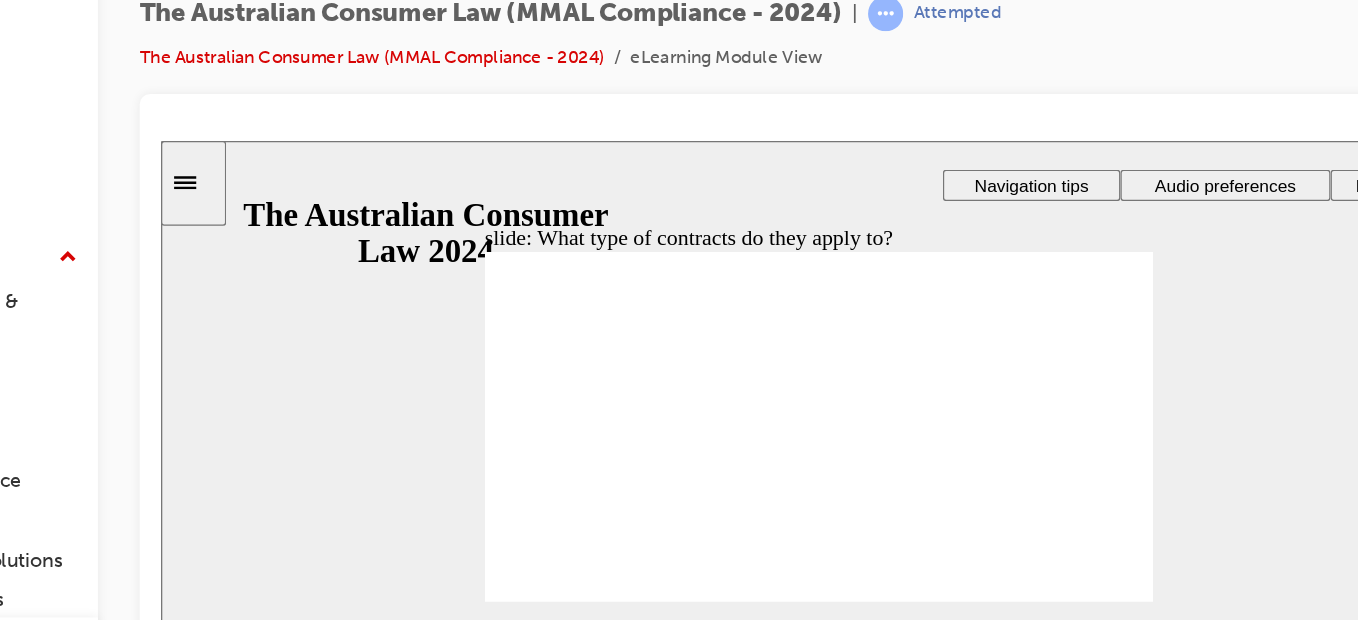click 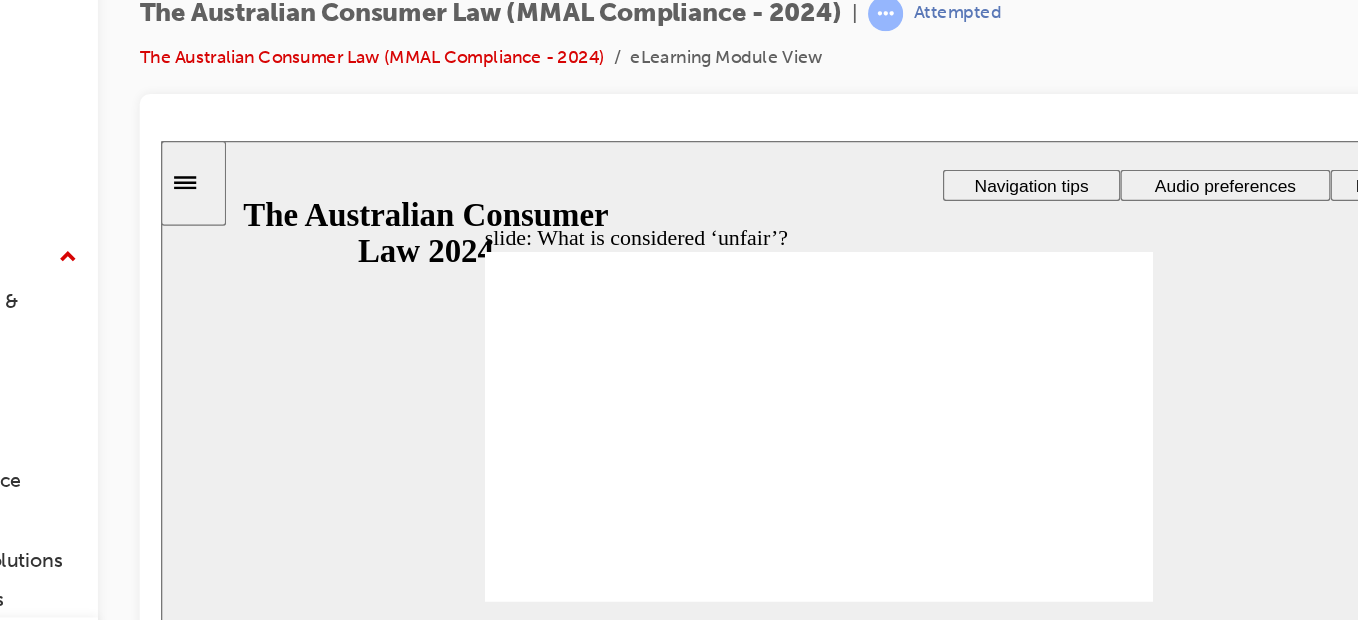 click 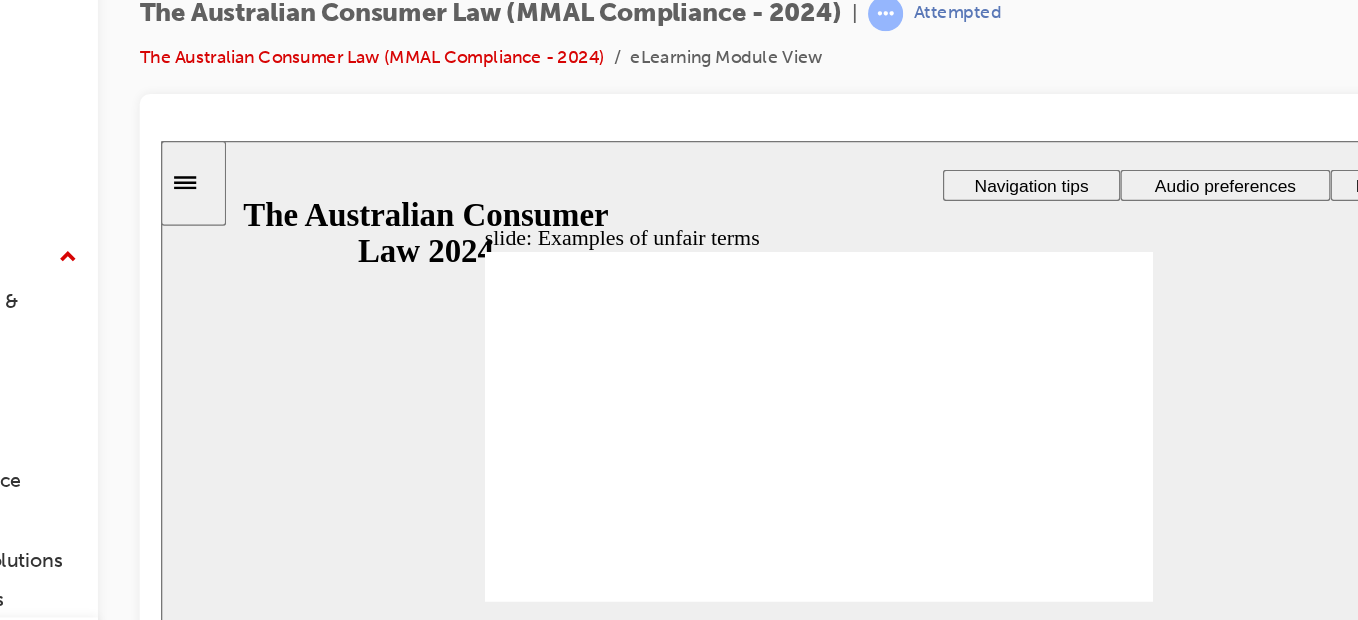 click 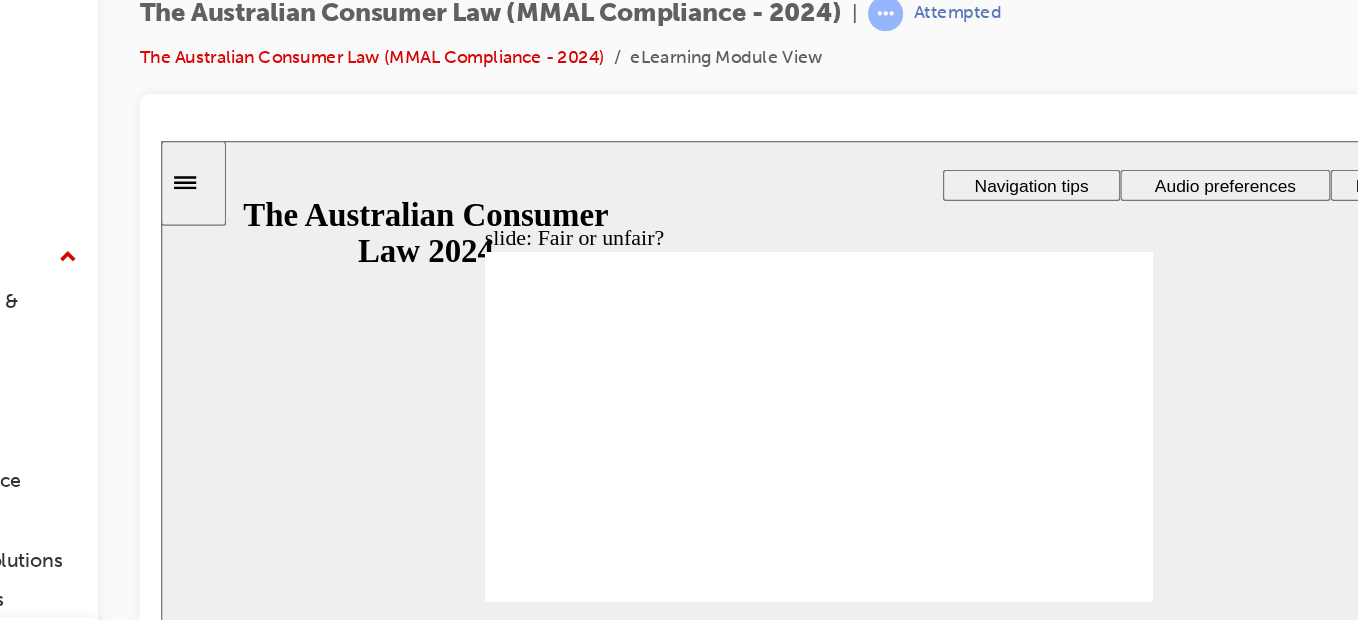 drag, startPoint x: 638, startPoint y: 309, endPoint x: 801, endPoint y: 373, distance: 175.11424 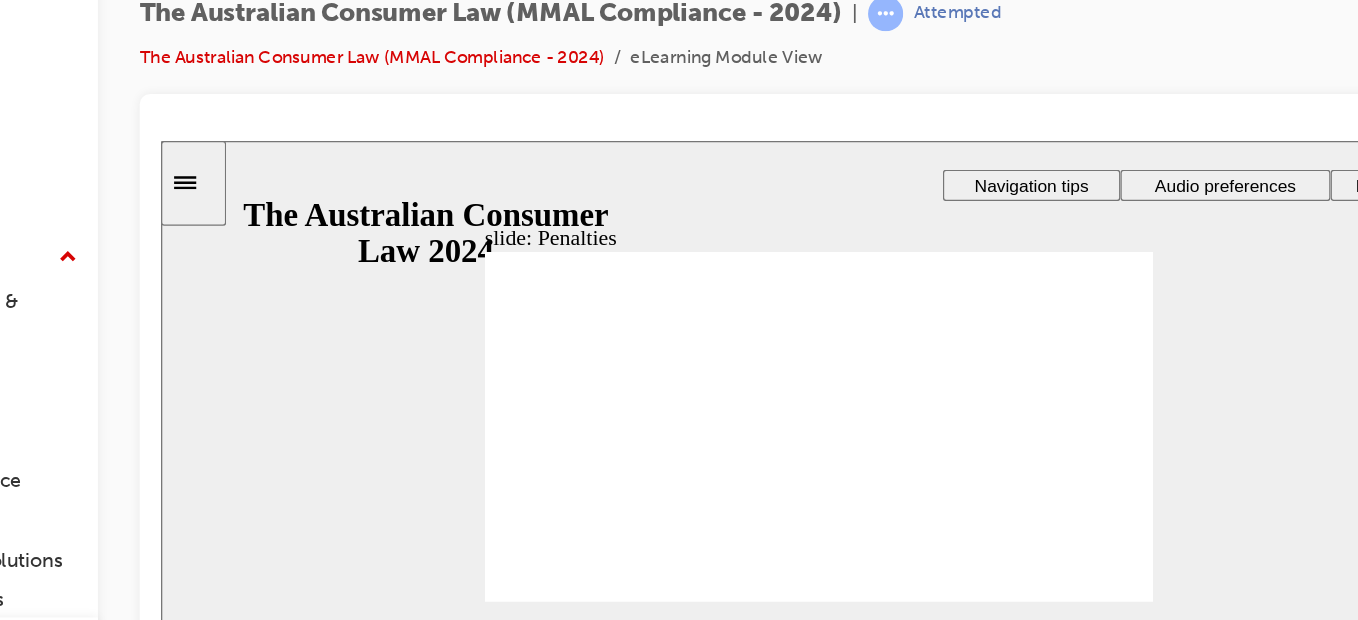 click 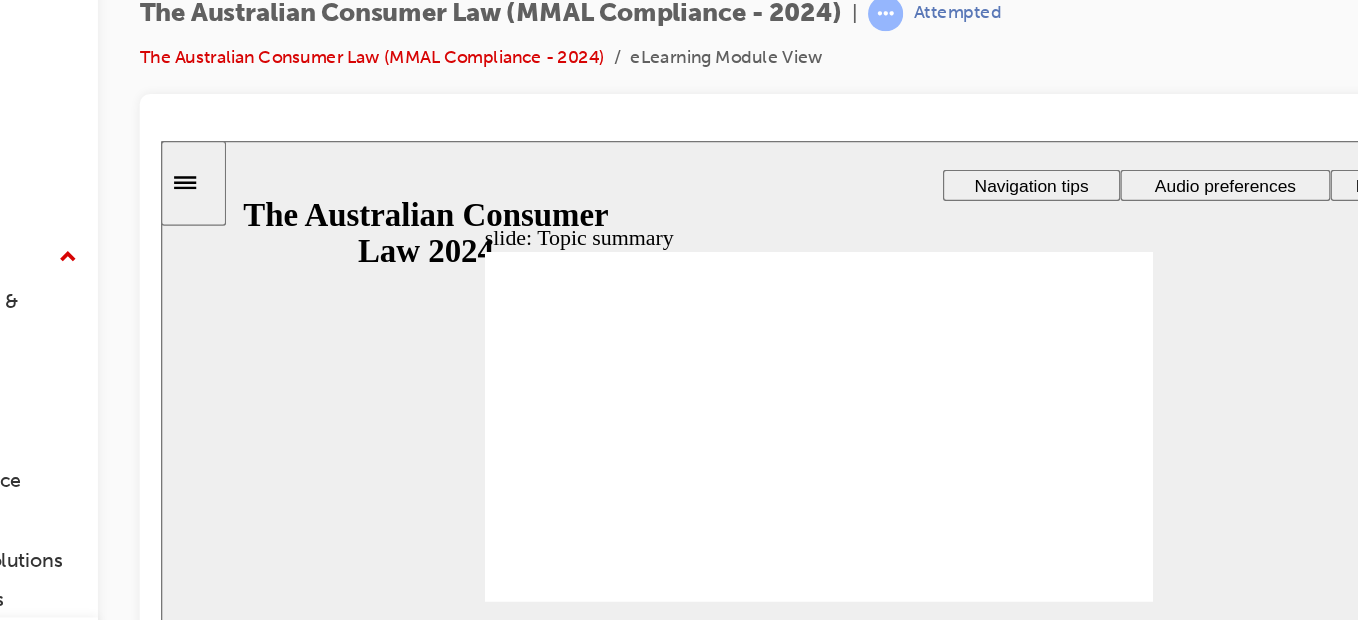 click 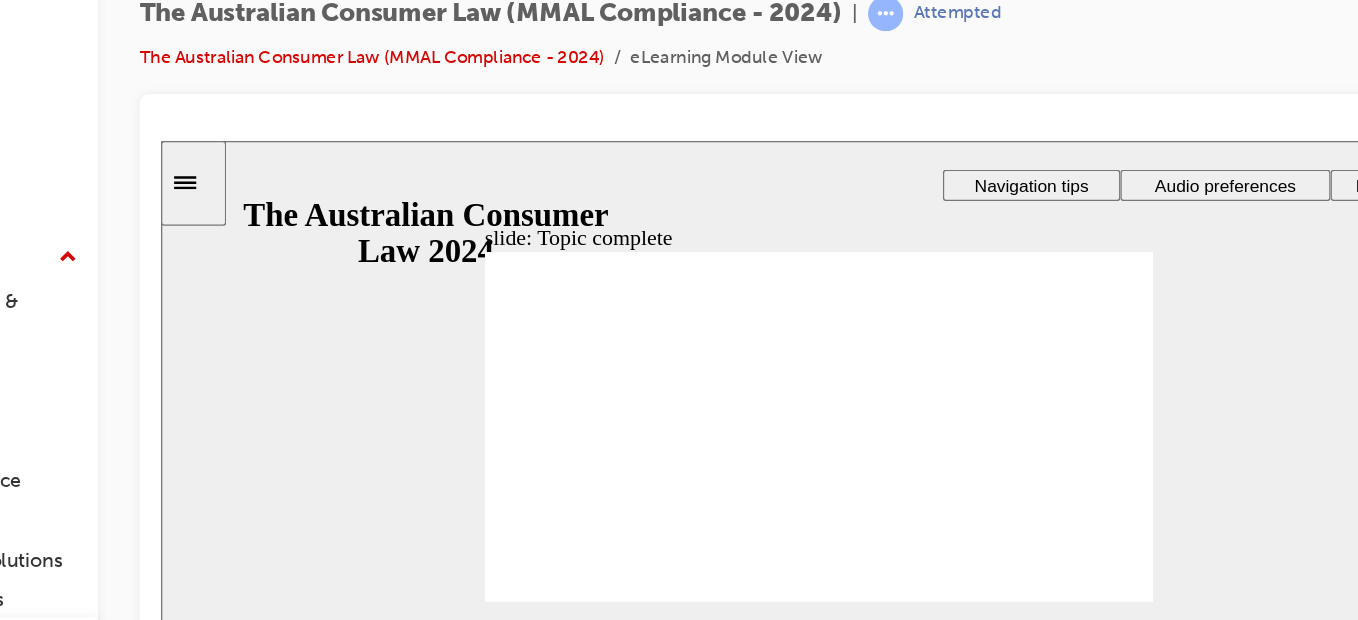 click 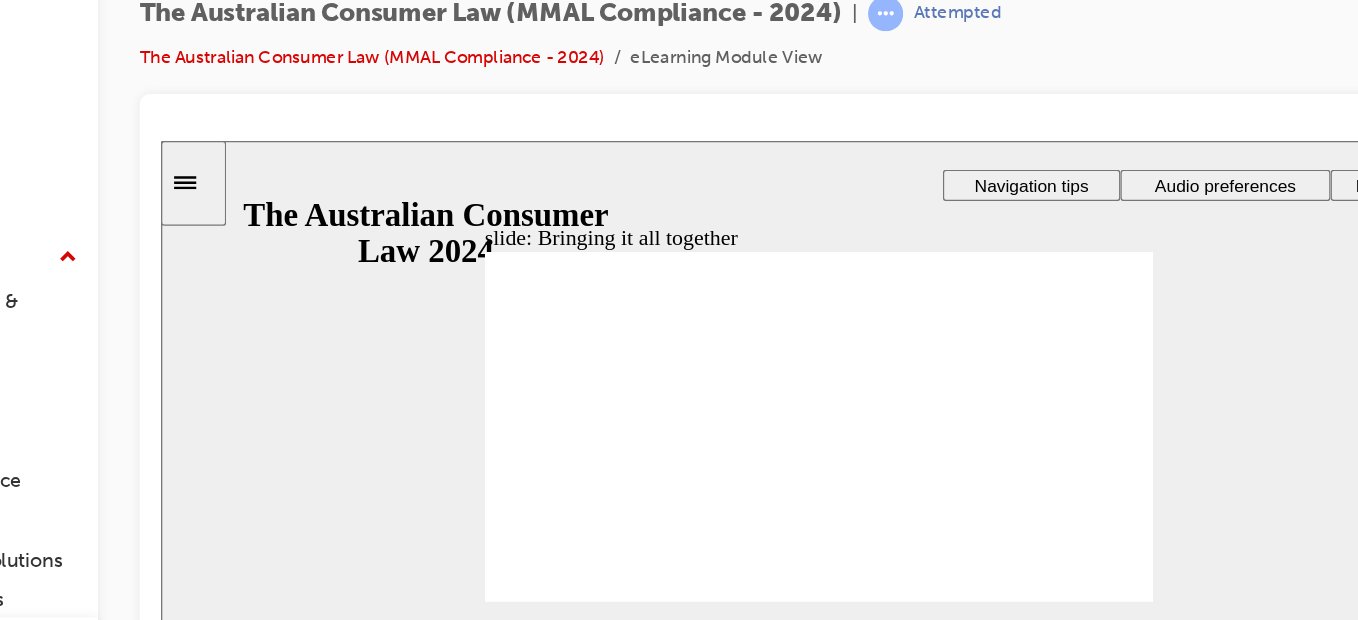 click 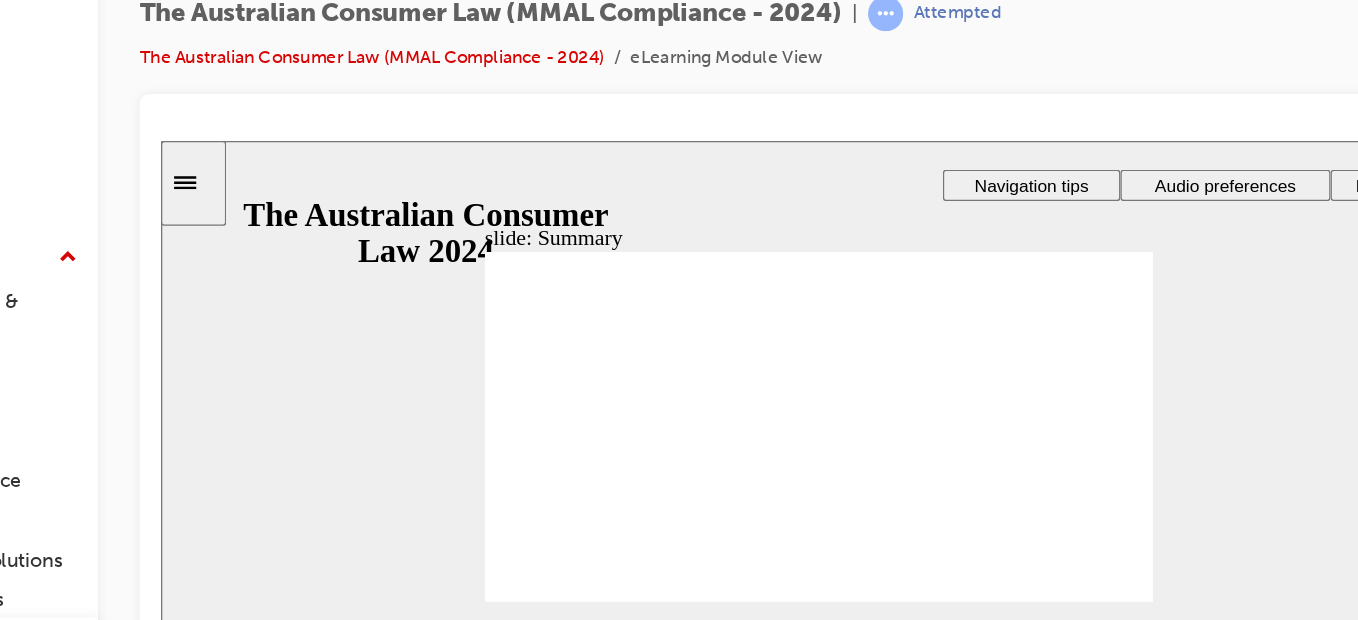 click 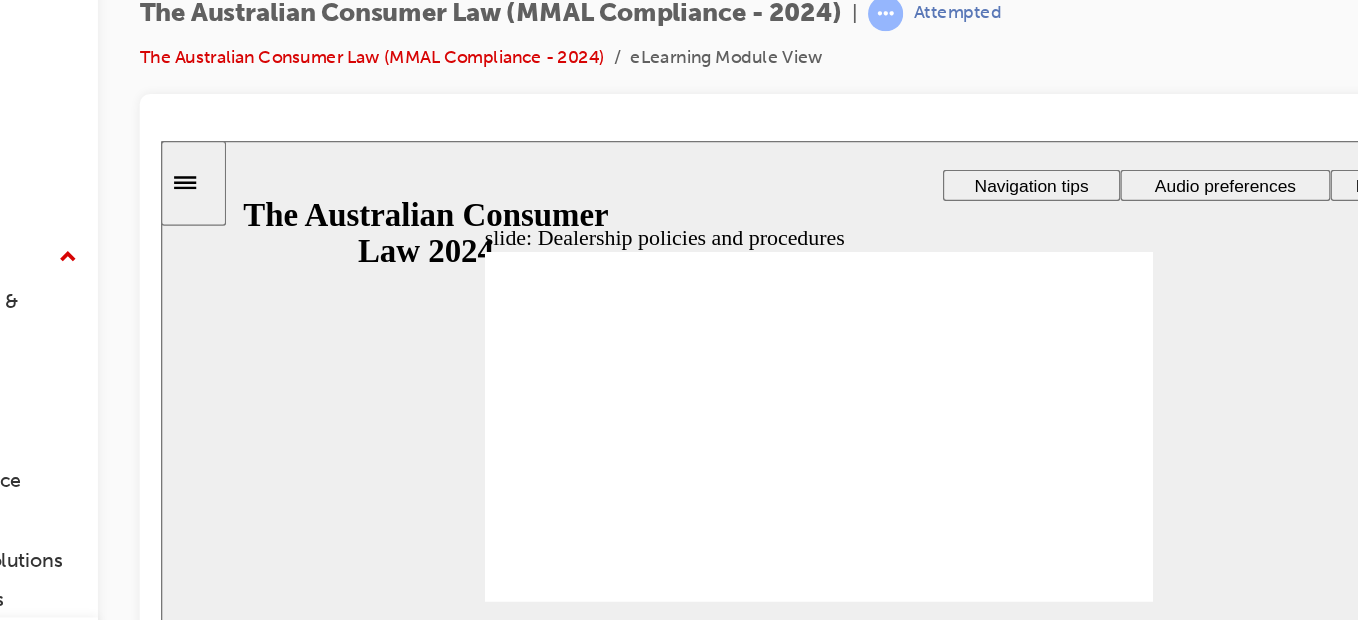 click 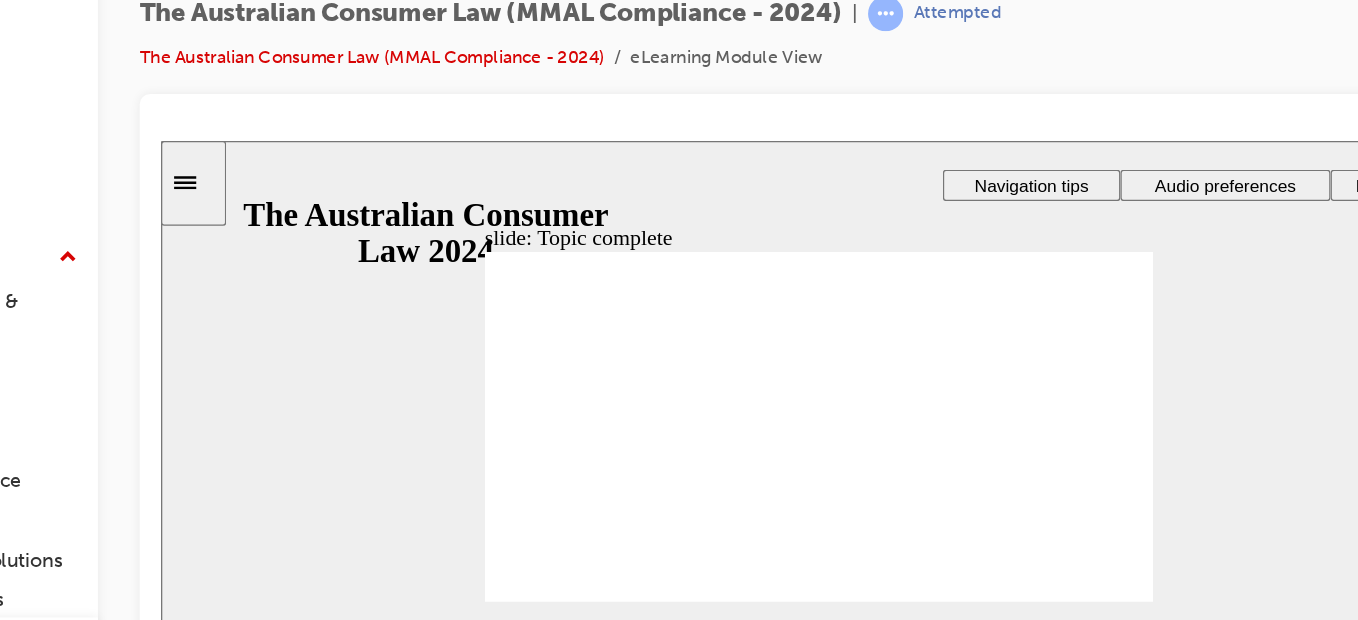 click 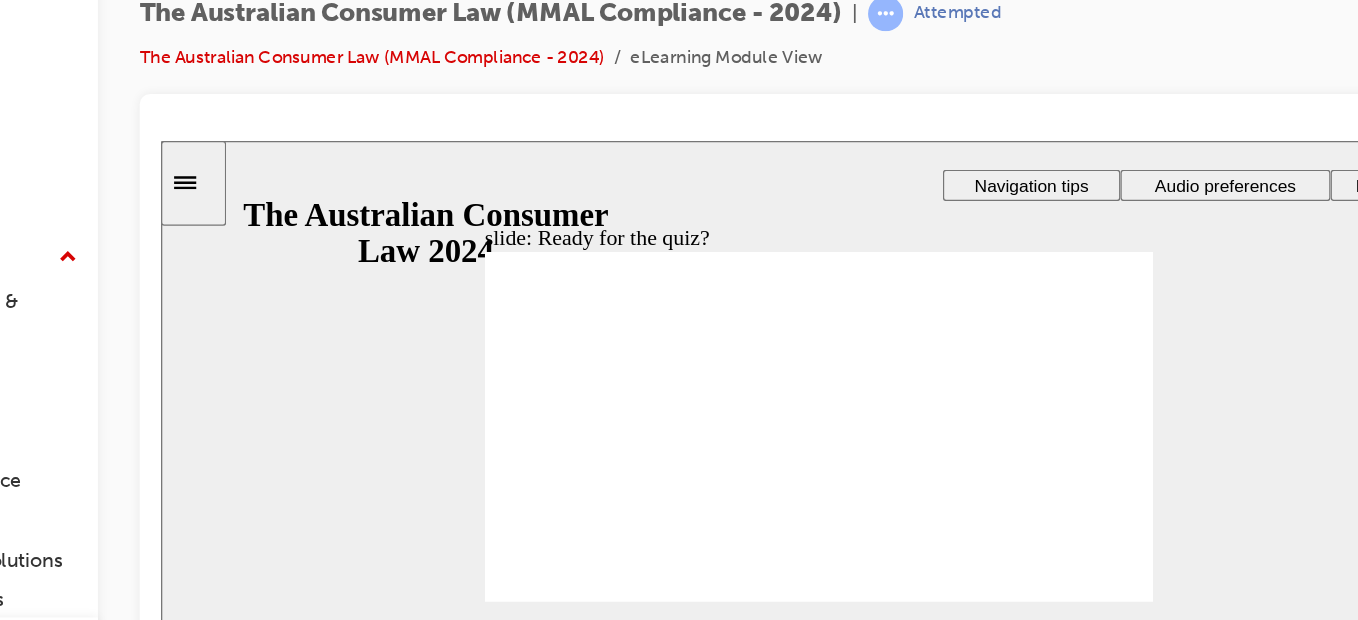 click 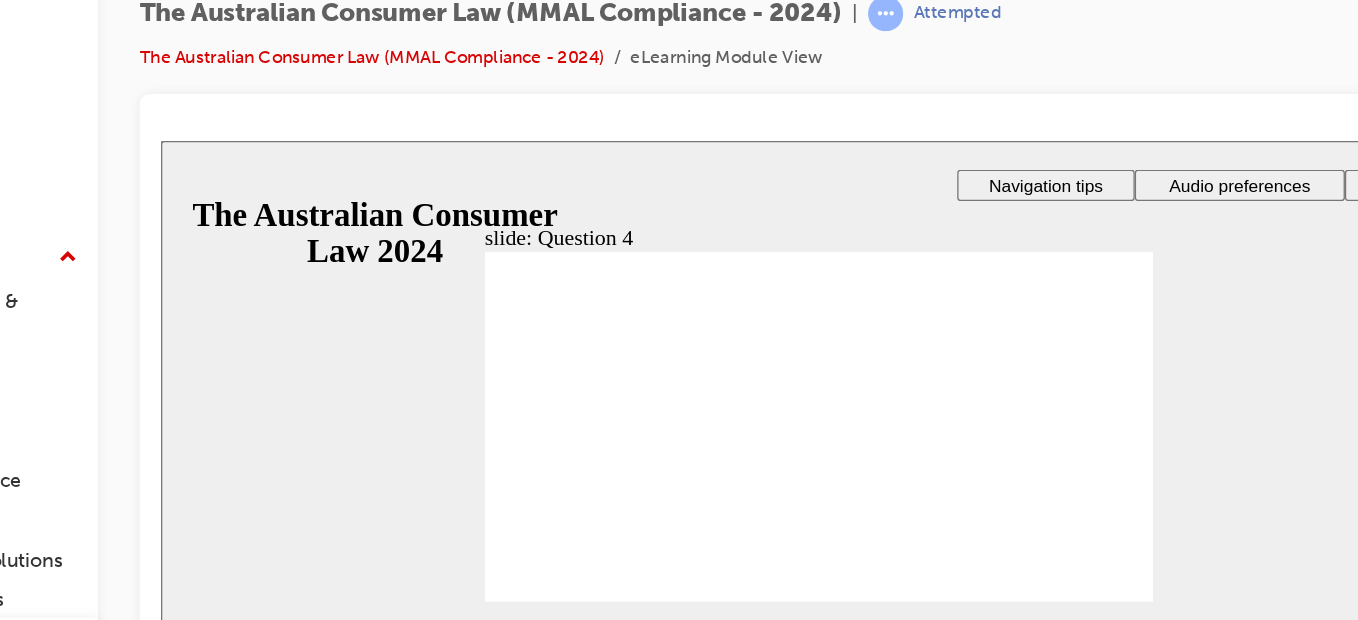 checkbox on "true" 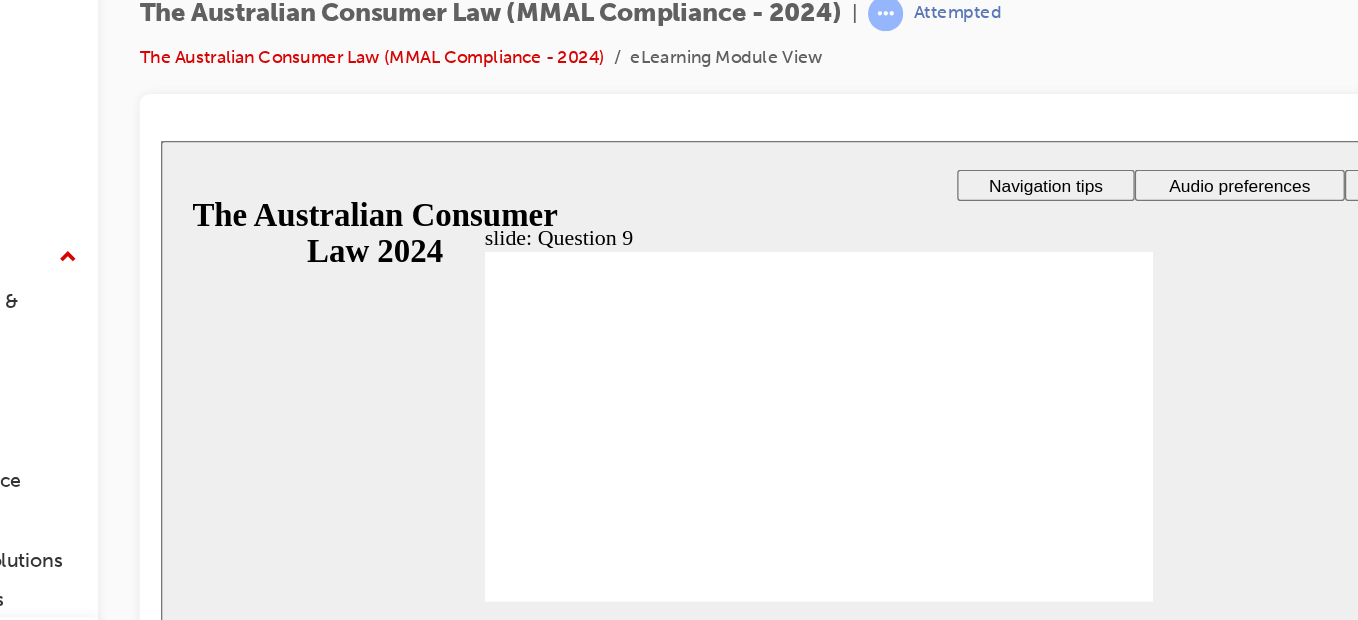 checkbox on "true" 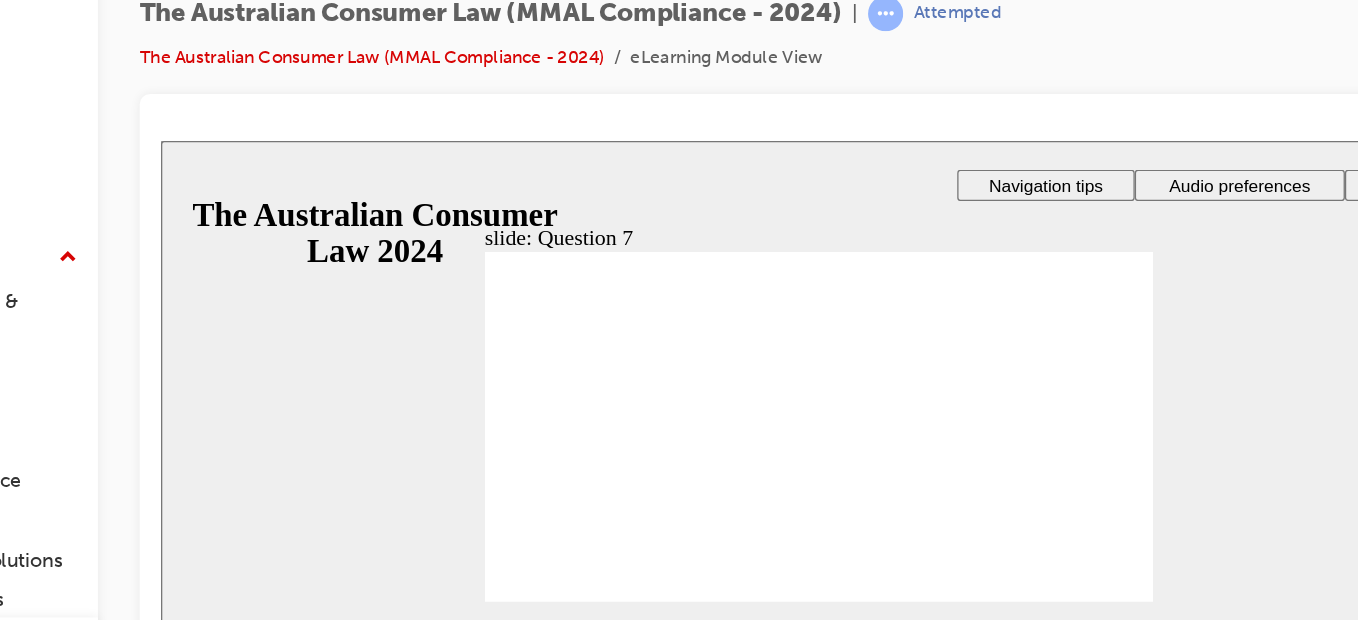 checkbox on "true" 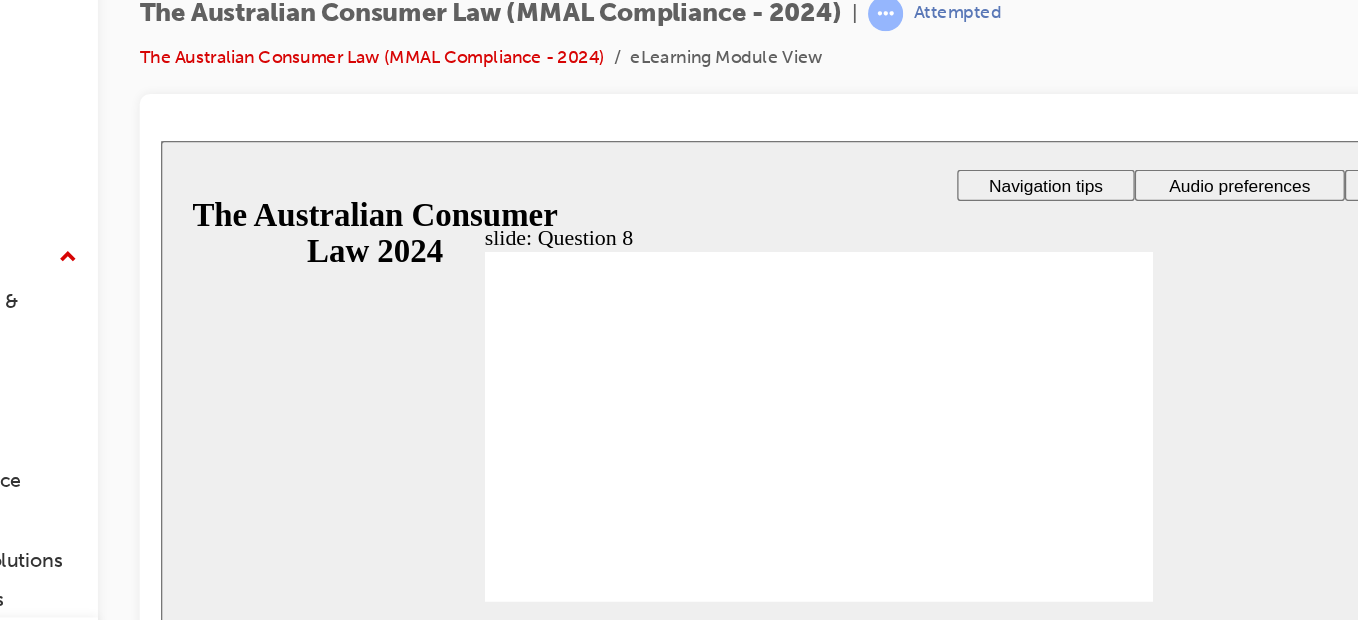radio on "true" 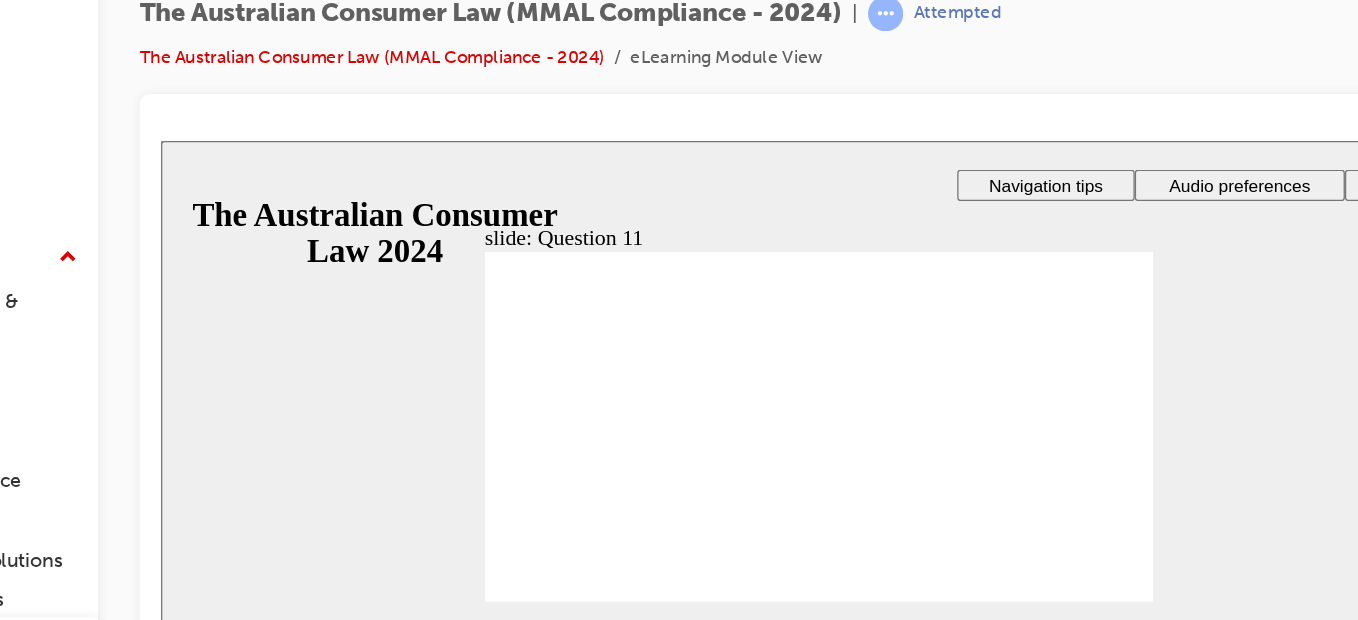 checkbox on "true" 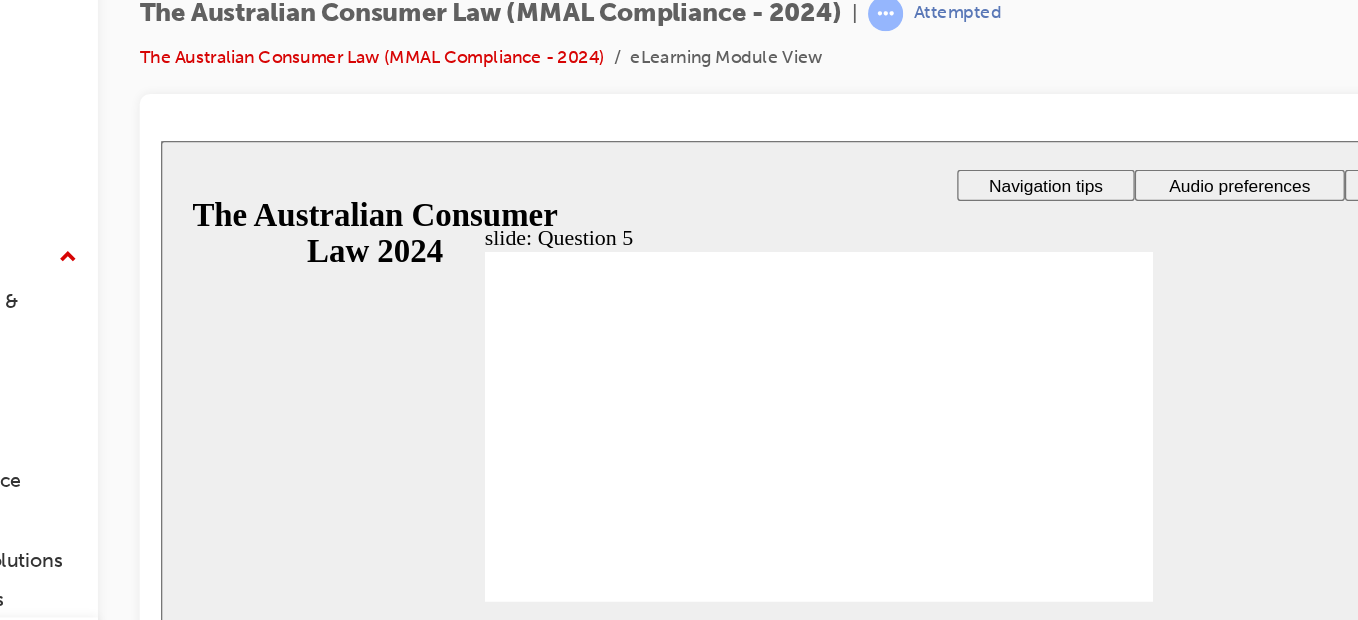 radio on "true" 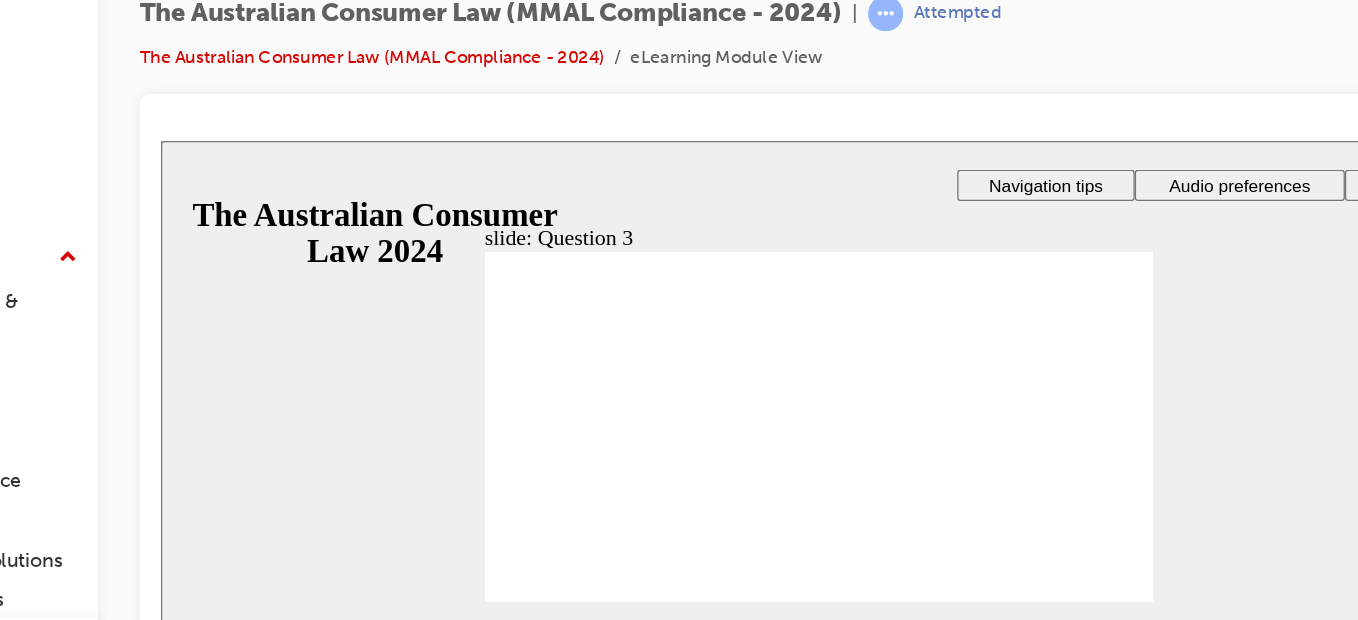 radio on "true" 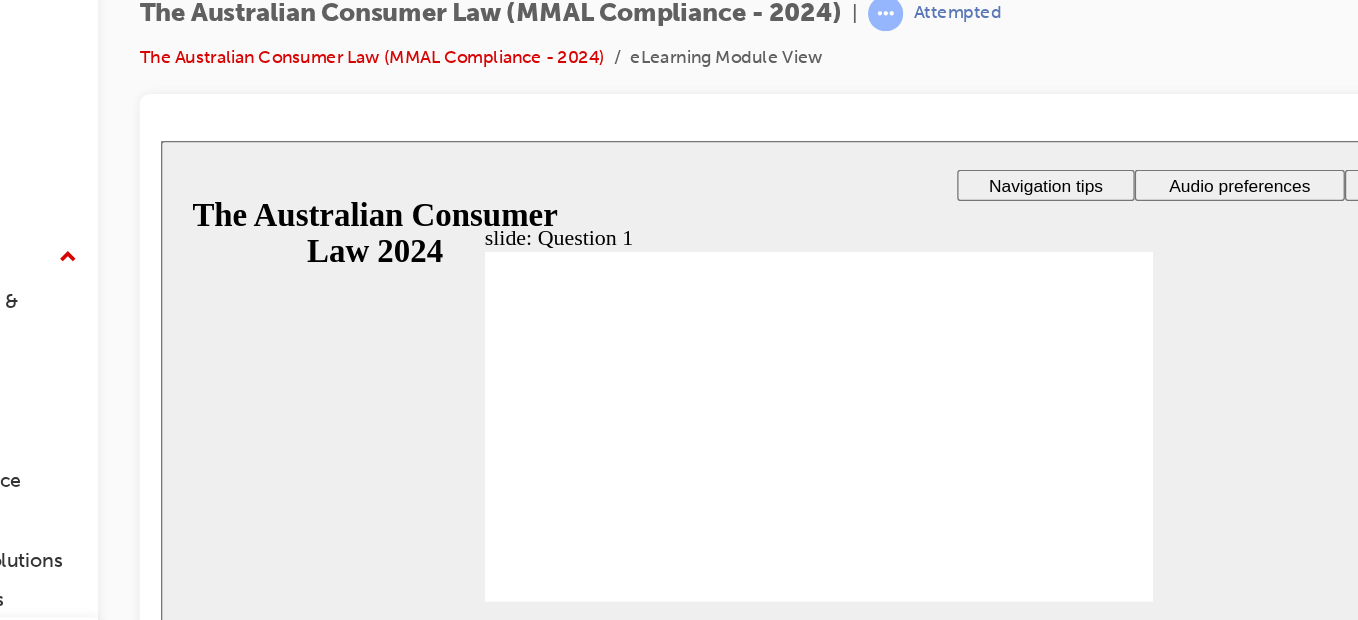radio on "true" 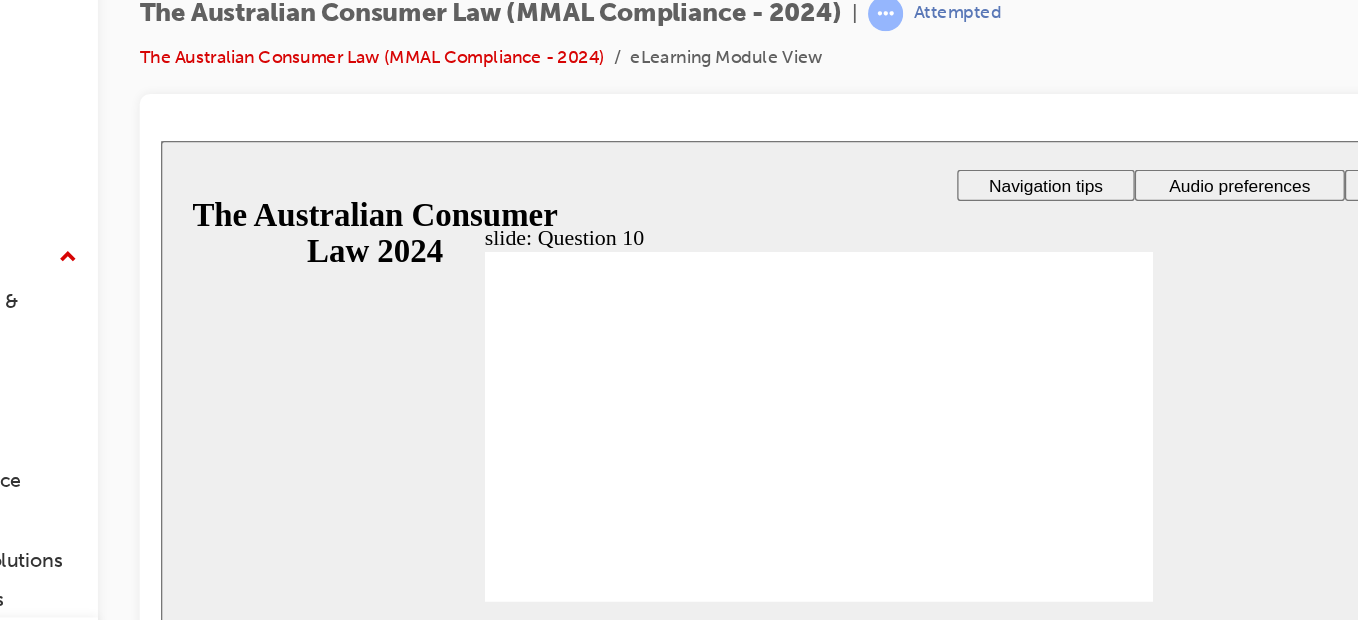 checkbox on "true" 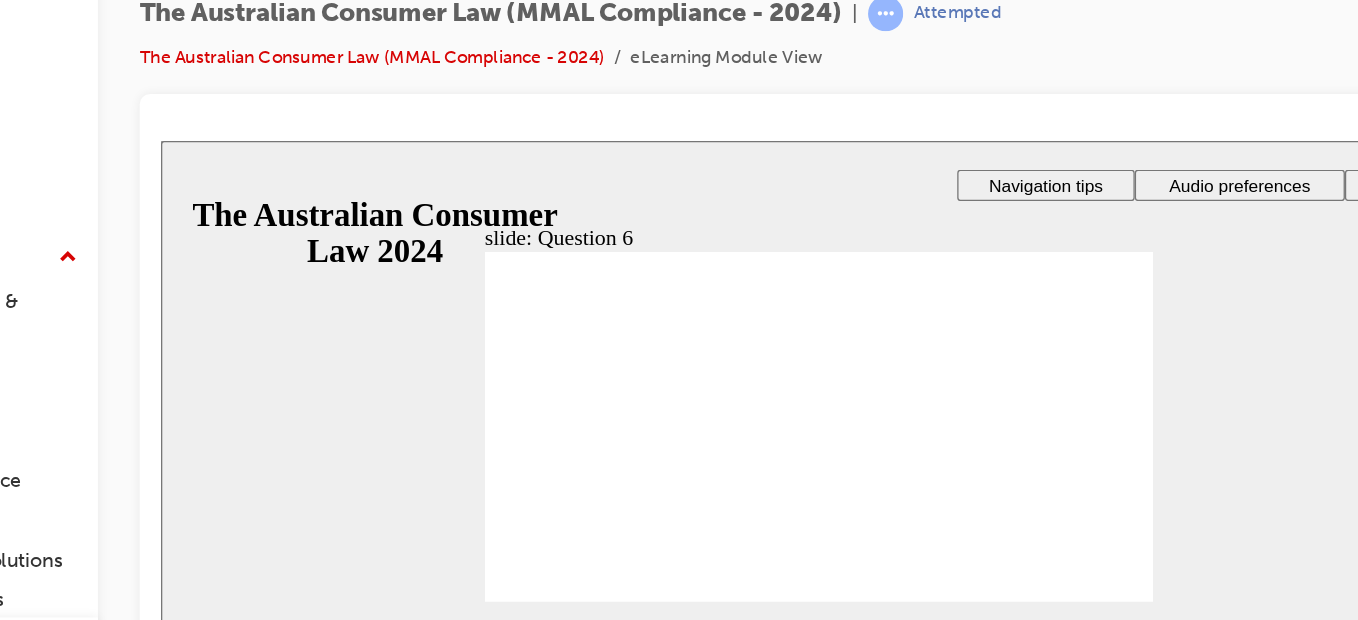 radio on "true" 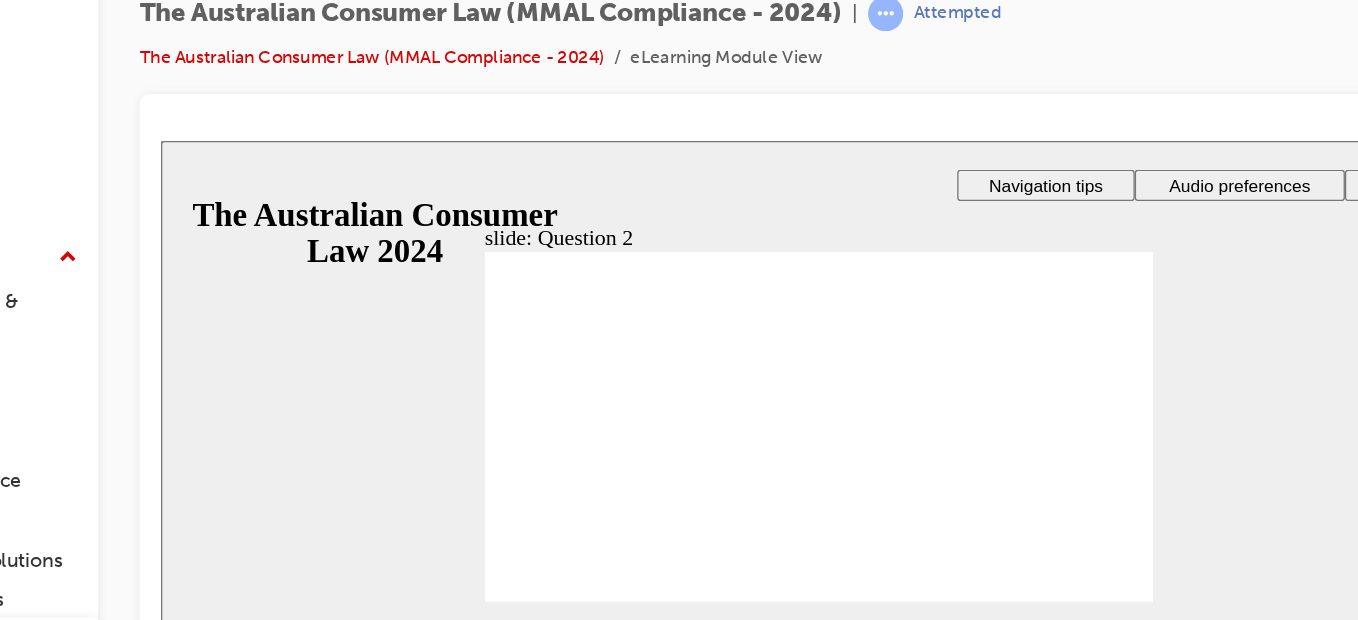 radio on "true" 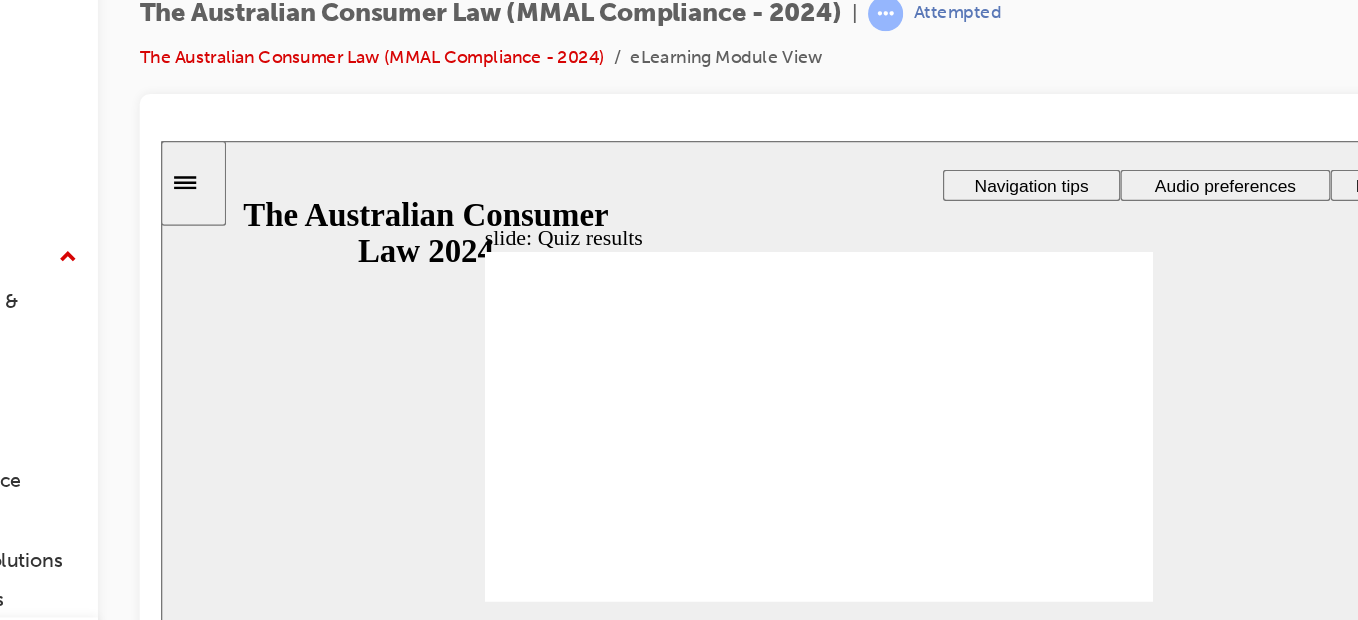 click on "Retry quiz Retry quiz" at bounding box center [741, 1798] 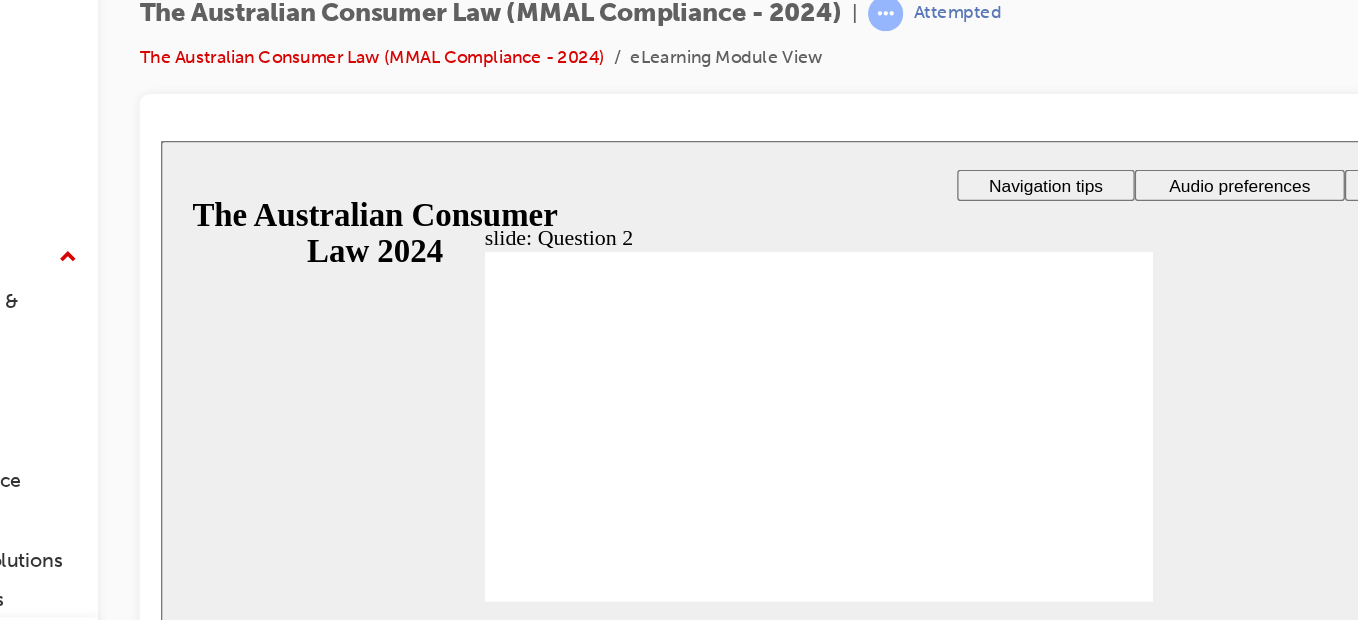 radio on "true" 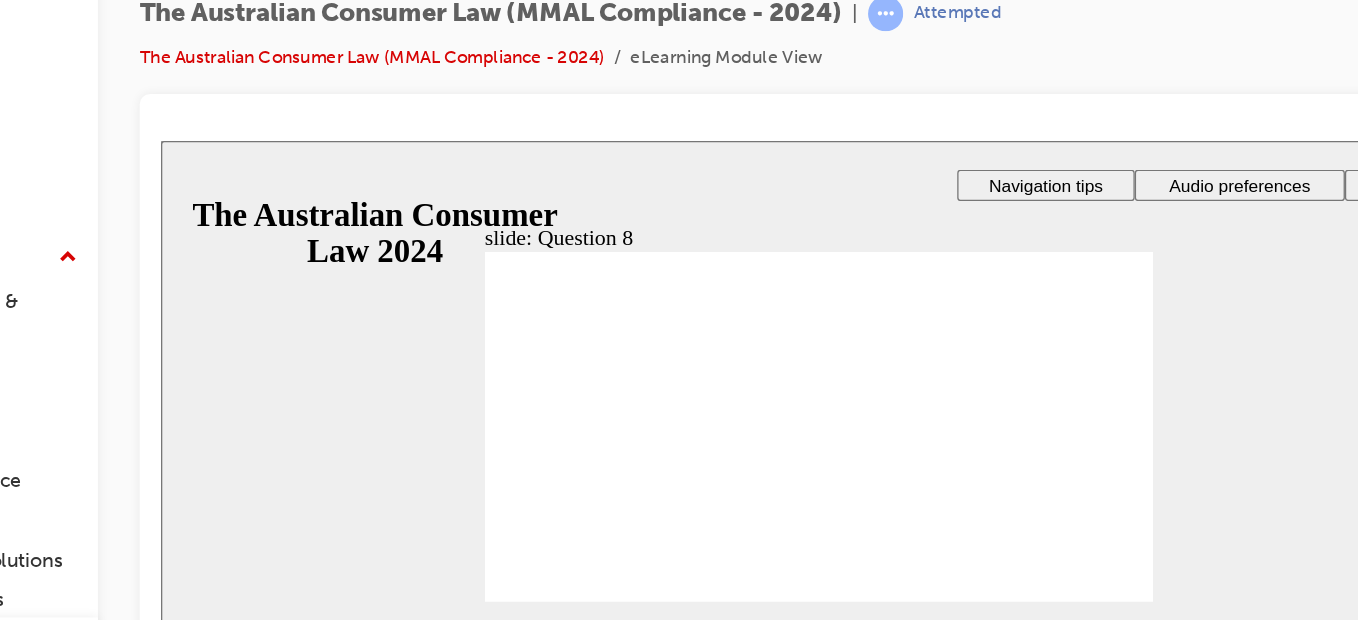 radio on "true" 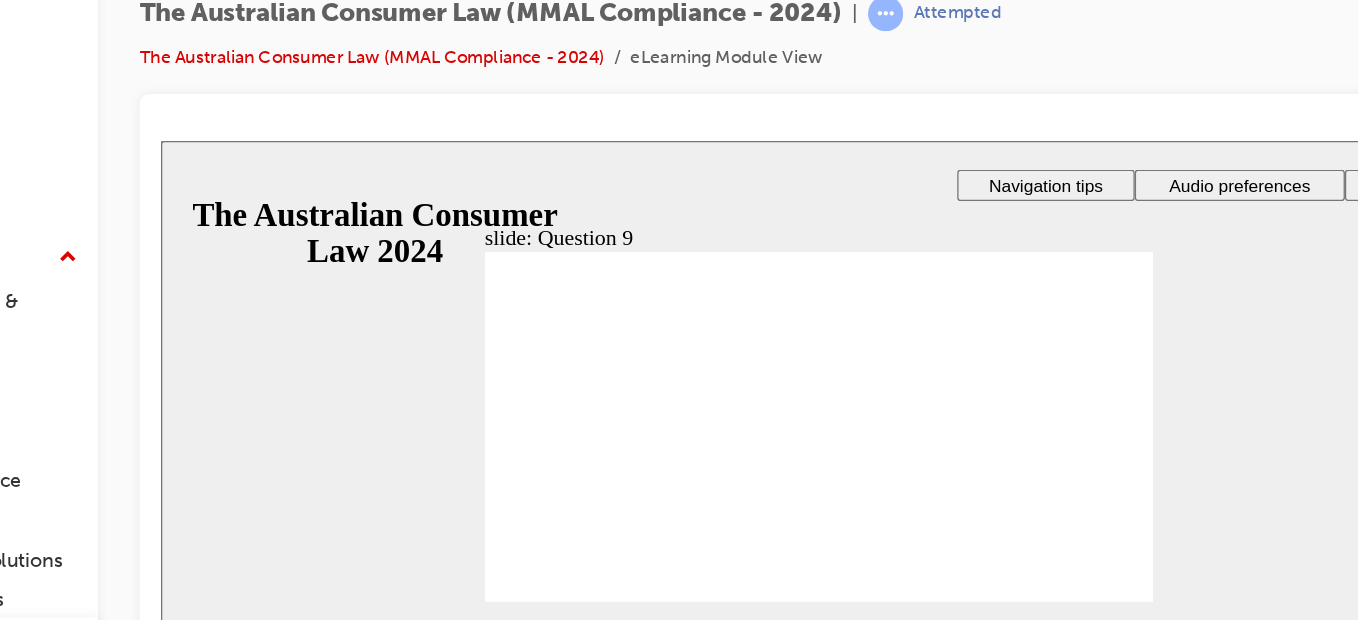 click at bounding box center [664, 1255] 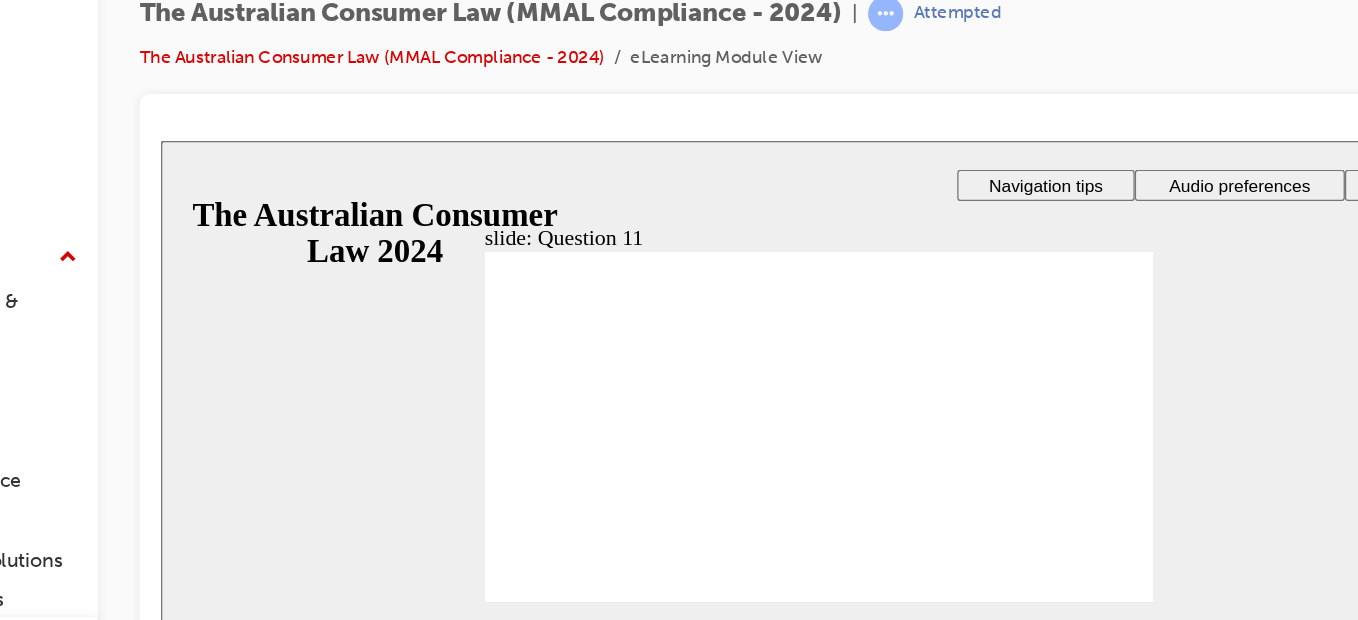 checkbox on "true" 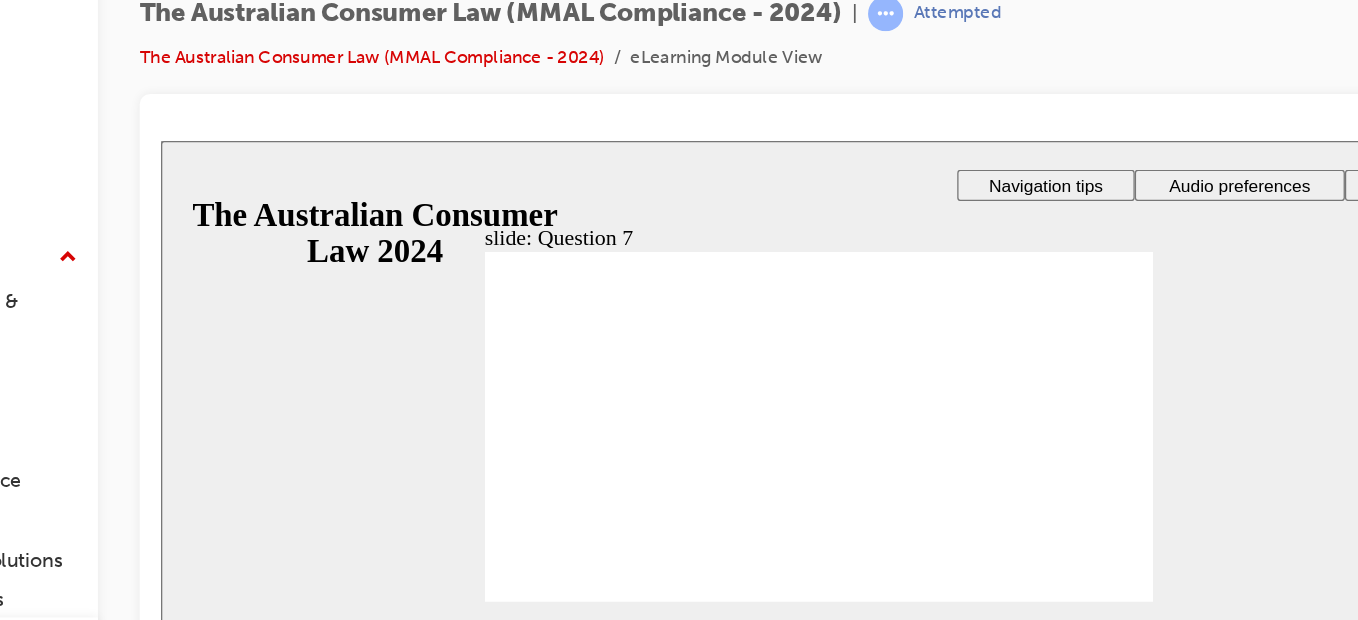checkbox on "true" 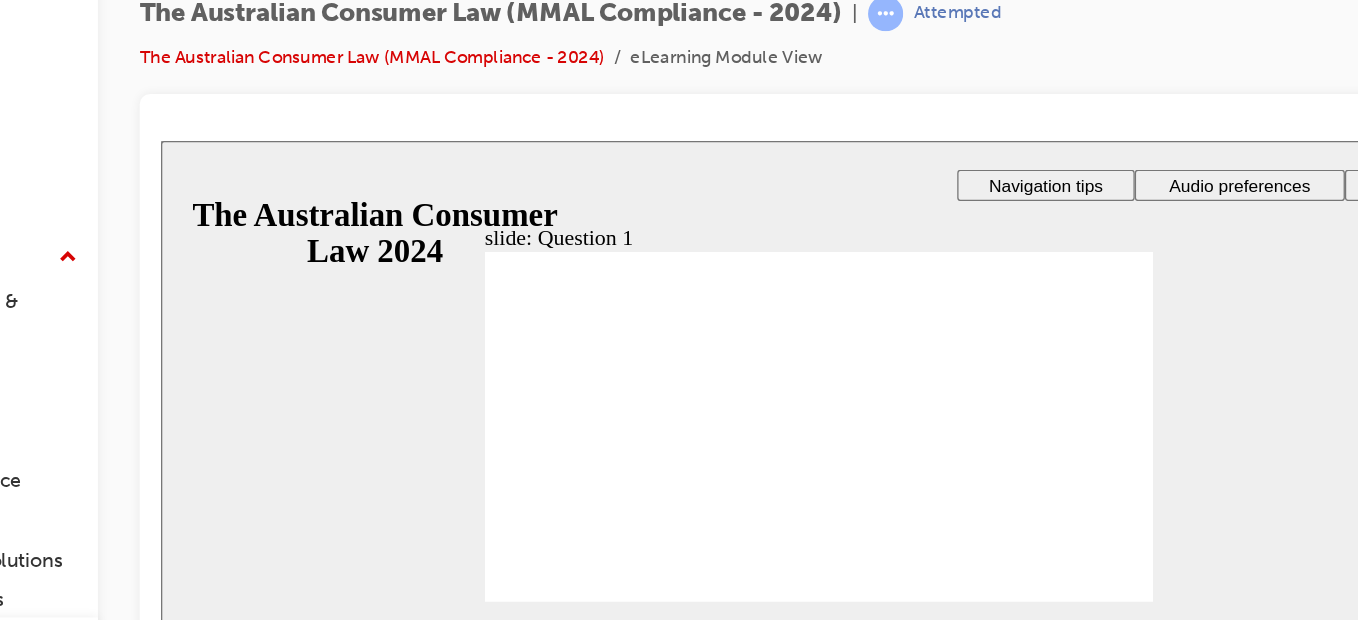 radio on "false" 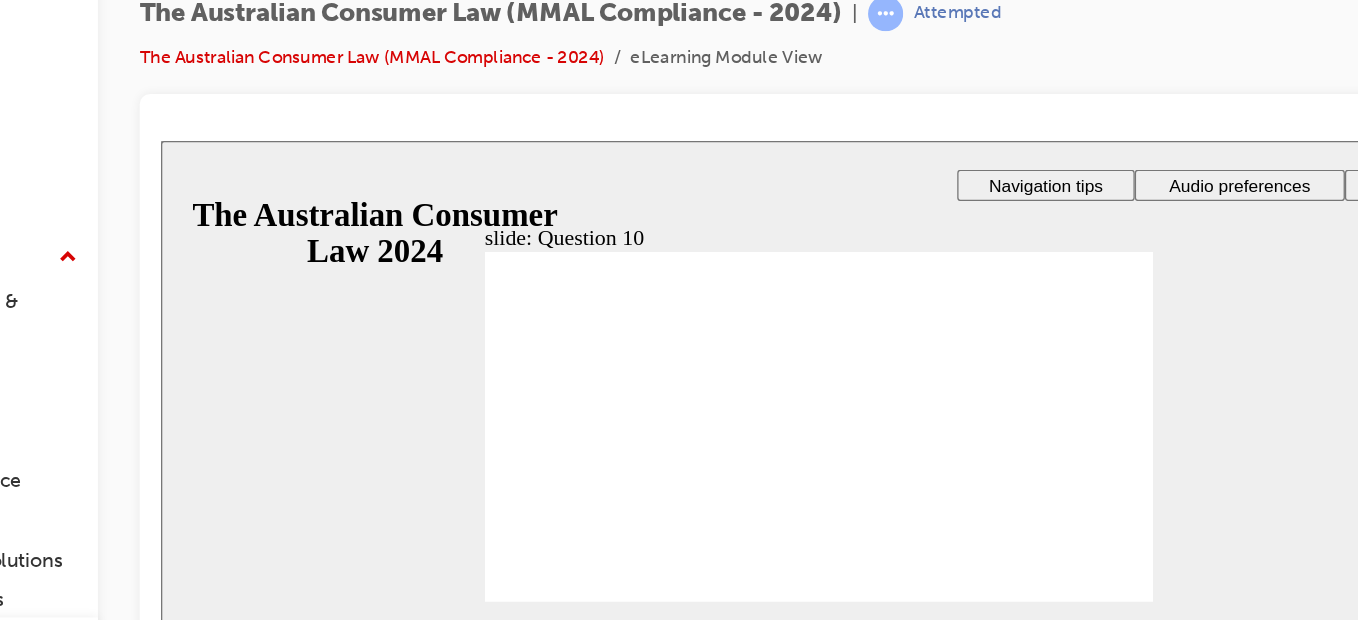 checkbox on "true" 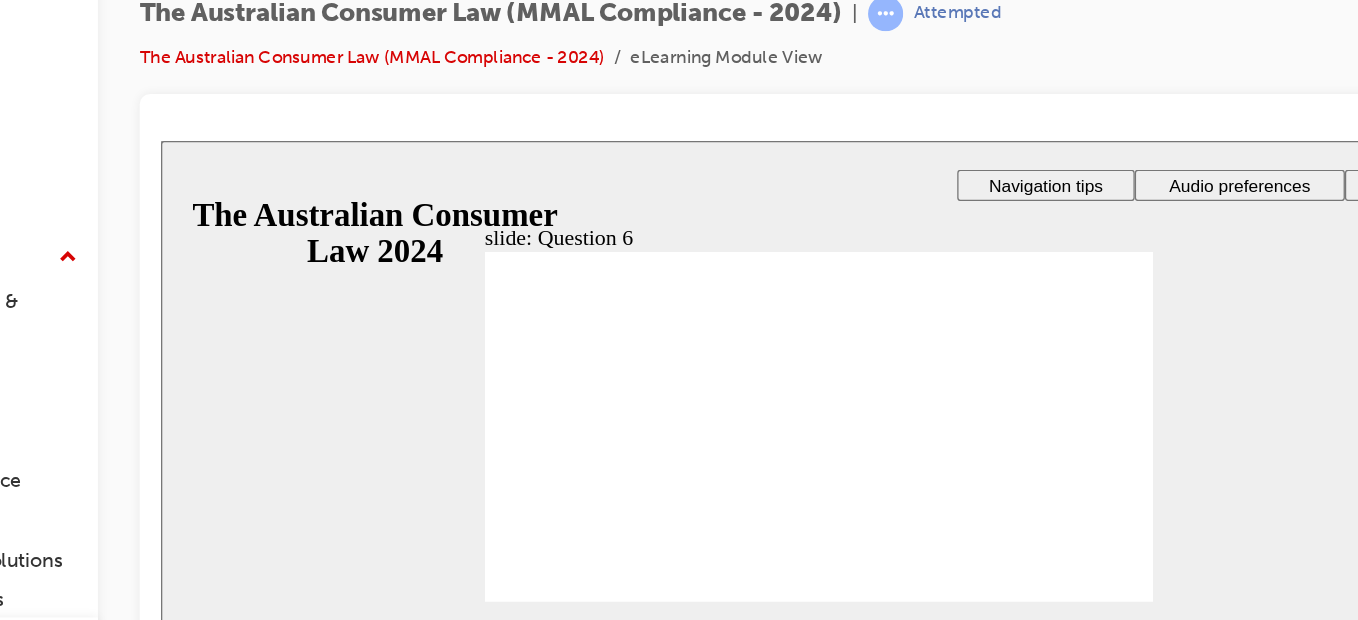 radio on "true" 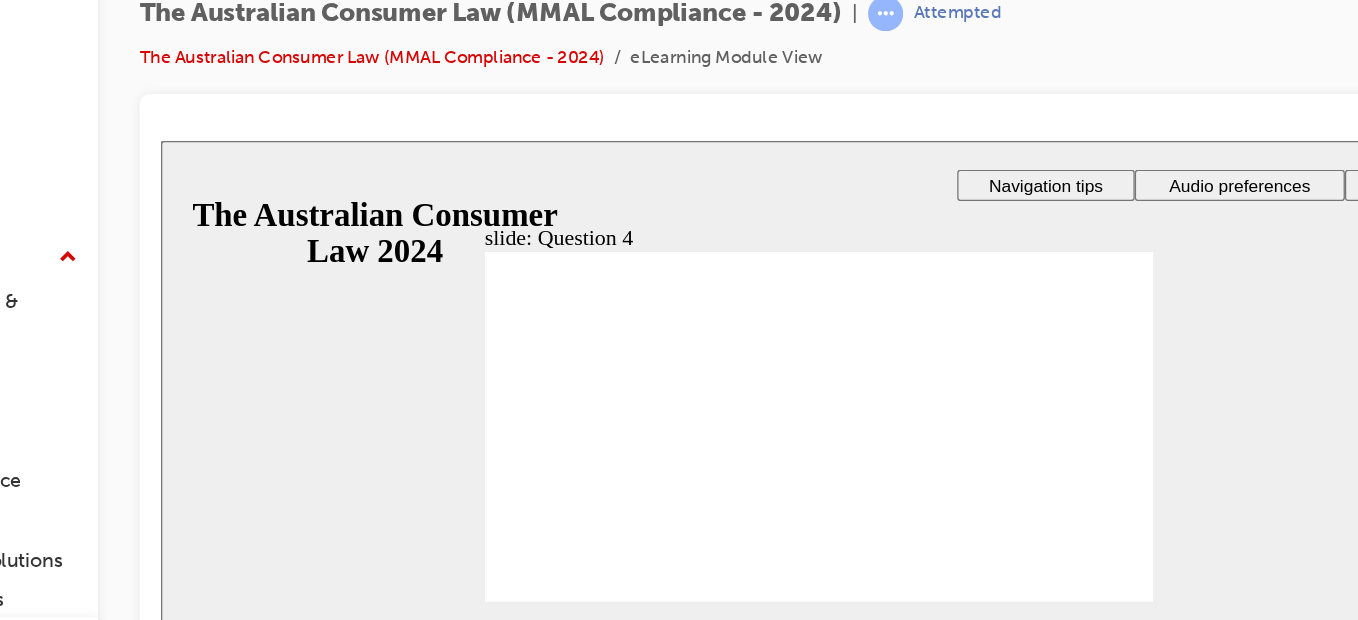 checkbox on "true" 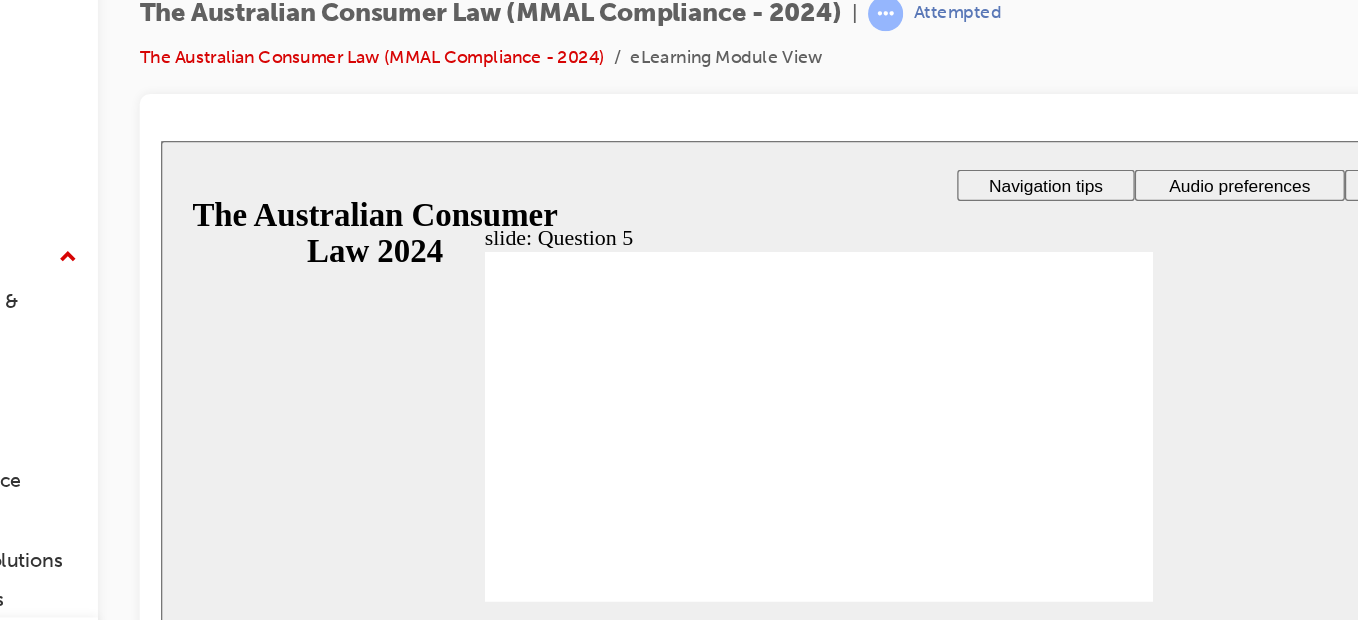 radio on "true" 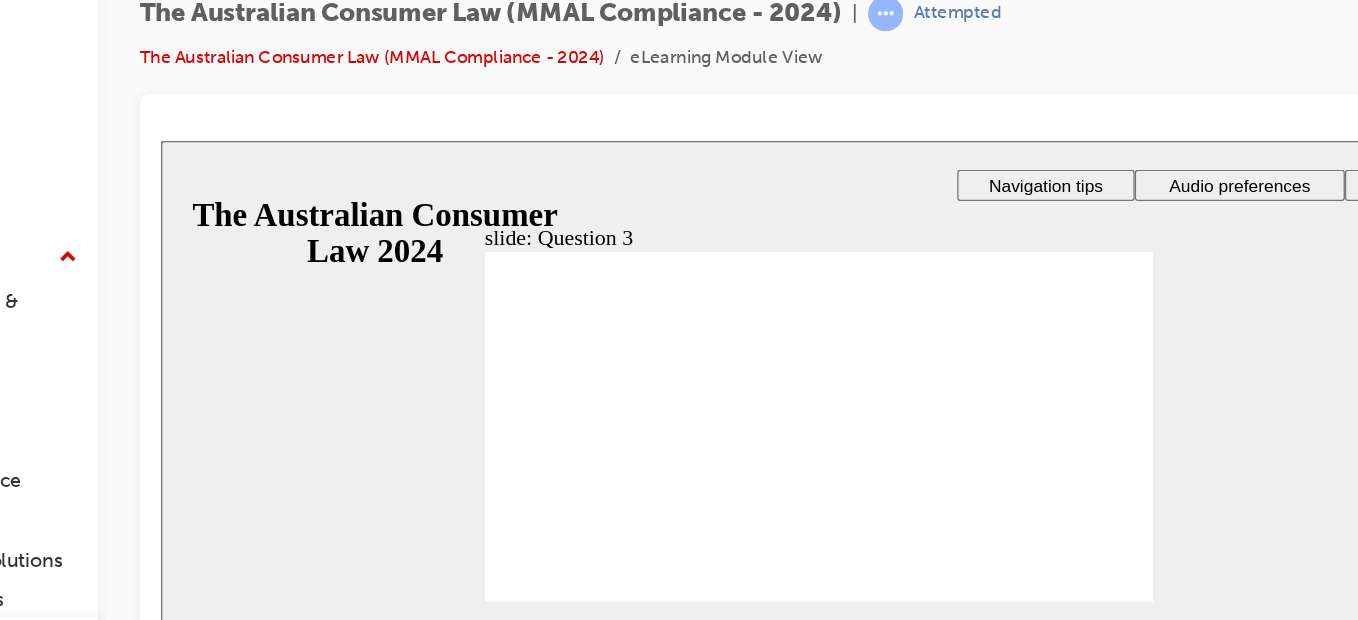 radio on "true" 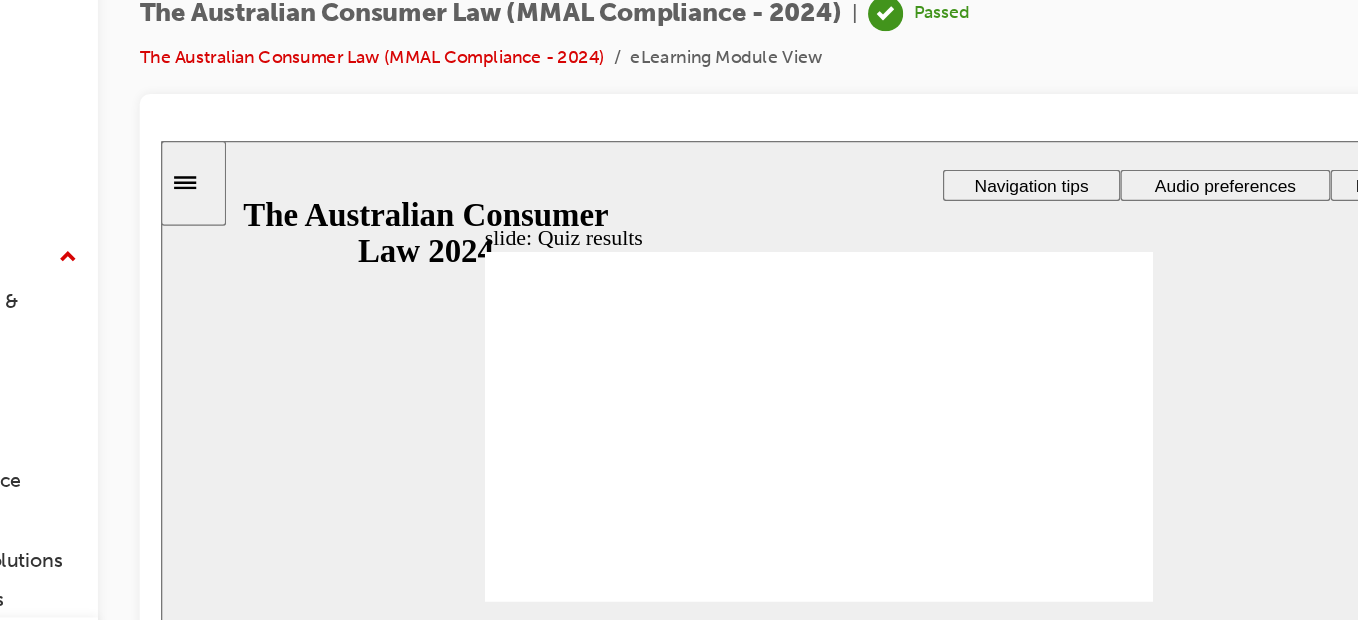 click 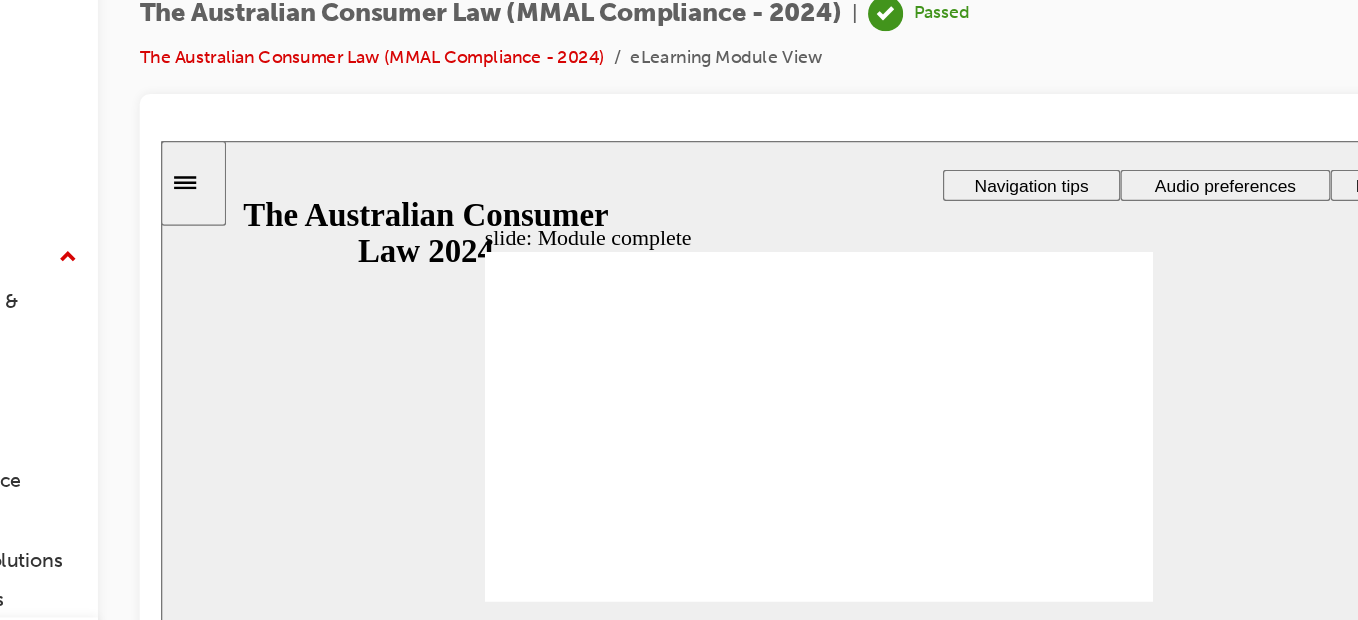 click on "Exit Exit Exit" at bounding box center (723, 2016) 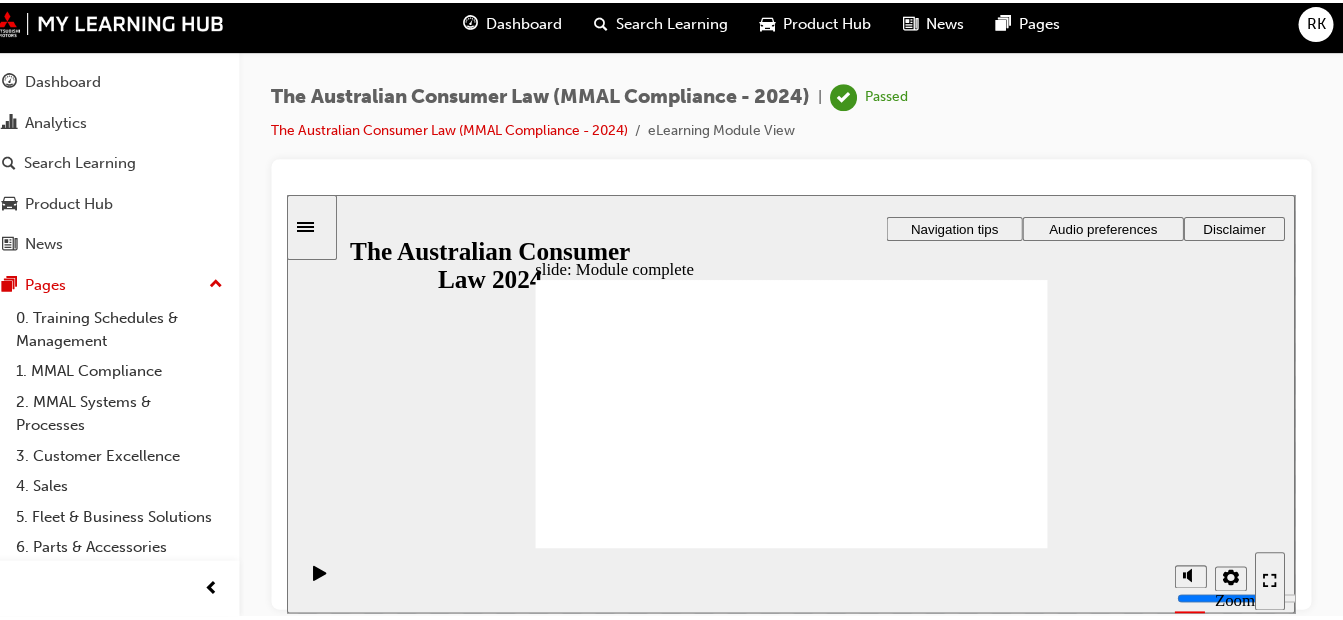 scroll, scrollTop: 0, scrollLeft: 0, axis: both 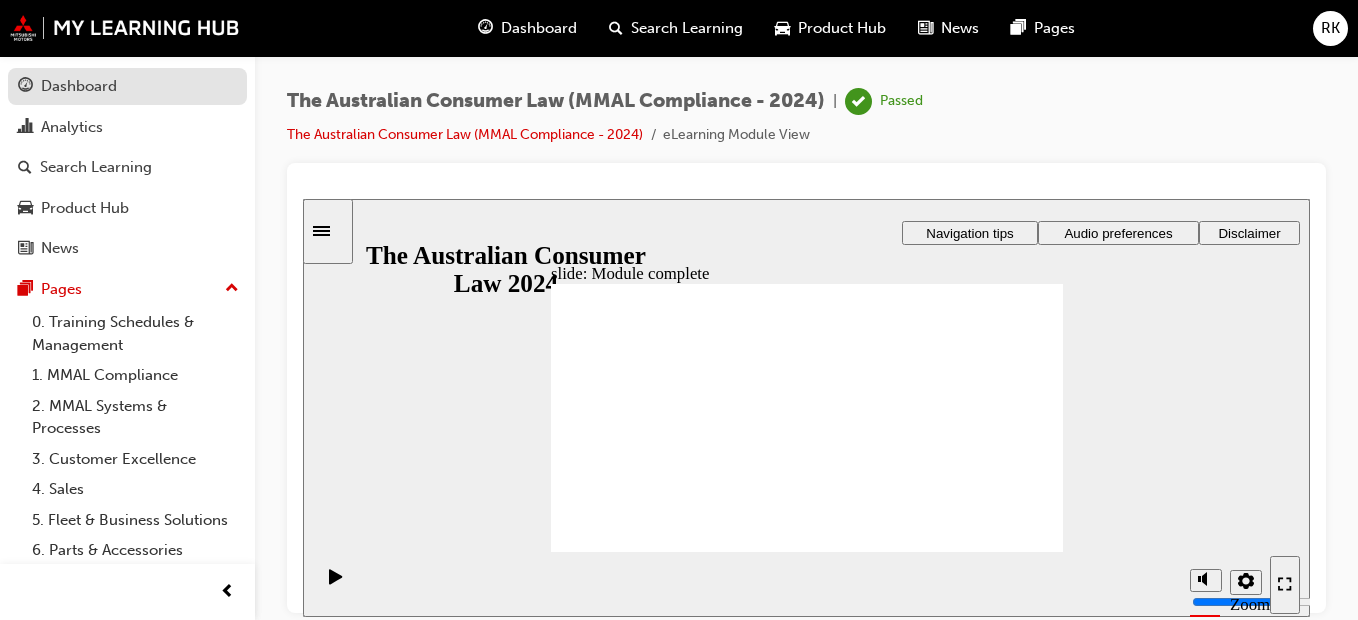 click on "Dashboard" at bounding box center (127, 86) 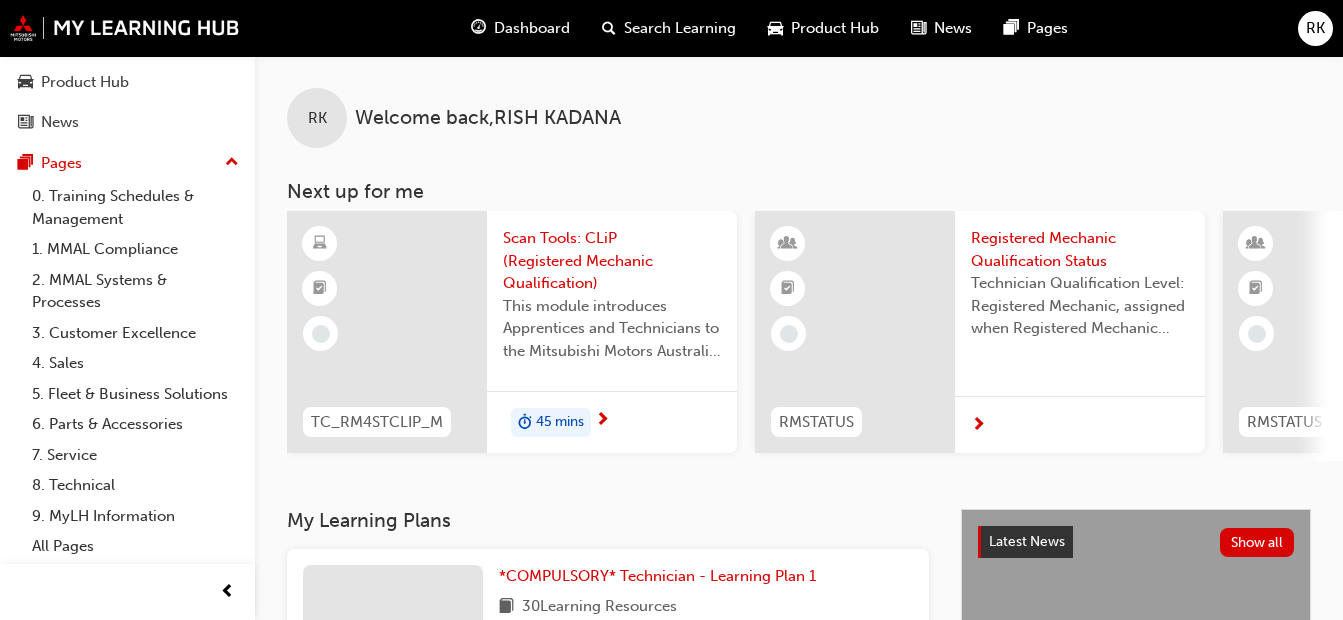 scroll, scrollTop: 0, scrollLeft: 0, axis: both 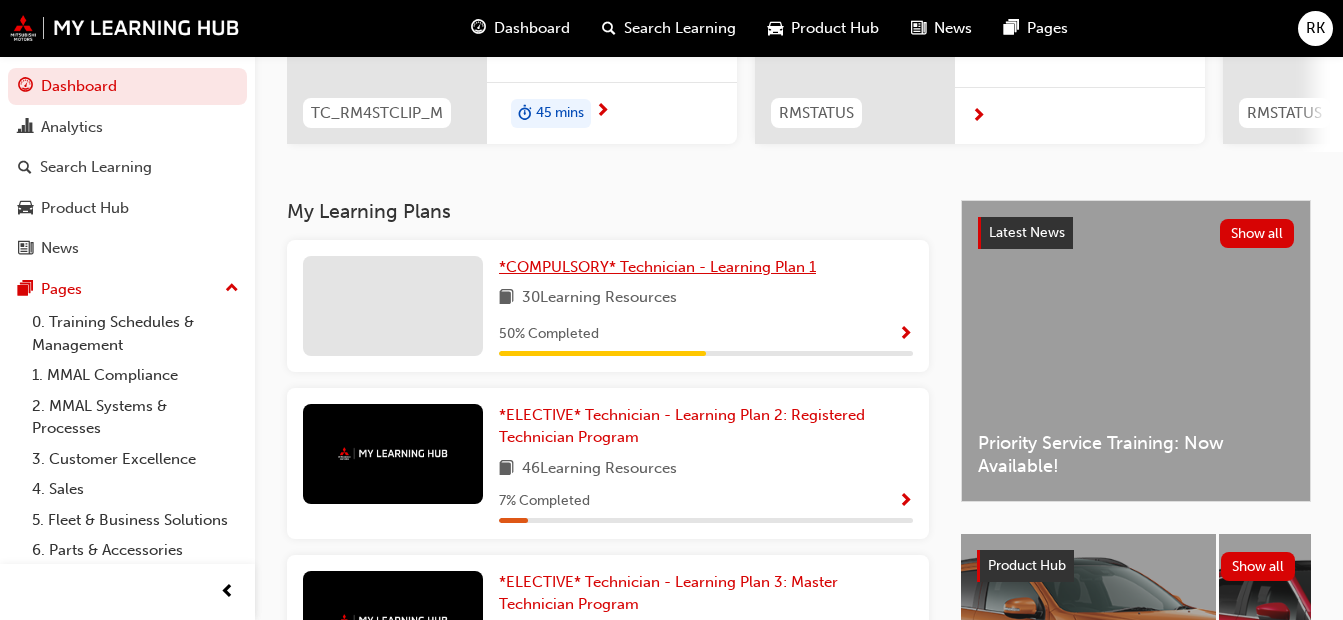 click on "*COMPULSORY* Technician - Learning Plan 1" at bounding box center (661, 267) 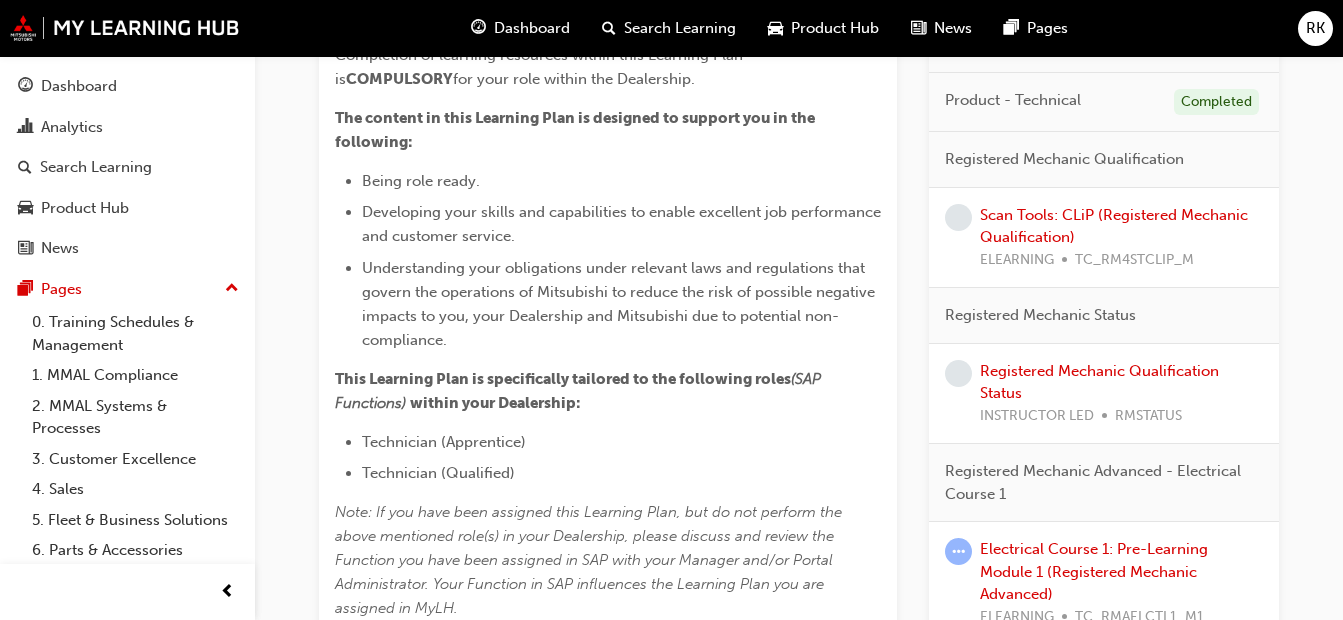 scroll, scrollTop: 575, scrollLeft: 0, axis: vertical 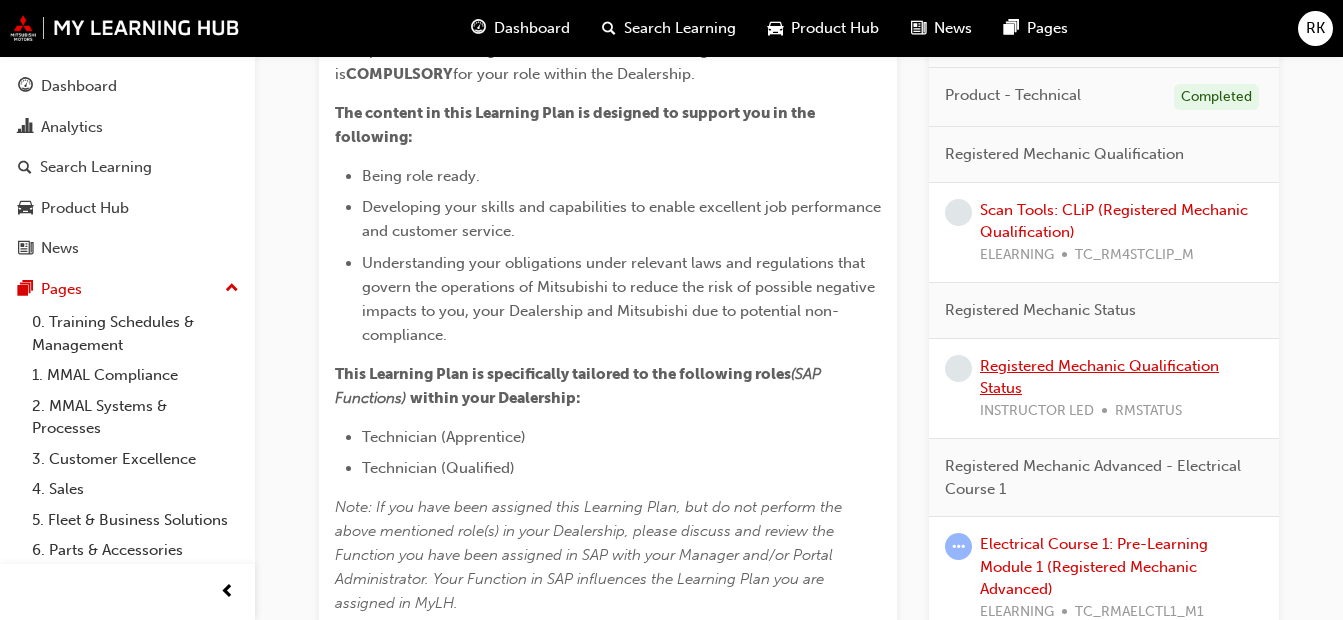 click on "Registered Mechanic Qualification Status" at bounding box center (1099, 377) 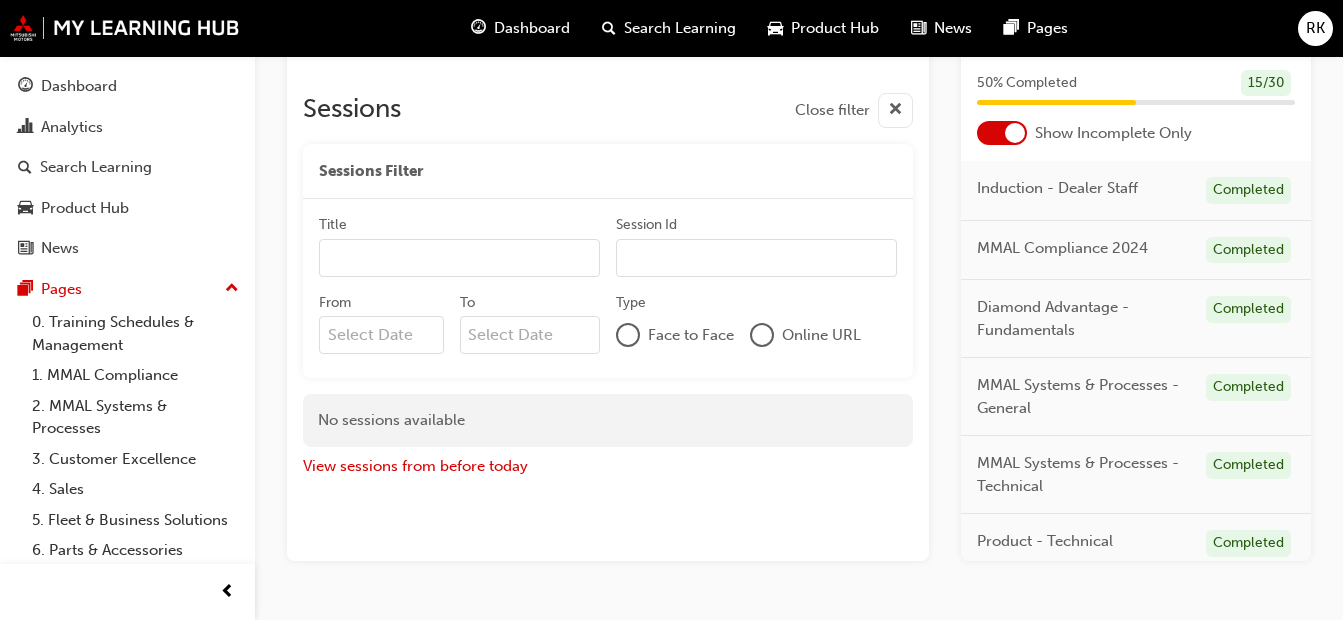 scroll, scrollTop: 392, scrollLeft: 0, axis: vertical 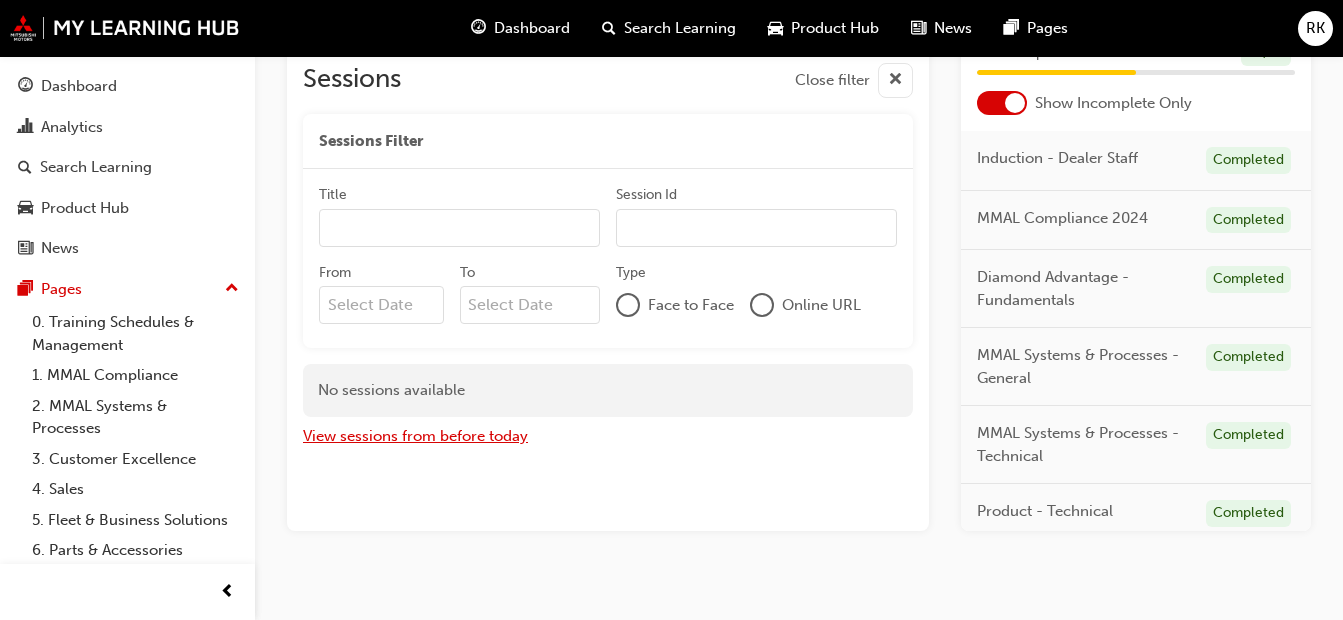 click on "View sessions from before today" at bounding box center (415, 436) 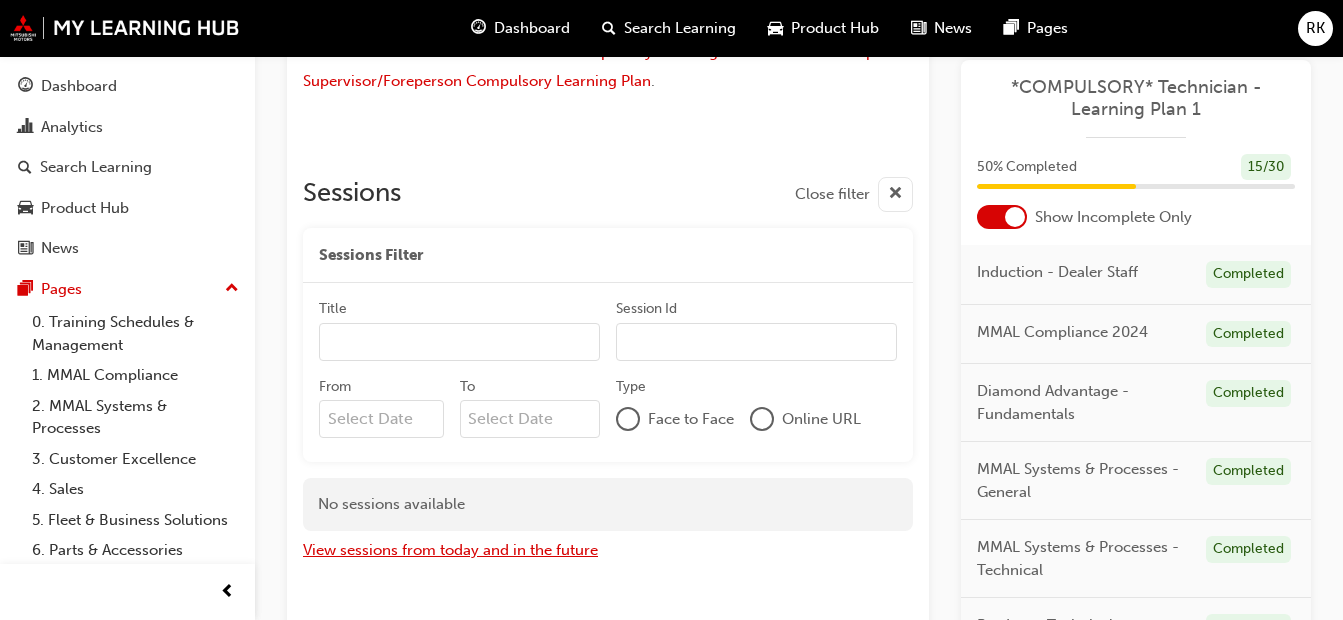 scroll, scrollTop: 392, scrollLeft: 0, axis: vertical 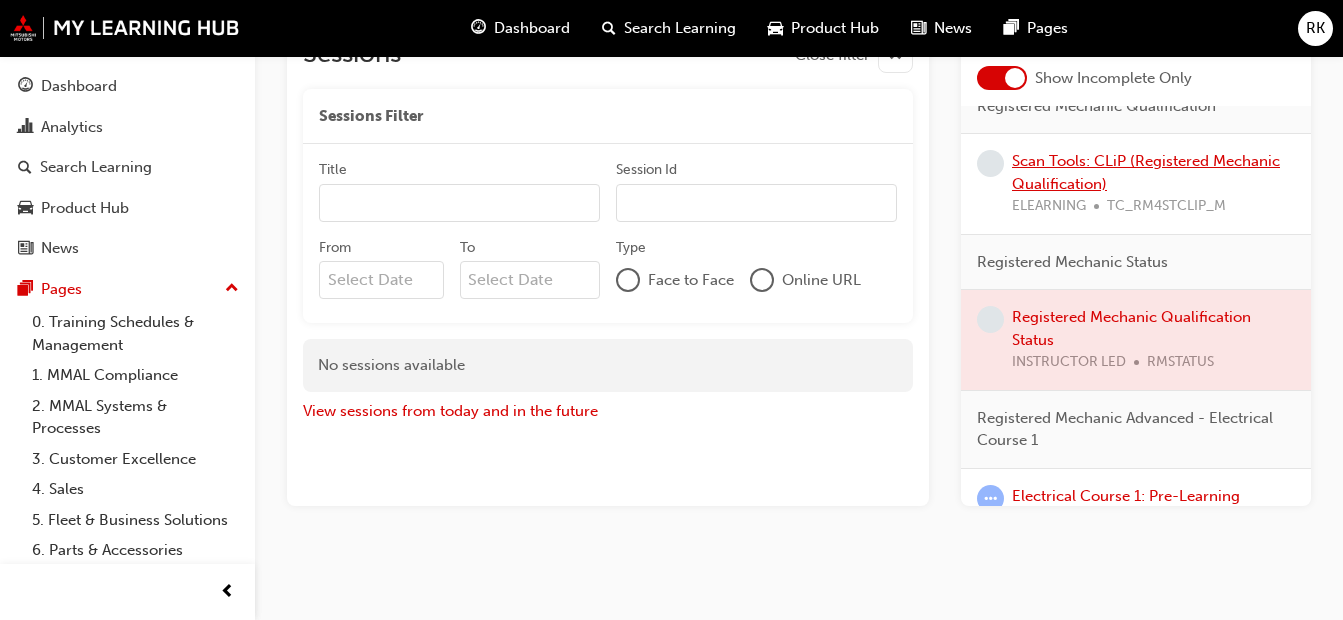 click on "Scan Tools: CLiP (Registered Mechanic Qualification)" at bounding box center (1146, 172) 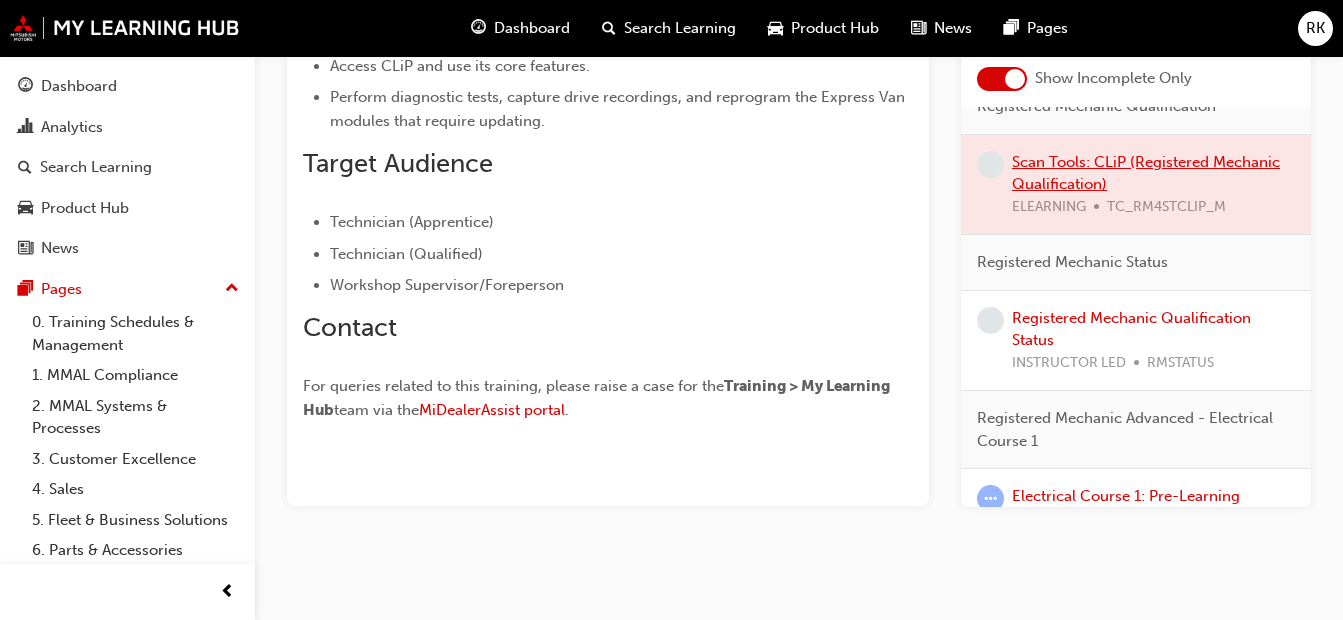 scroll, scrollTop: 456, scrollLeft: 0, axis: vertical 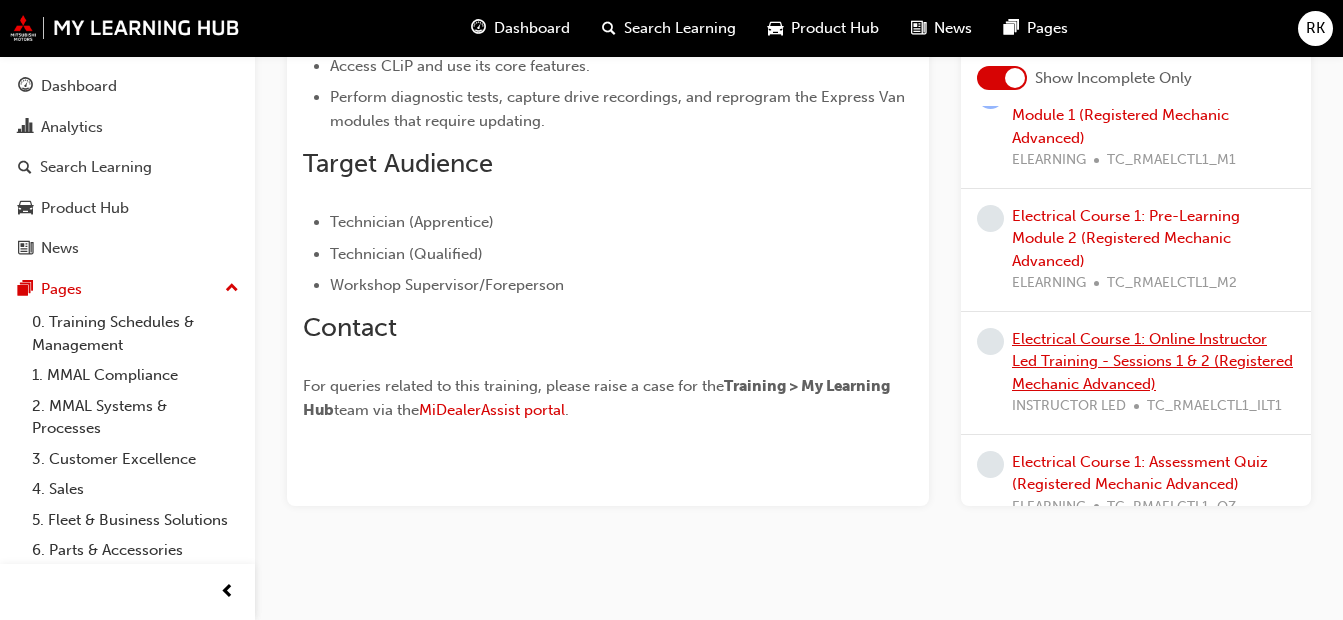 click on "Electrical Course 1: Online Instructor Led Training - Sessions 1 & 2 (Registered Mechanic Advanced)" at bounding box center [1152, 361] 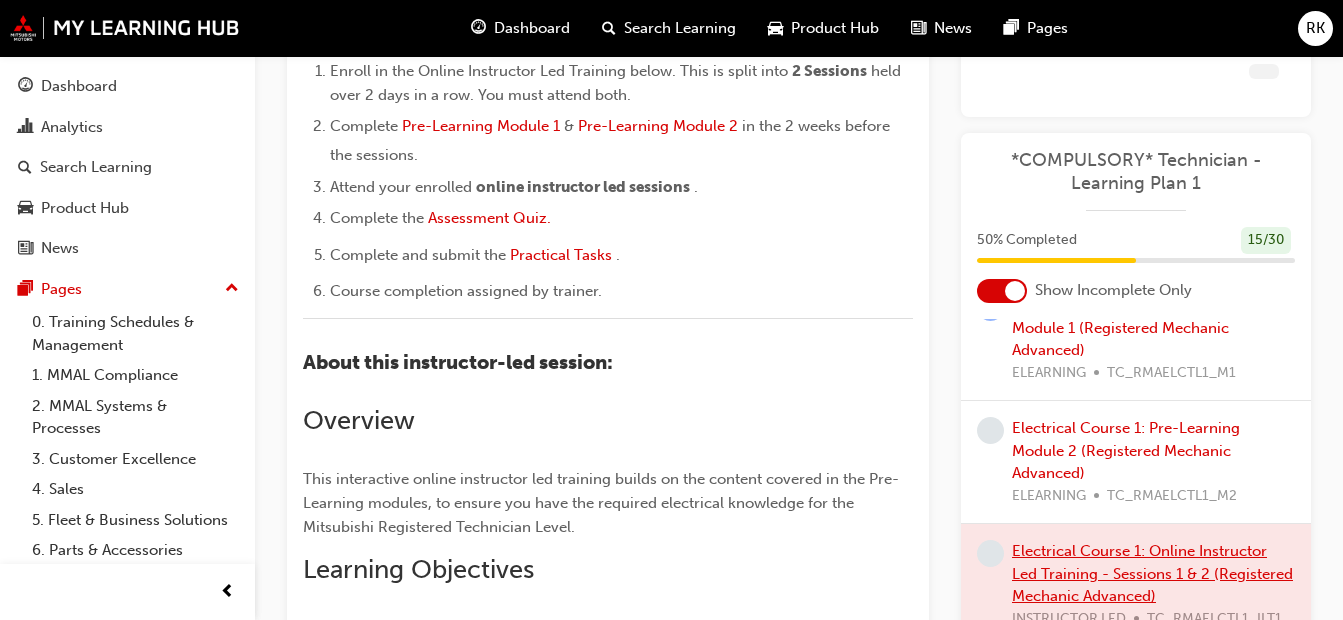 scroll, scrollTop: 500, scrollLeft: 0, axis: vertical 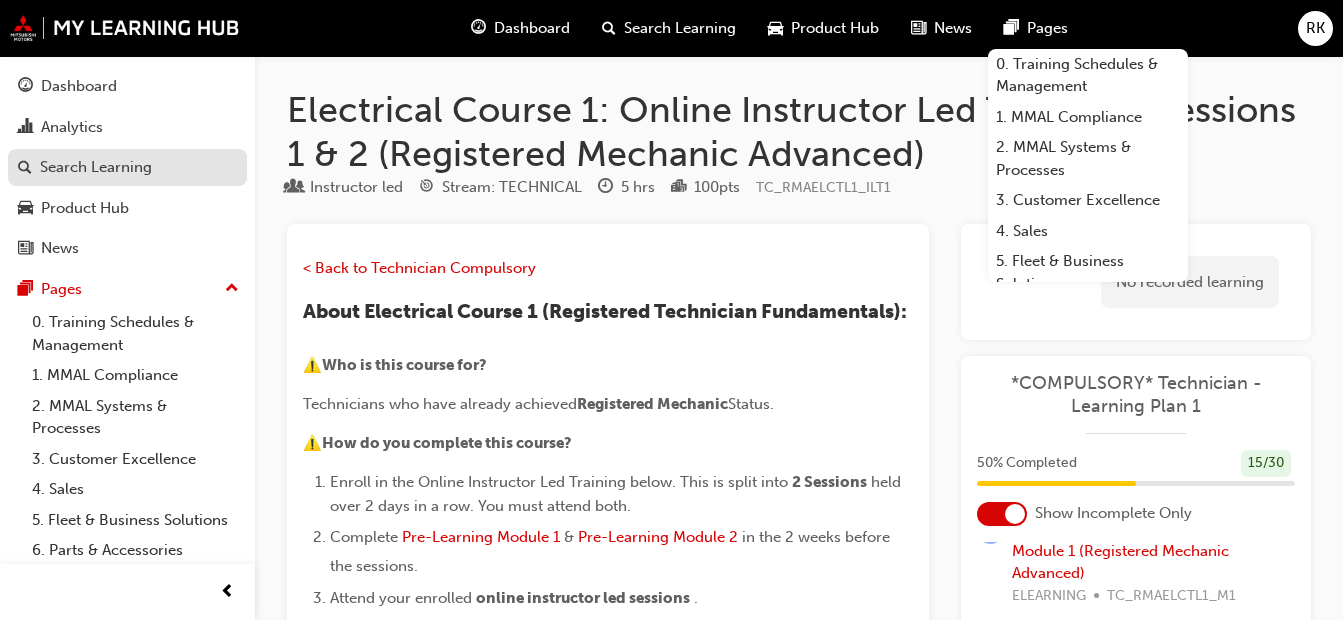 click on "Search Learning" at bounding box center [96, 167] 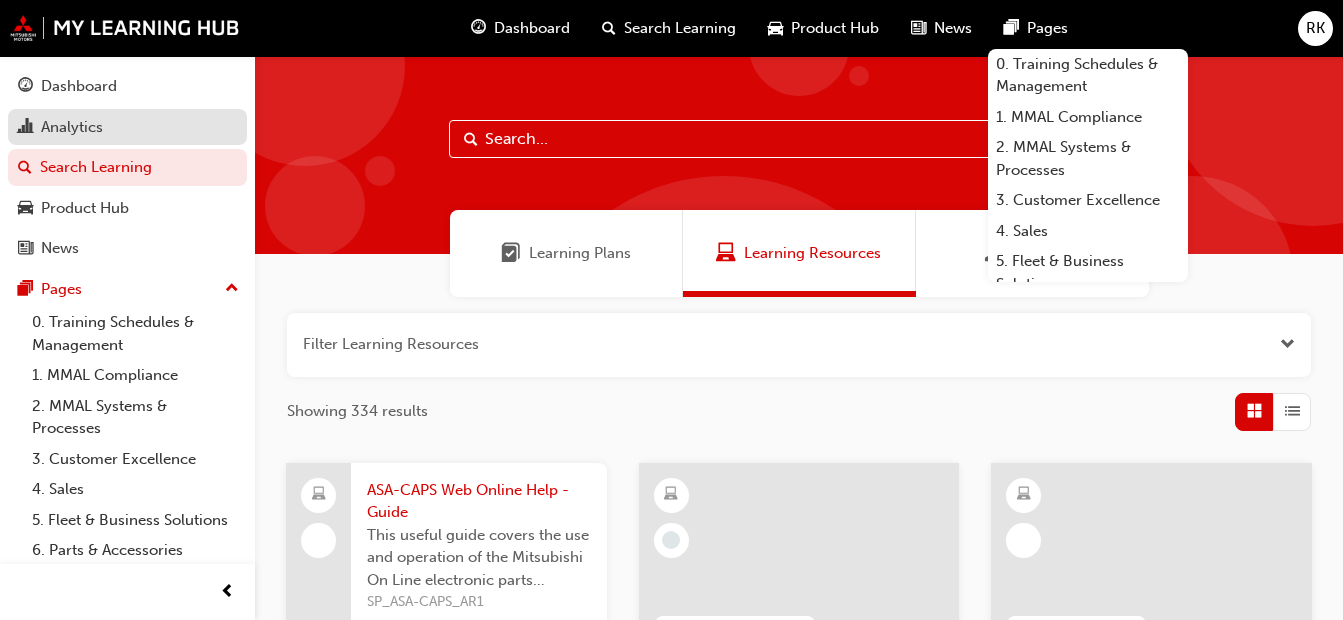 click on "Analytics" at bounding box center (72, 127) 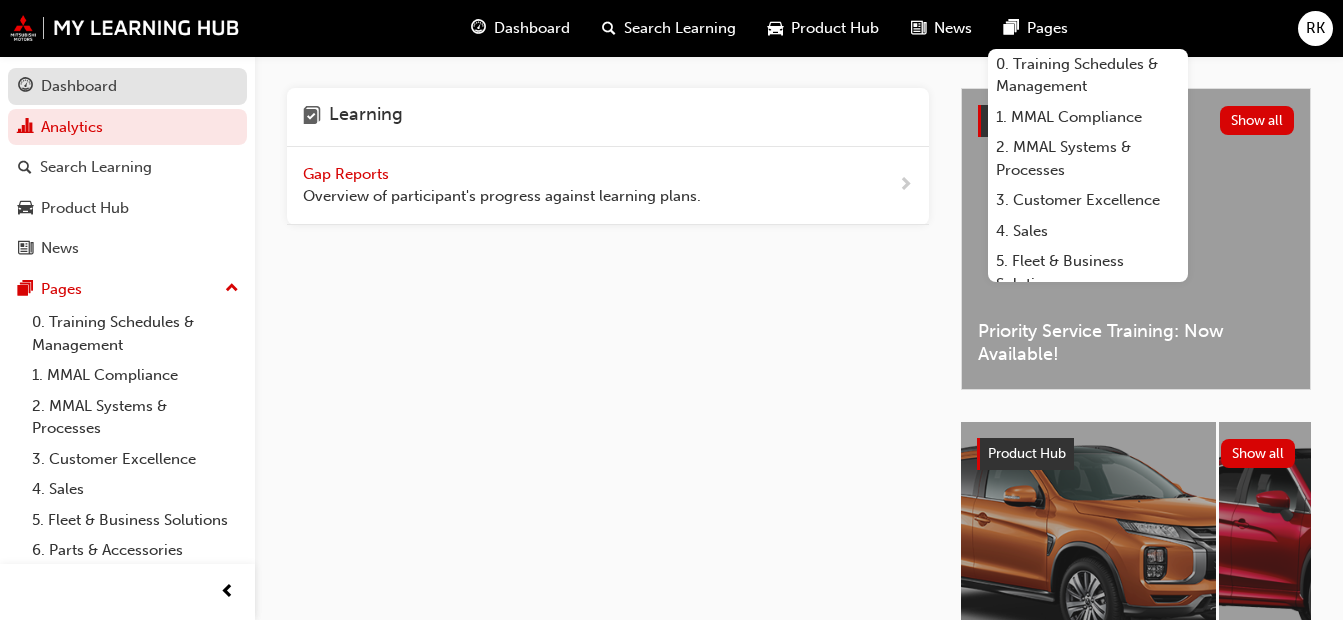 click on "Dashboard" at bounding box center (79, 86) 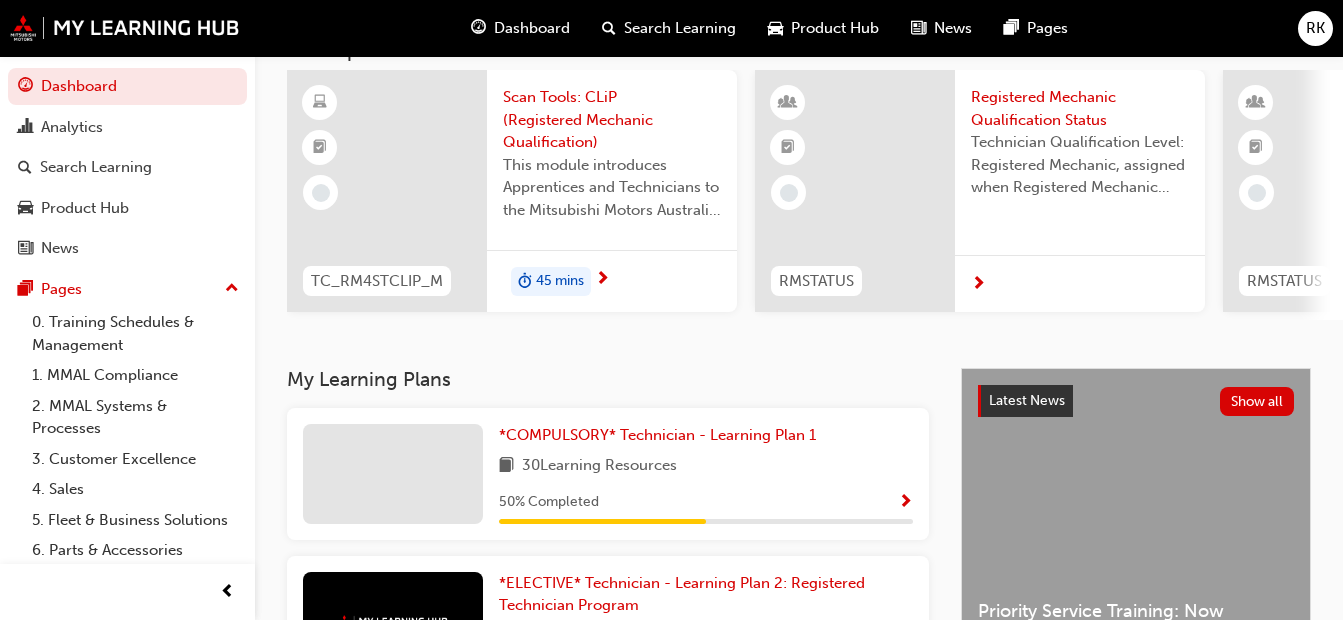 scroll, scrollTop: 0, scrollLeft: 0, axis: both 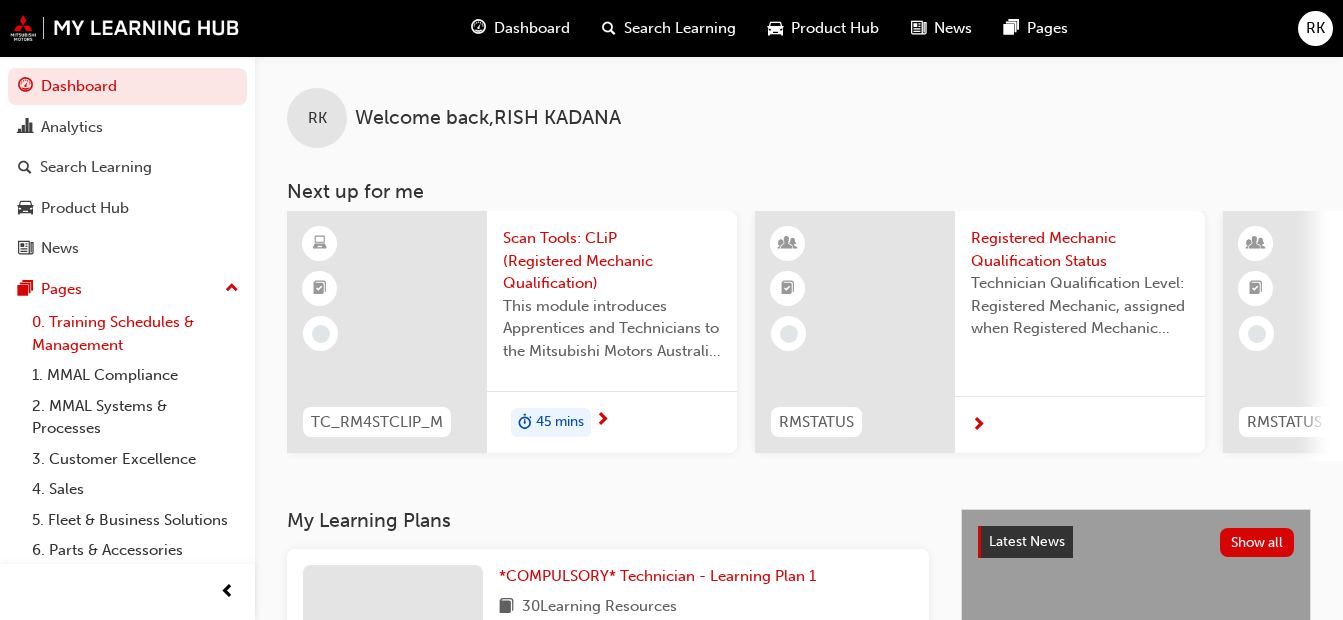 click on "0. Training Schedules & Management" at bounding box center [135, 333] 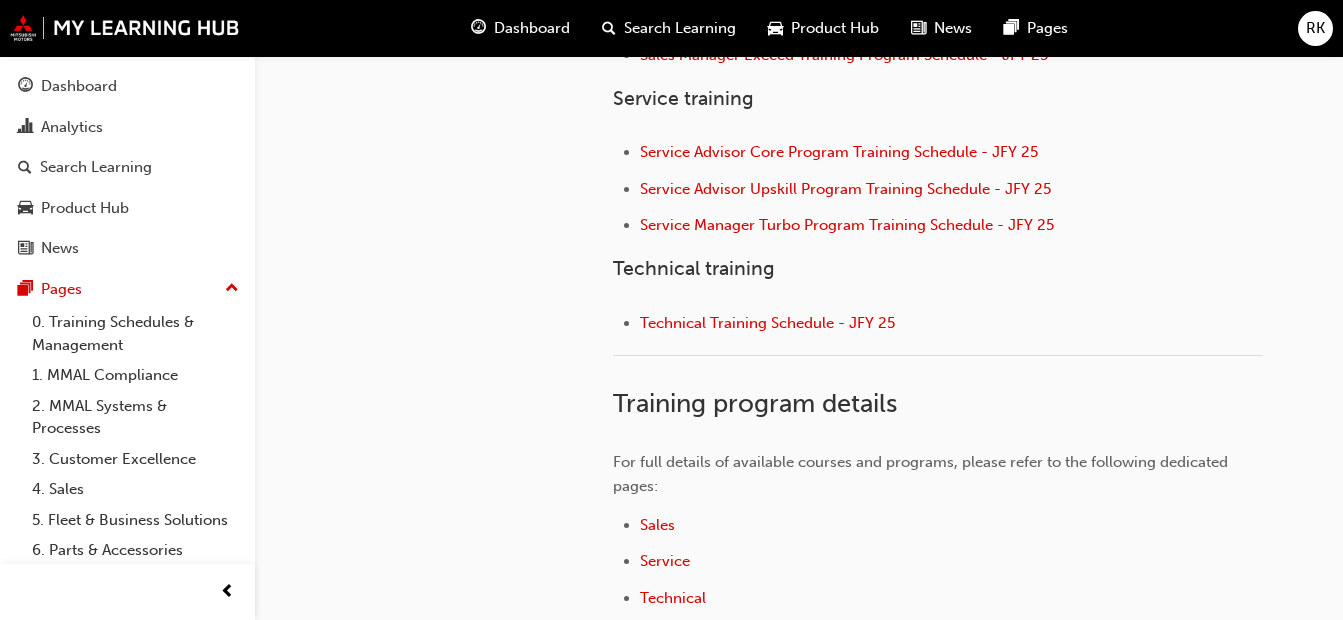 scroll, scrollTop: 1179, scrollLeft: 0, axis: vertical 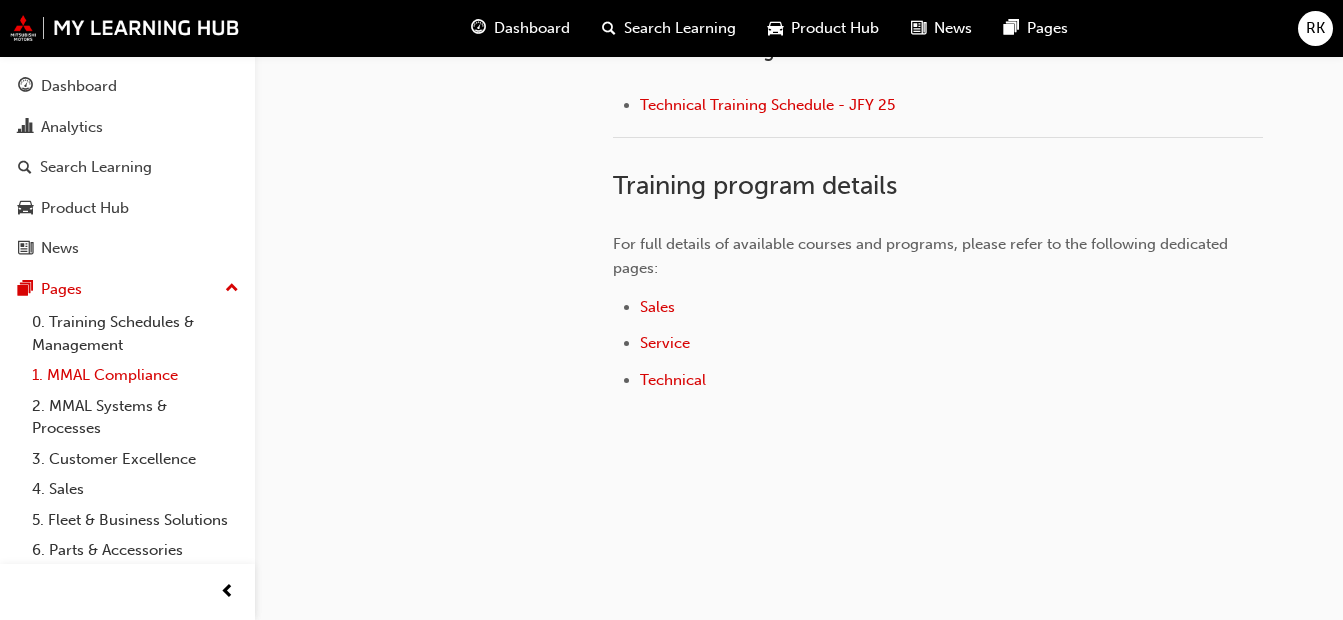 click on "1. MMAL Compliance" at bounding box center (135, 375) 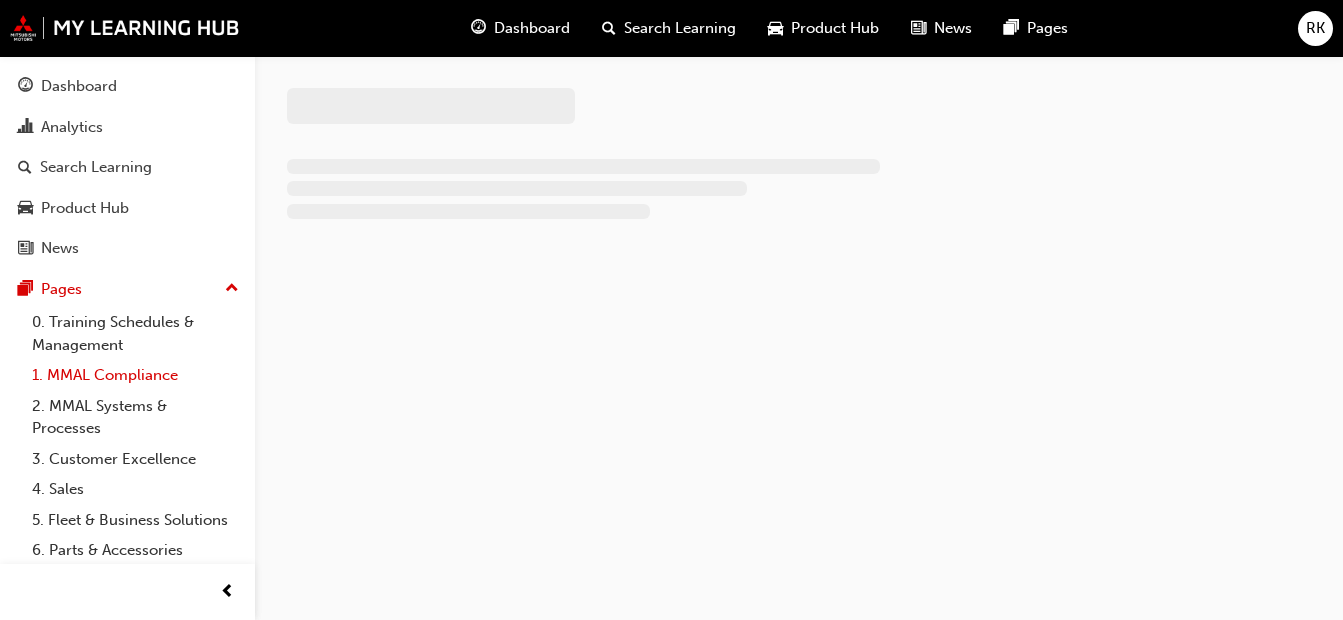 scroll, scrollTop: 0, scrollLeft: 0, axis: both 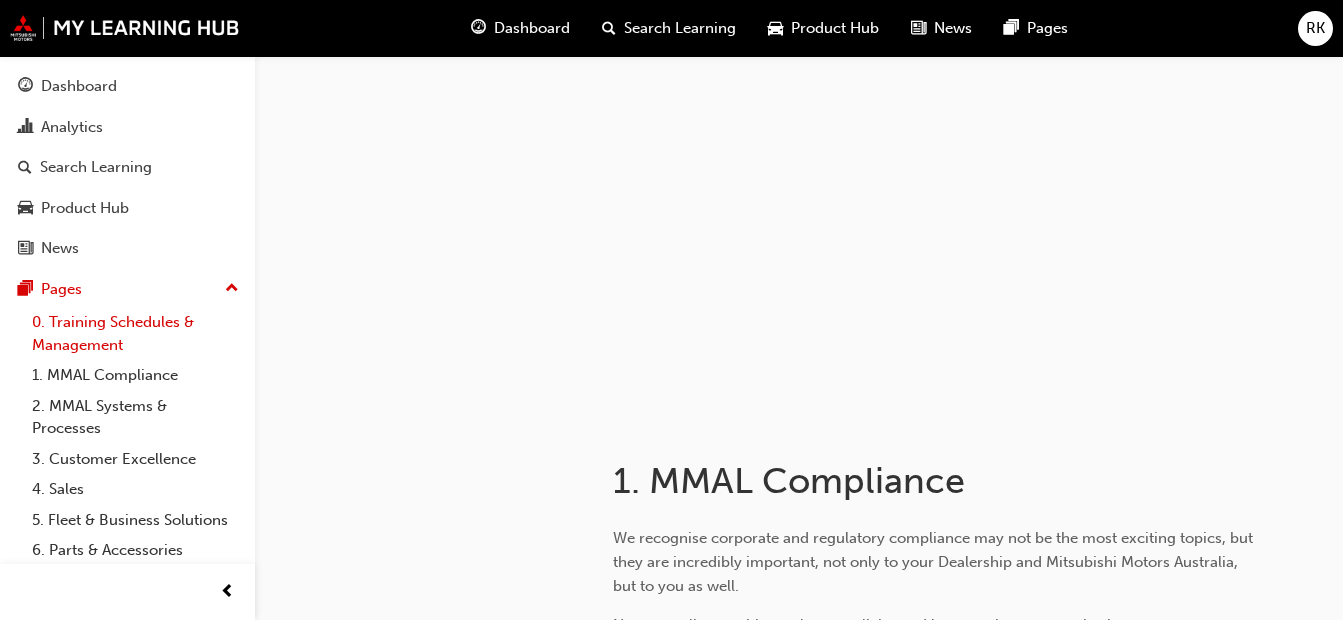 click on "0. Training Schedules & Management" at bounding box center [135, 333] 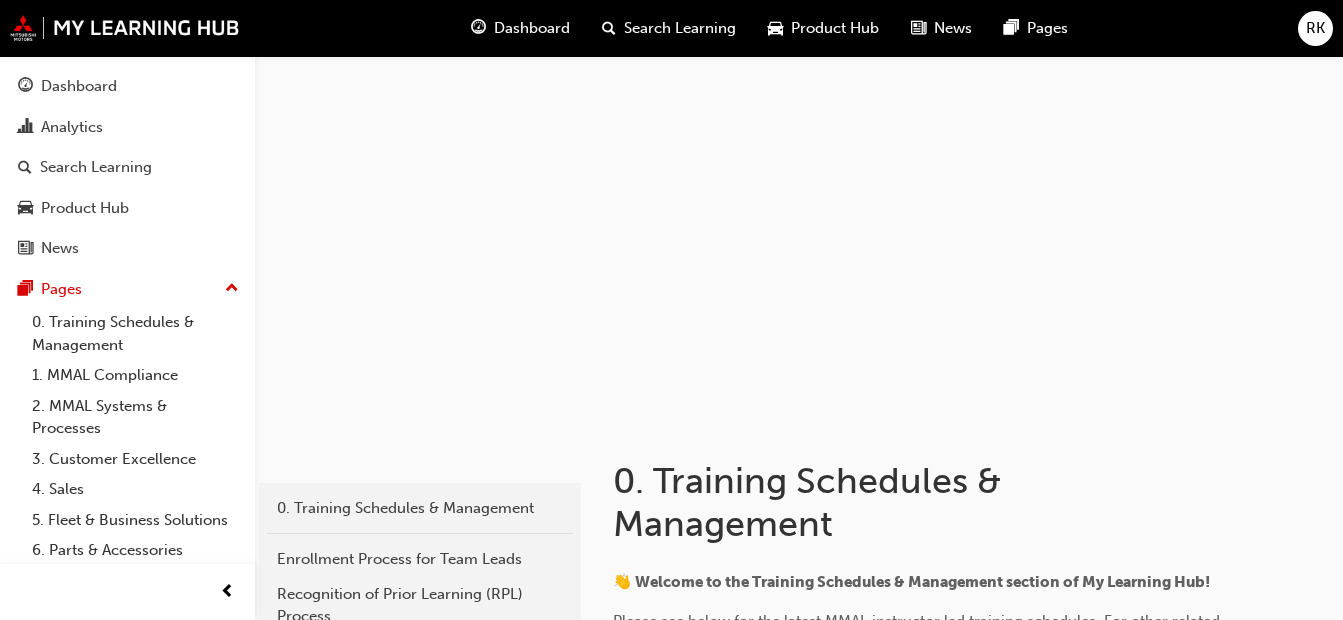 click at bounding box center [232, 289] 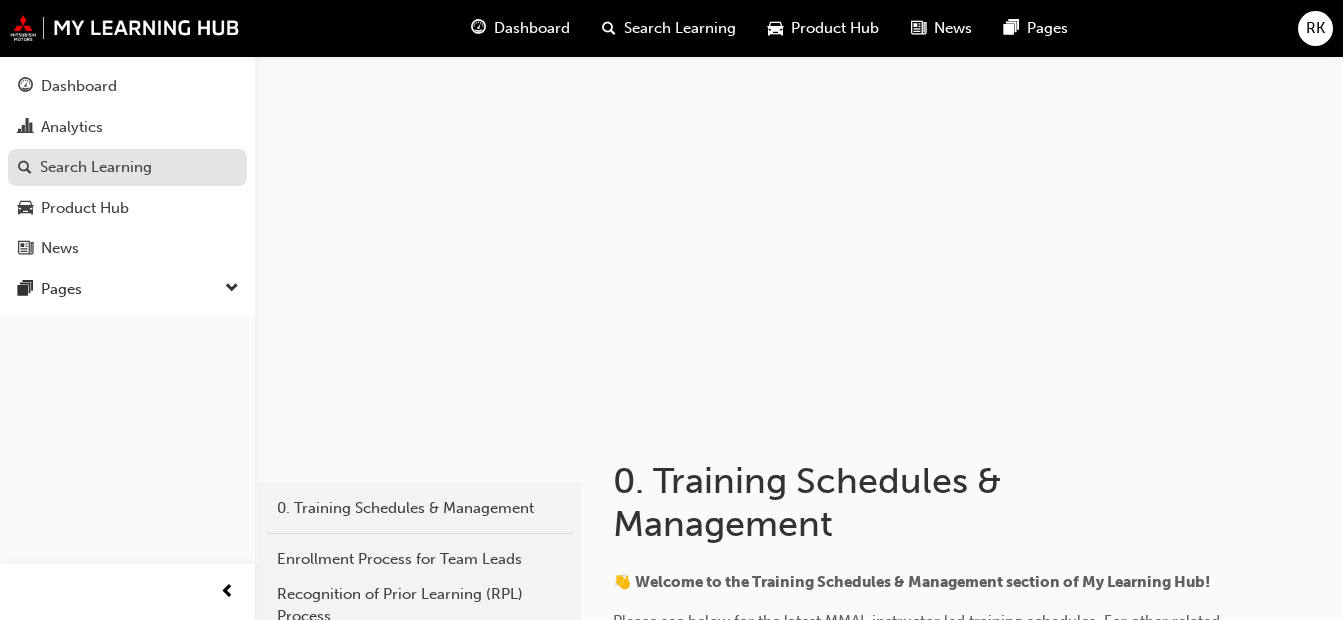 click on "Search Learning" at bounding box center (96, 167) 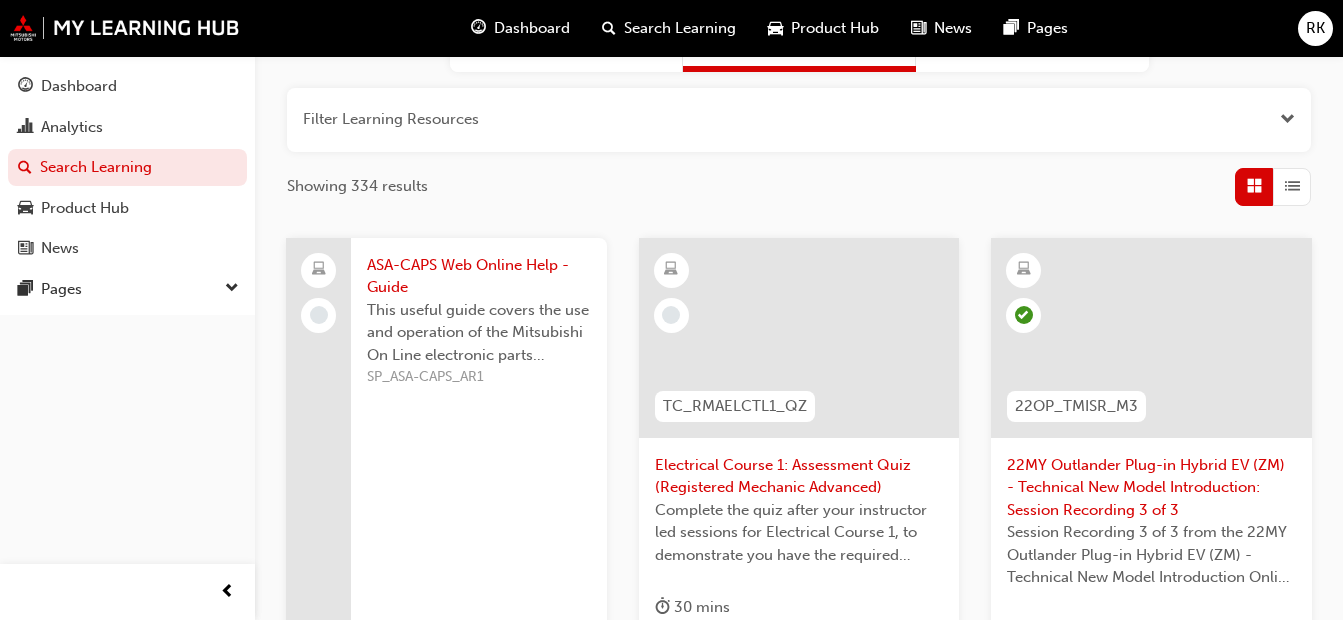 scroll, scrollTop: 376, scrollLeft: 0, axis: vertical 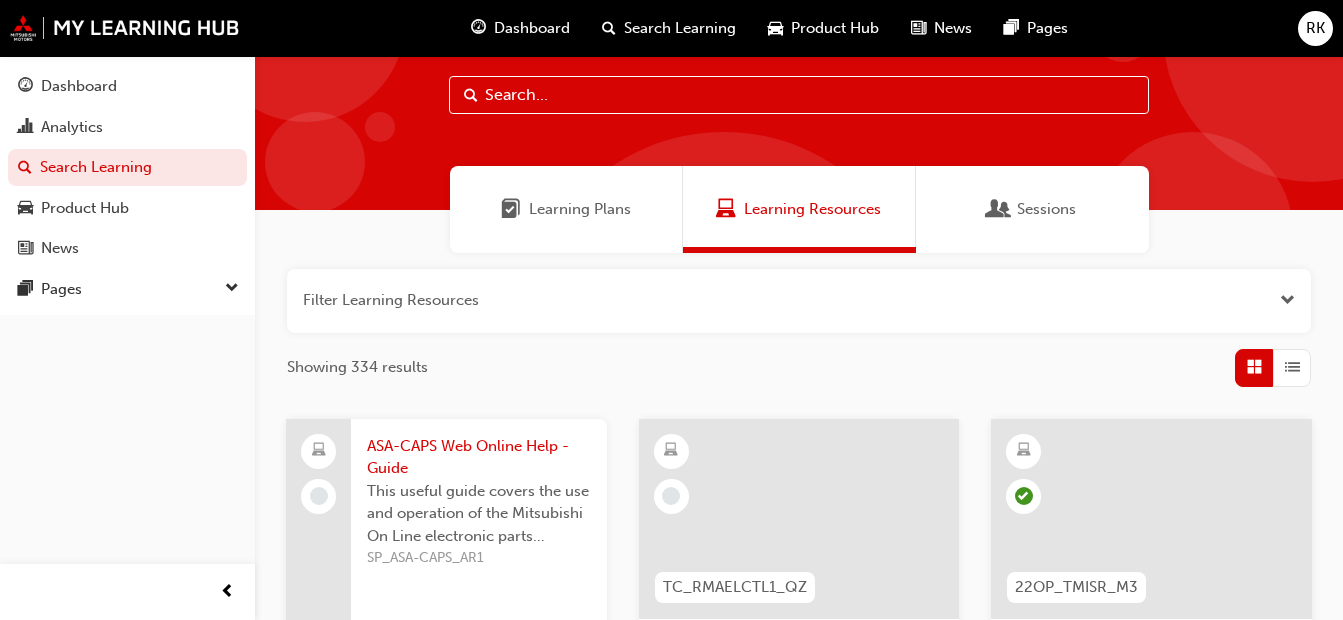 click on "Learning Plans" at bounding box center (580, 209) 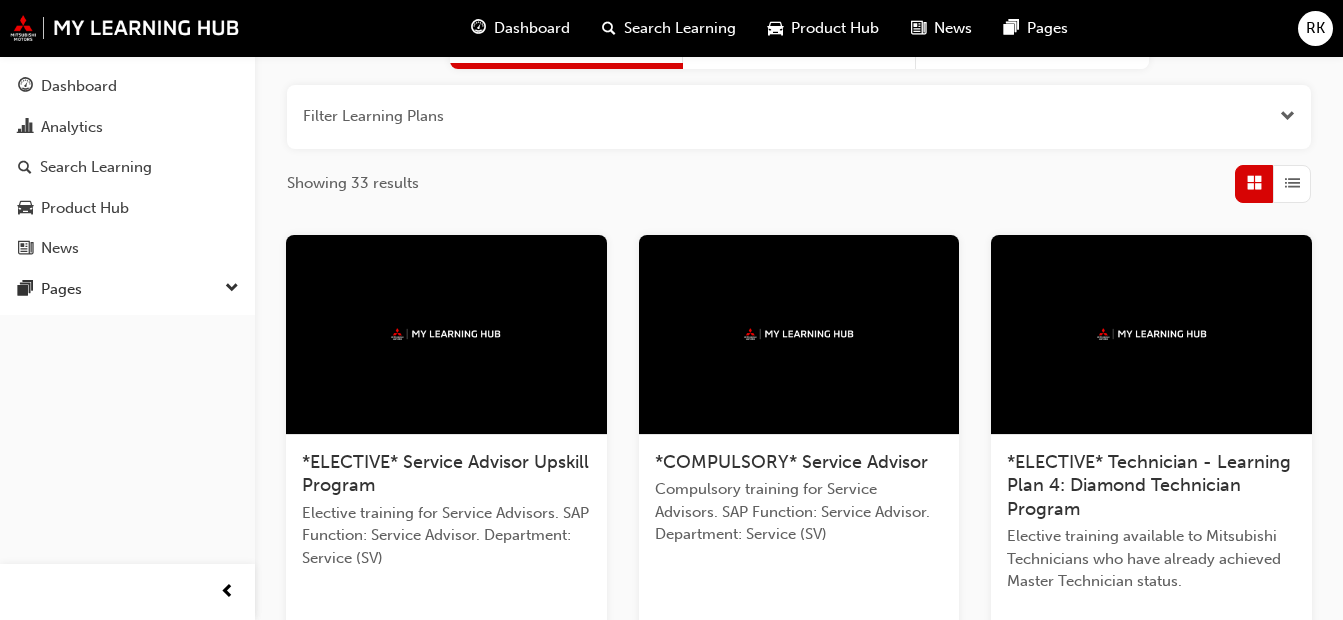 scroll, scrollTop: 57, scrollLeft: 0, axis: vertical 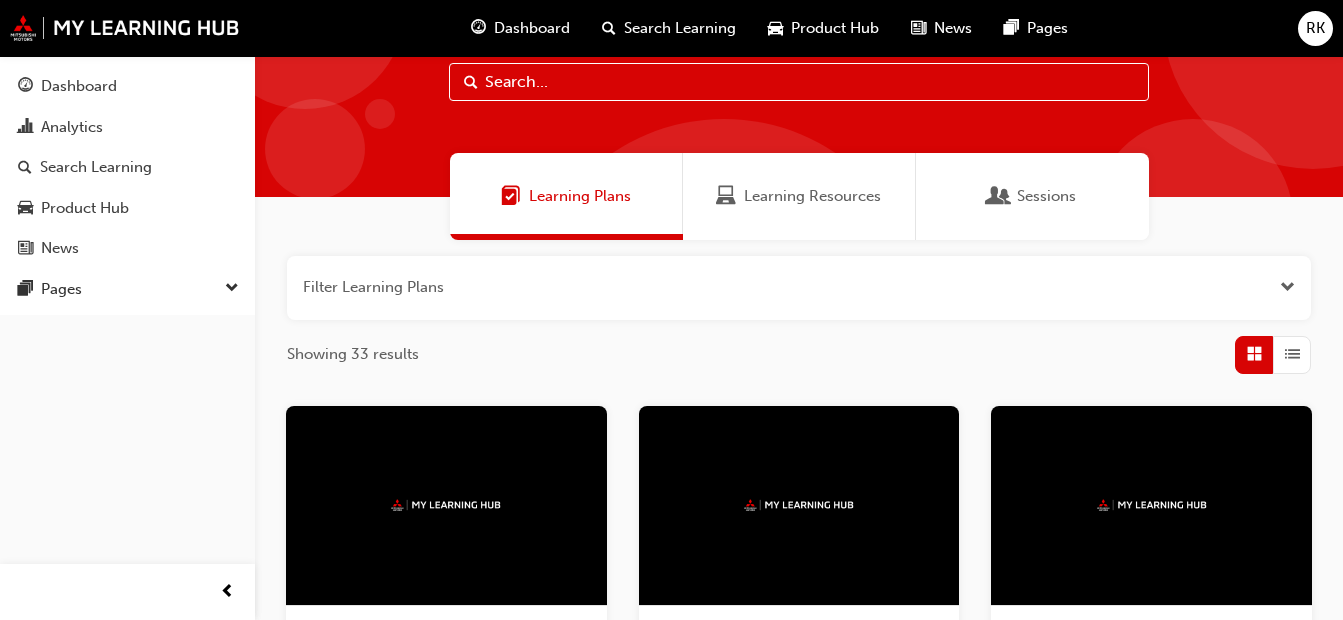 click on "Sessions" at bounding box center [1046, 196] 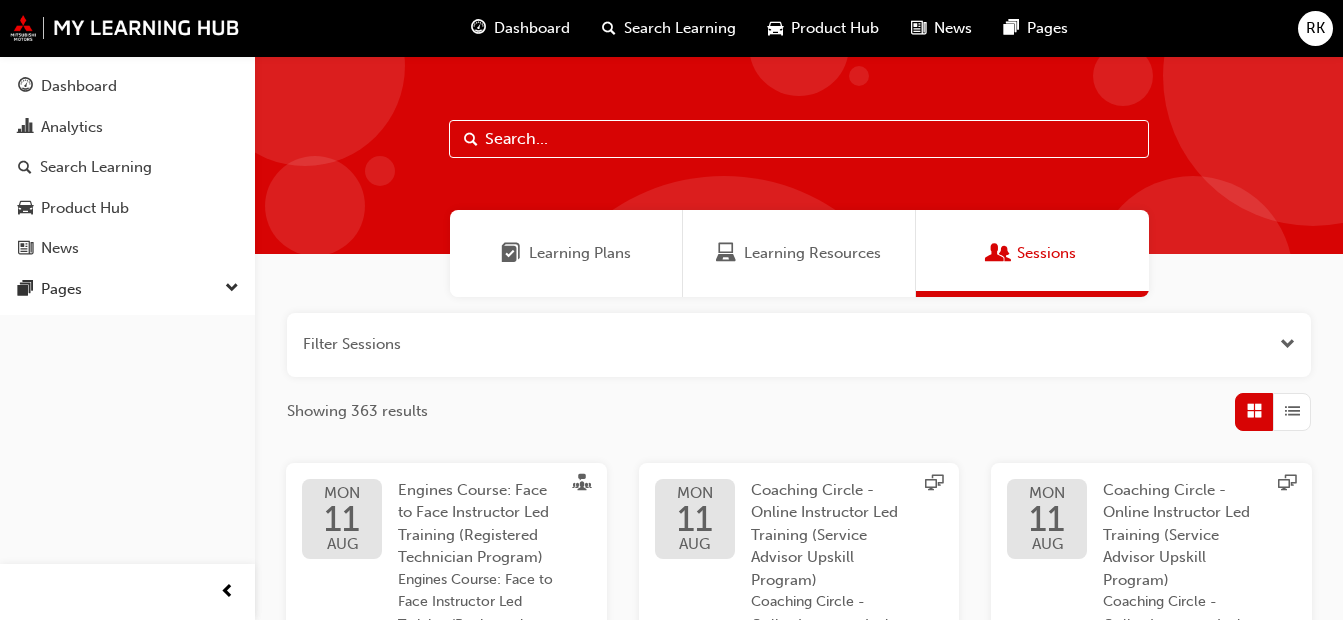 click on "Learning Resources" at bounding box center (812, 253) 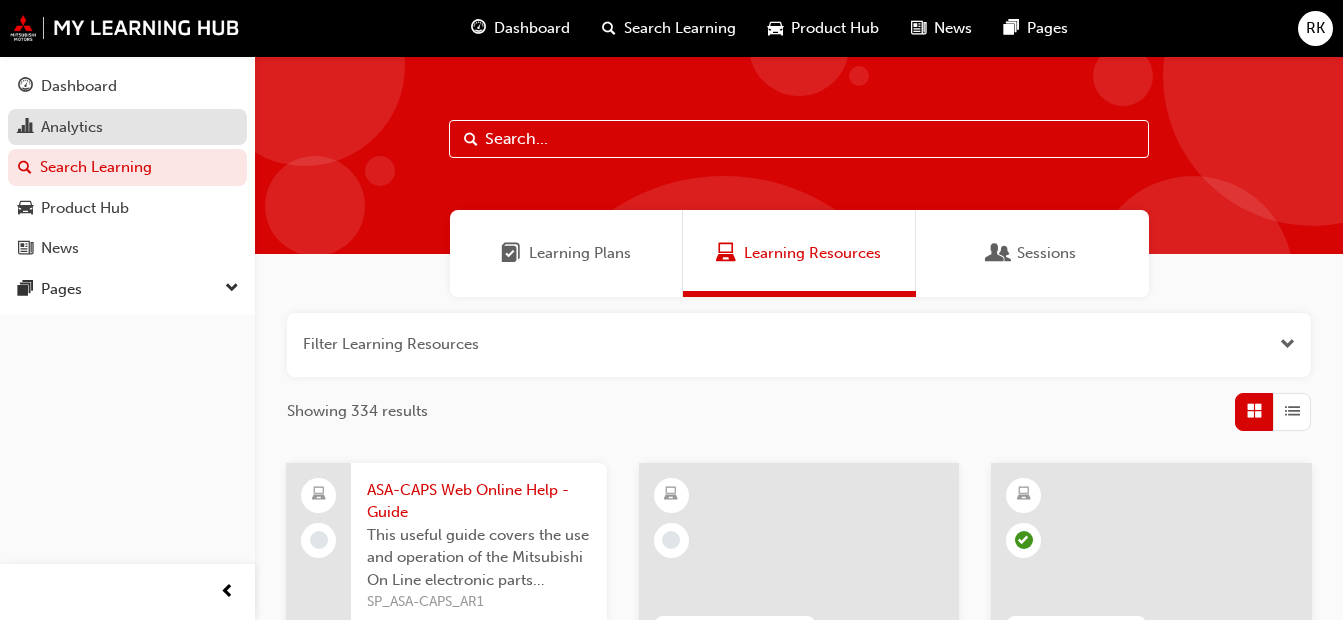 click on "Analytics" at bounding box center [72, 127] 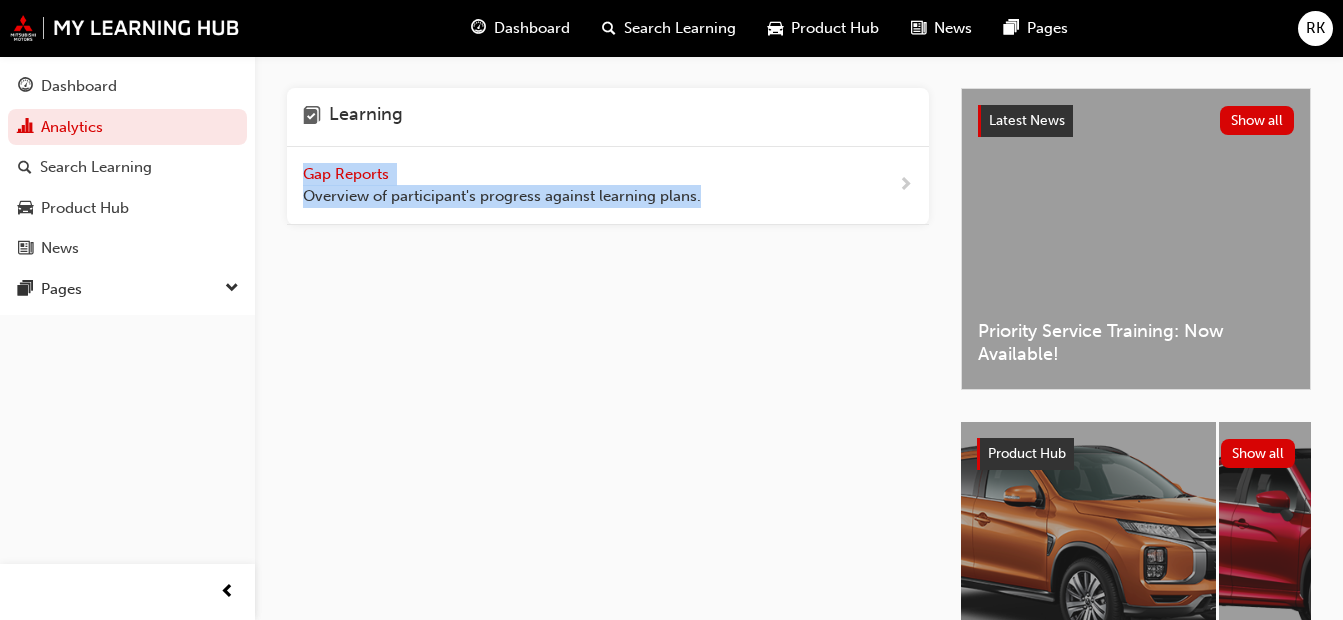 drag, startPoint x: 687, startPoint y: 105, endPoint x: 912, endPoint y: 179, distance: 236.85649 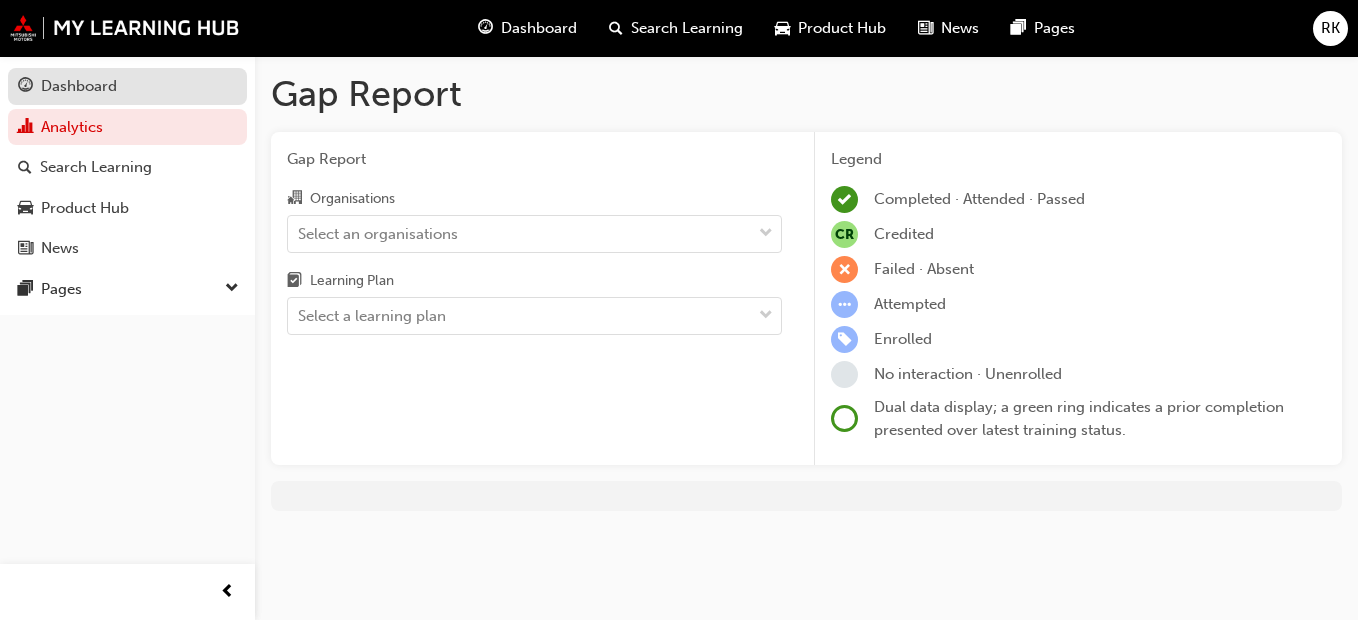 click on "Dashboard" at bounding box center [127, 86] 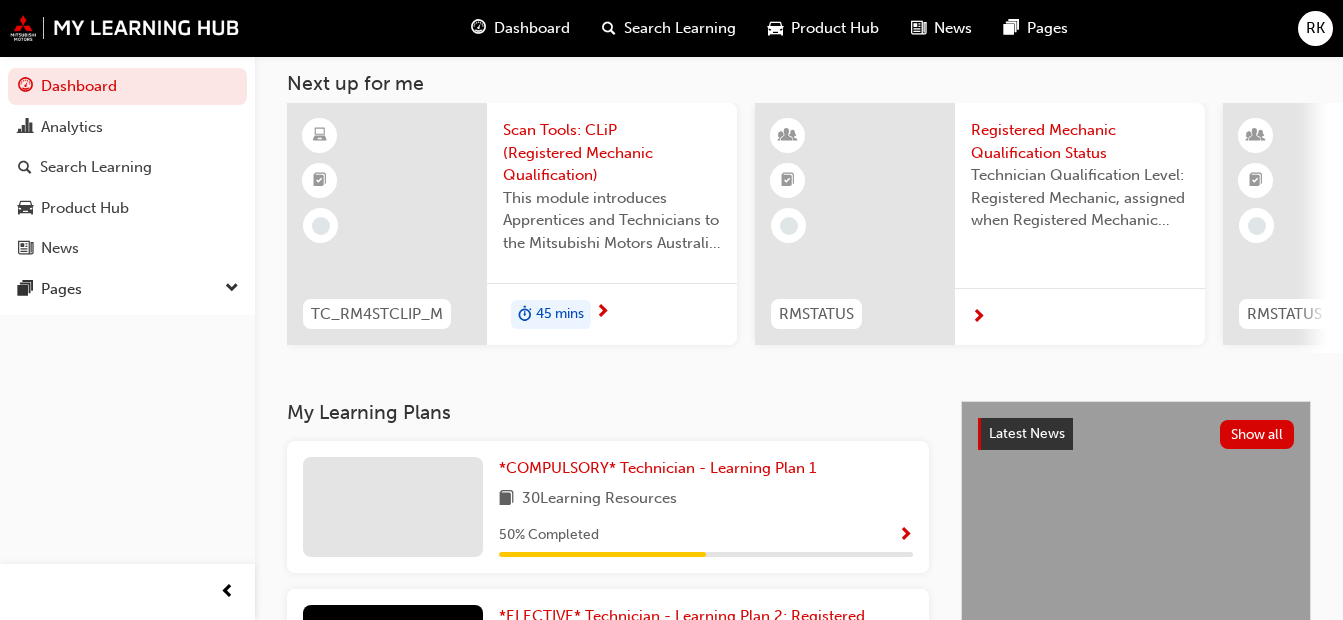 scroll, scrollTop: 0, scrollLeft: 0, axis: both 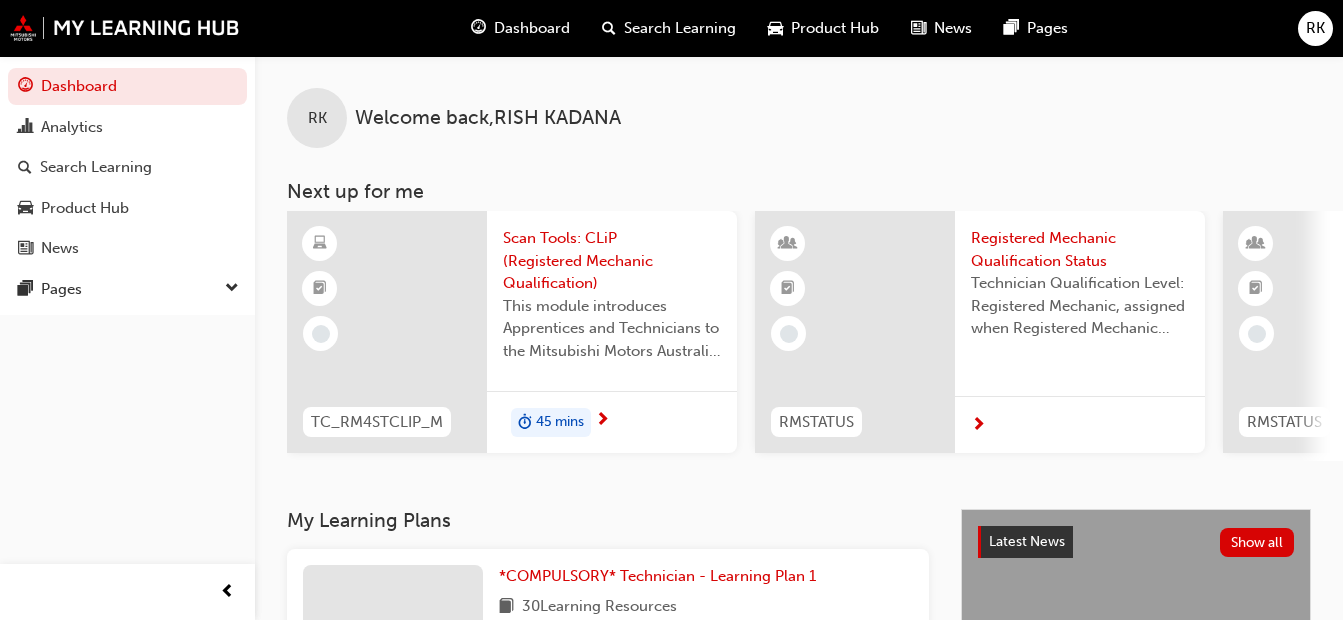 click at bounding box center (602, 421) 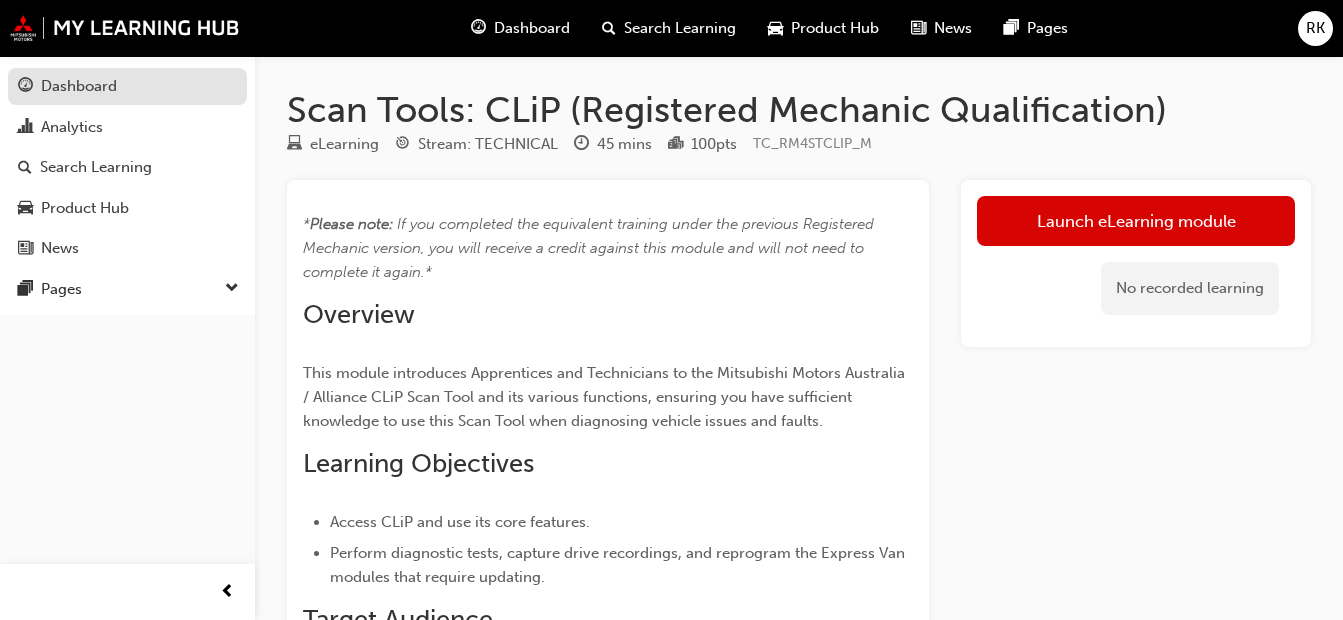 click on "Dashboard" at bounding box center (79, 86) 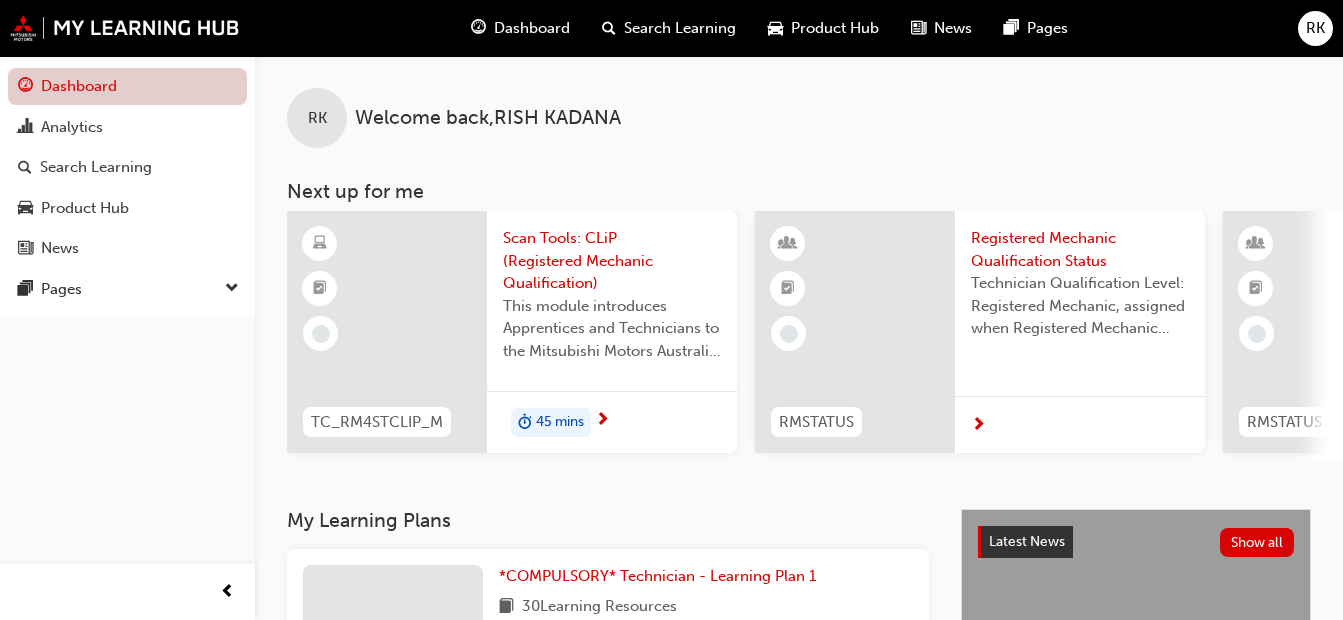 click on "Dashboard" at bounding box center (127, 86) 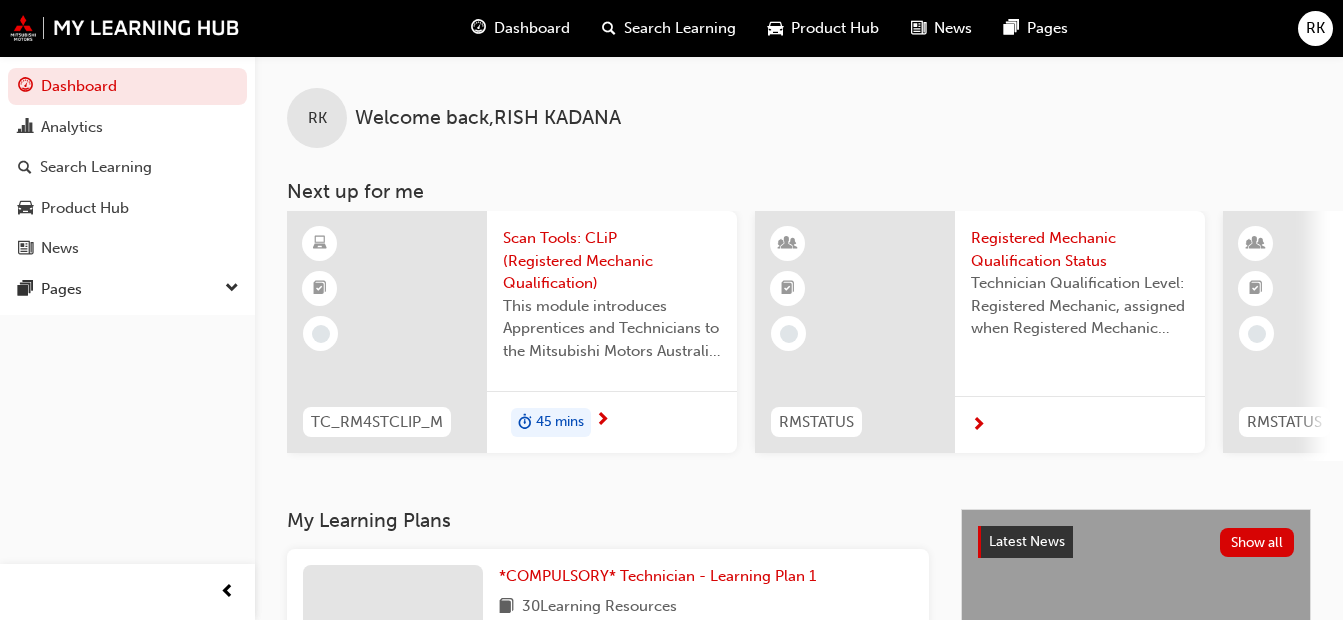 click at bounding box center (387, 332) 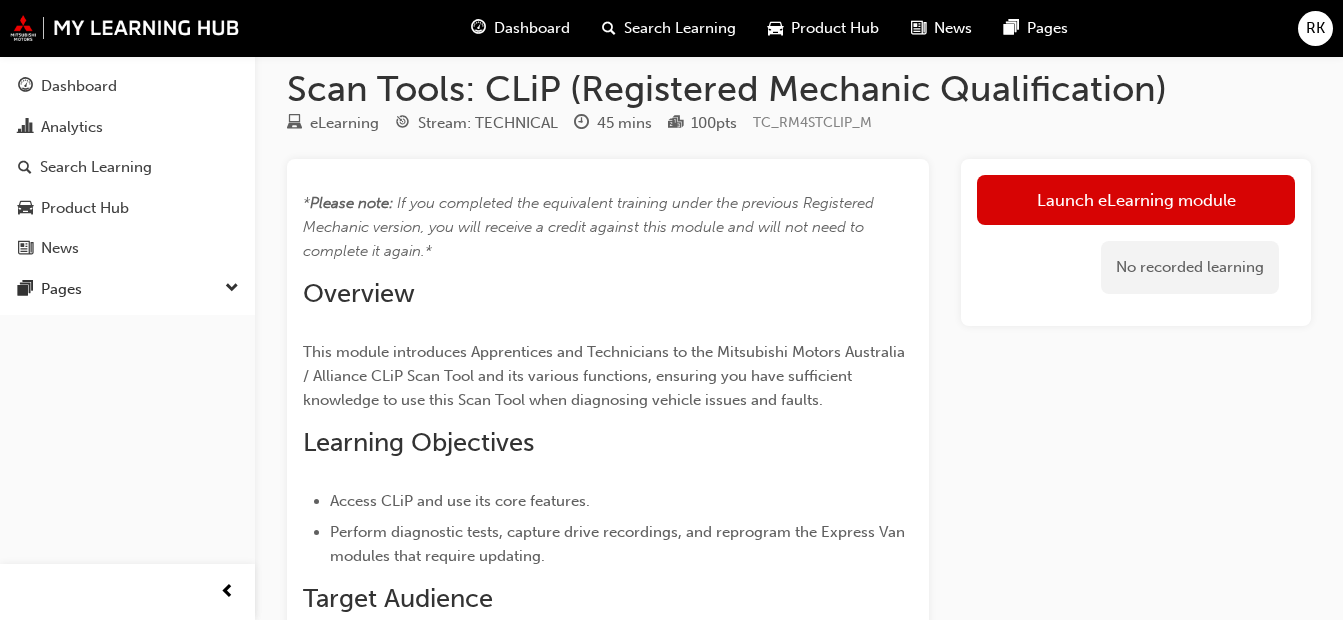 scroll, scrollTop: 11, scrollLeft: 0, axis: vertical 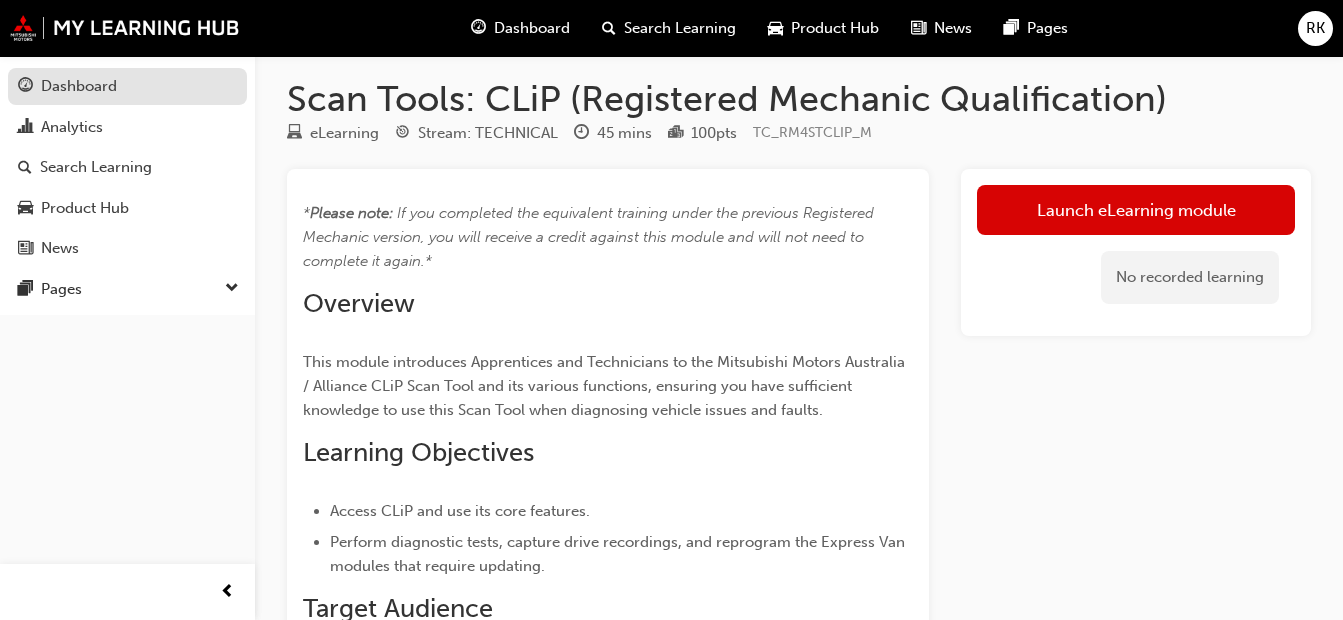 click on "Dashboard" at bounding box center [79, 86] 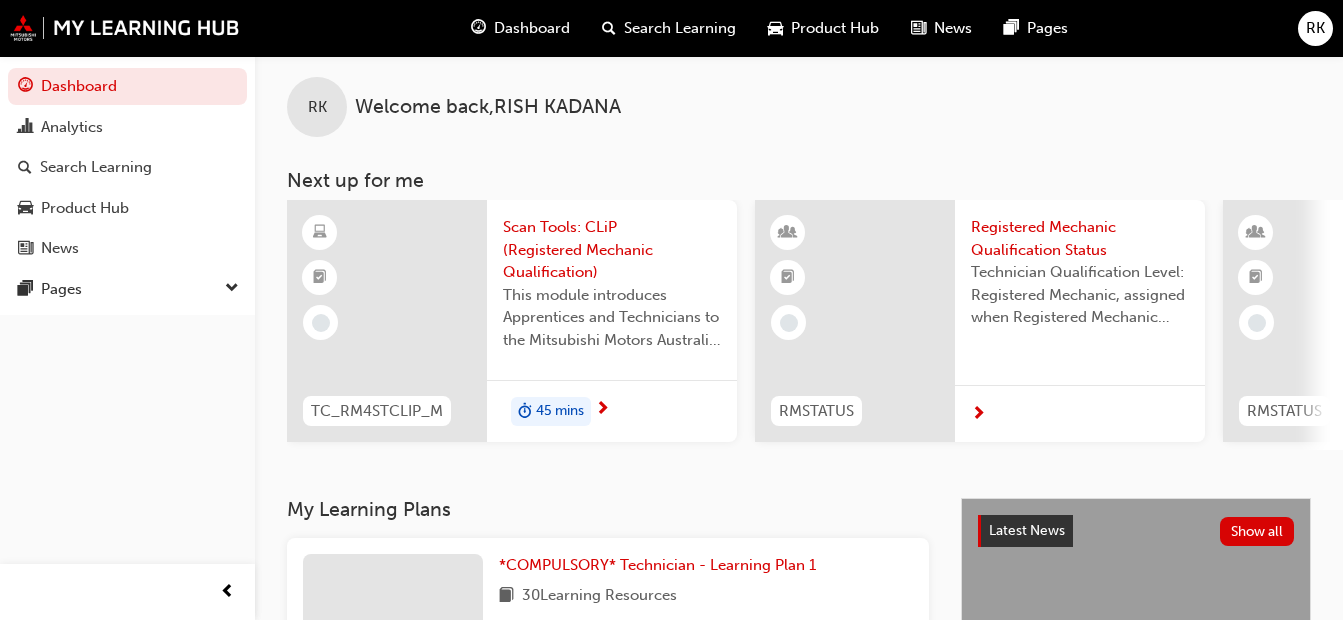 click on "Dashboard" at bounding box center [532, 28] 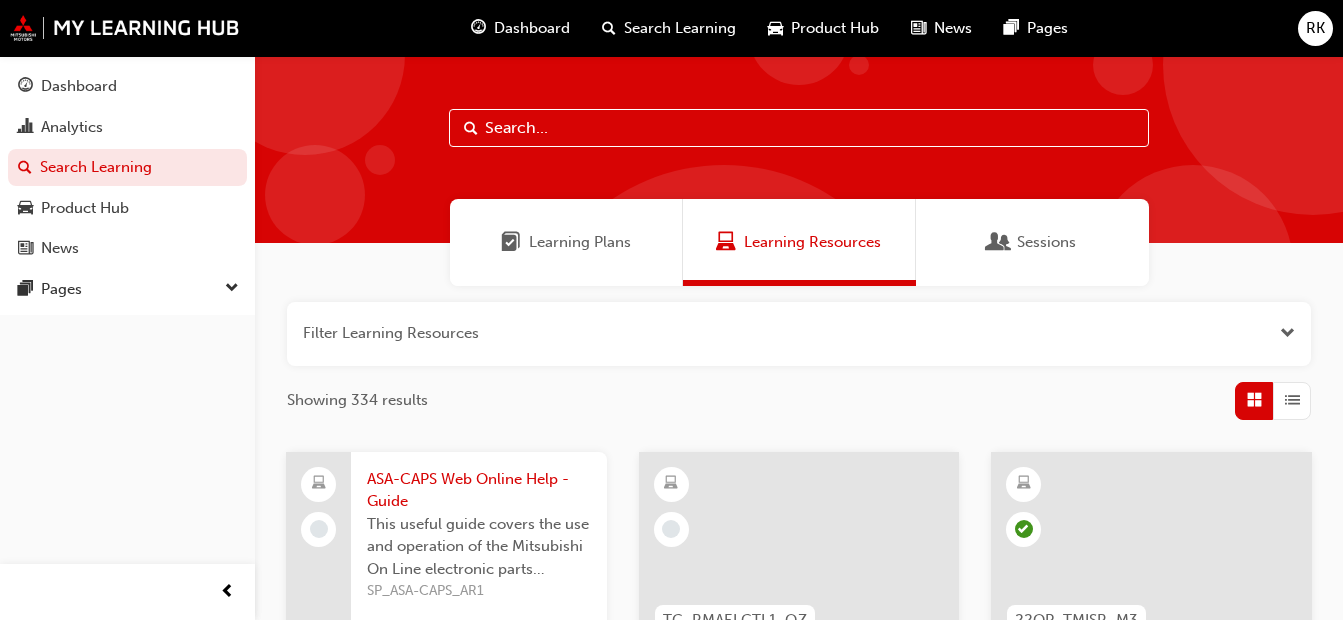 click on "Dashboard" at bounding box center (532, 28) 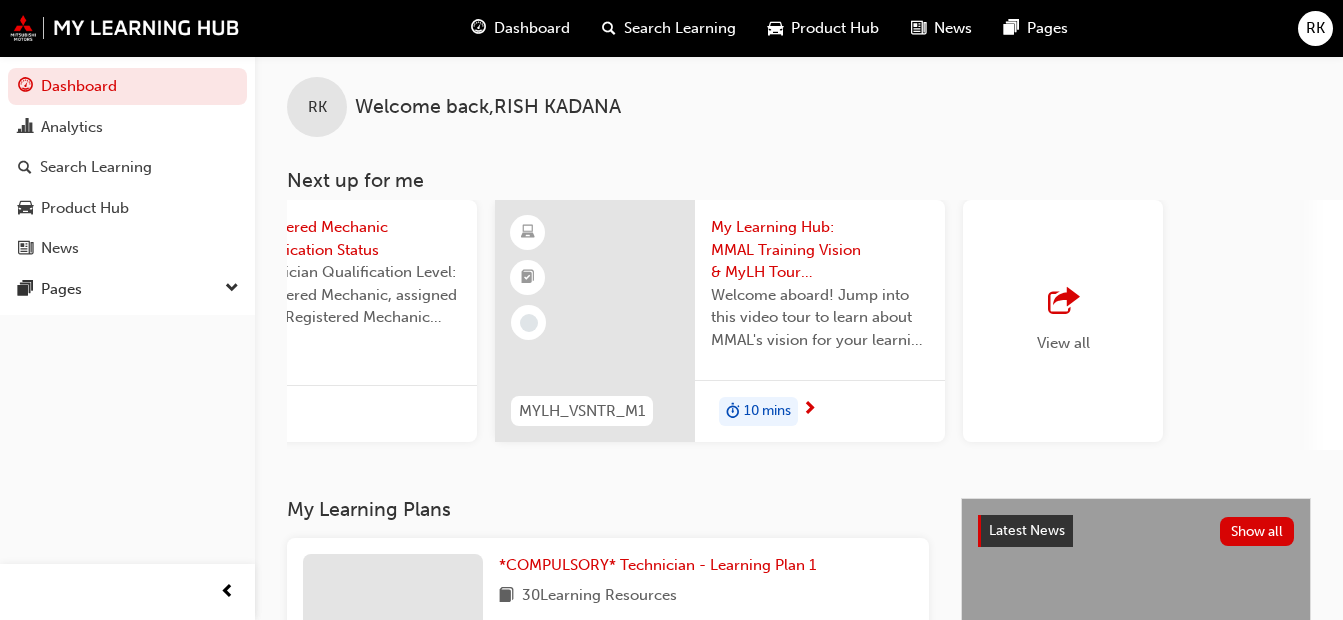 scroll, scrollTop: 0, scrollLeft: 1749, axis: horizontal 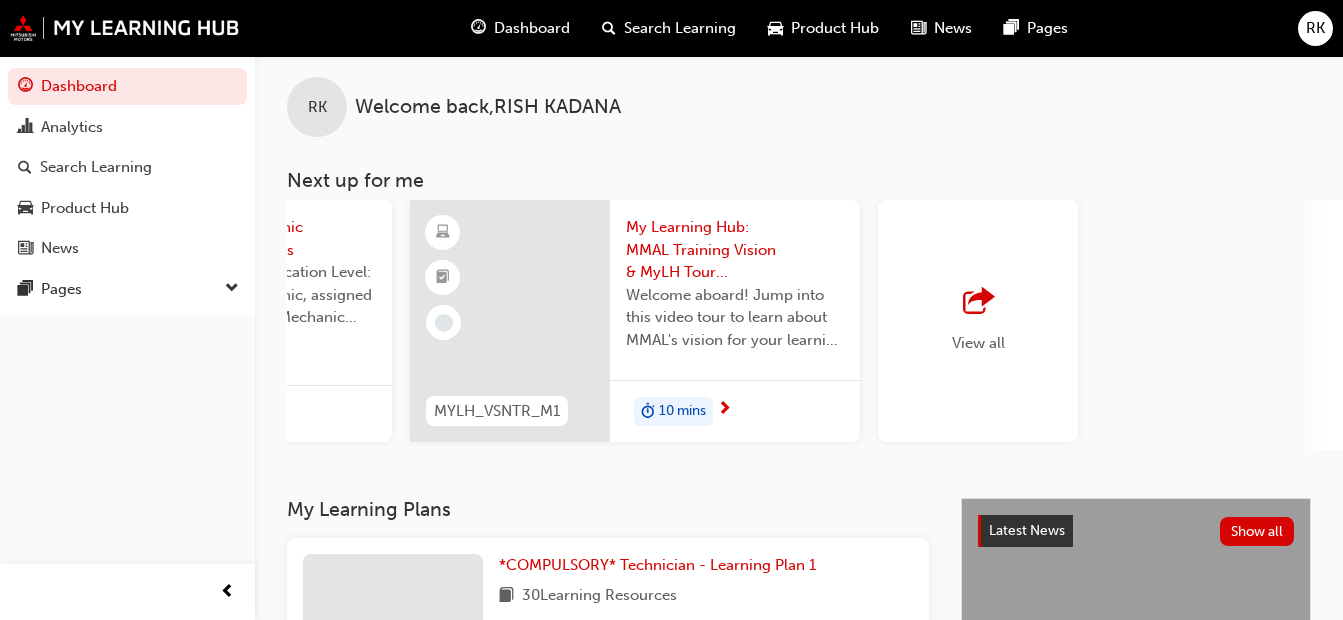 click on "View all" at bounding box center (978, 321) 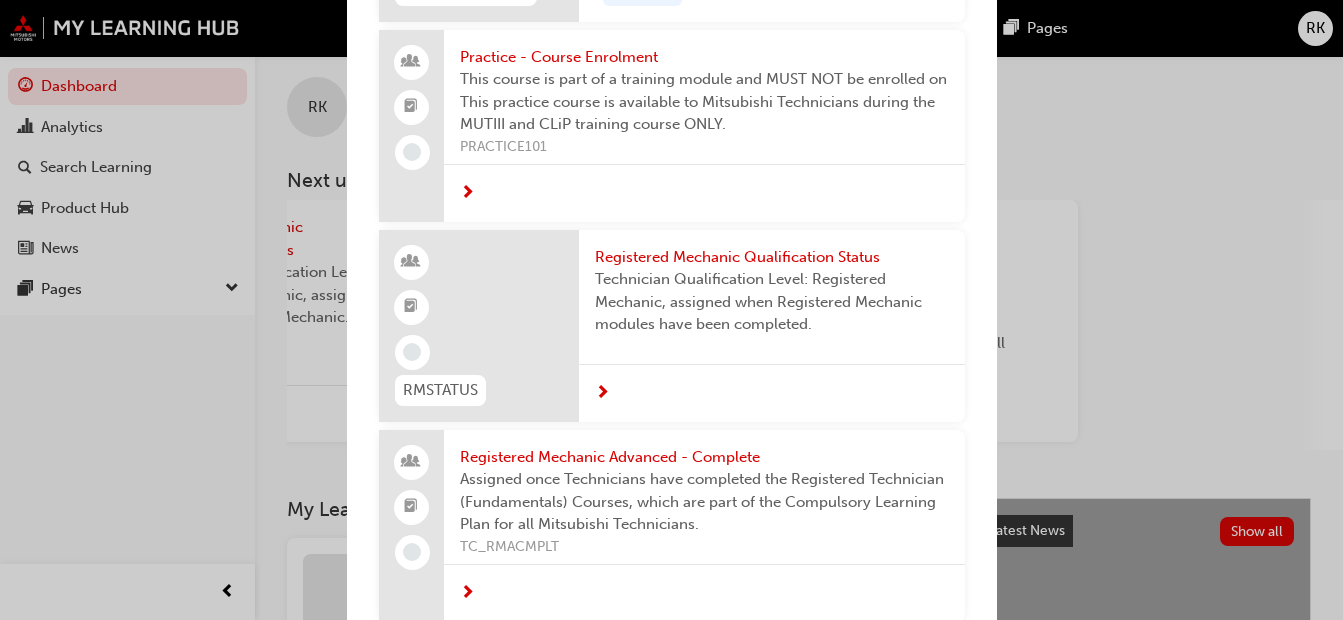 scroll, scrollTop: 0, scrollLeft: 0, axis: both 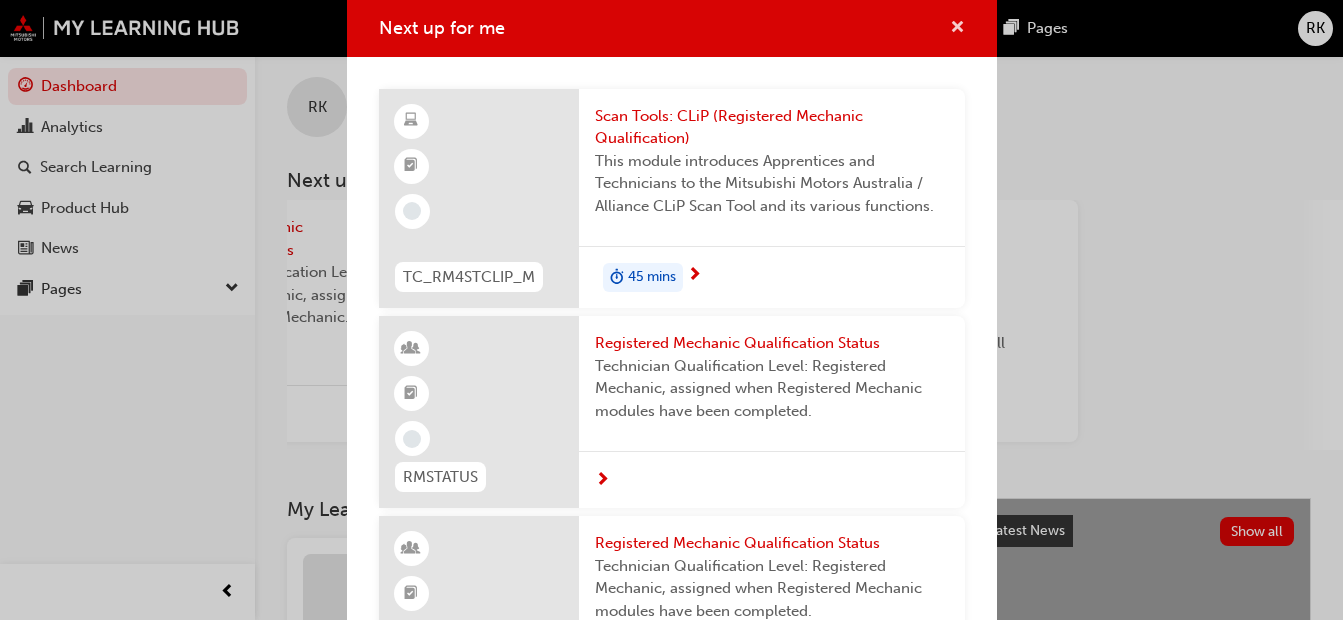 click at bounding box center (957, 29) 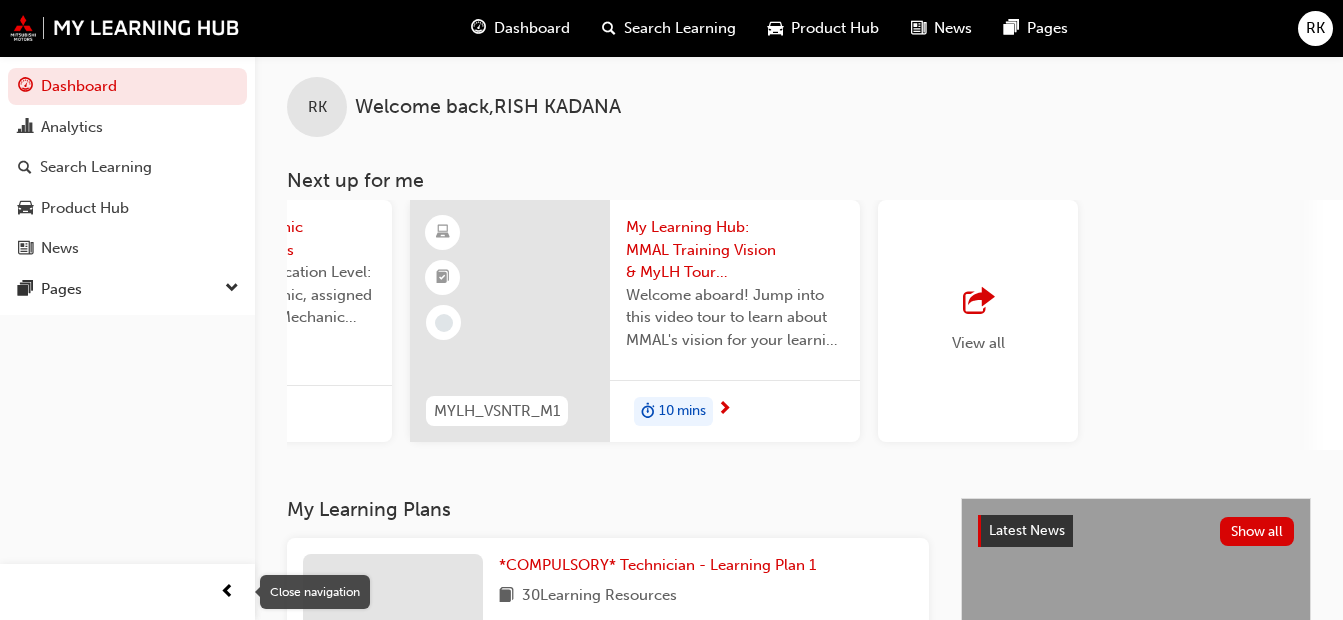 click at bounding box center [227, 592] 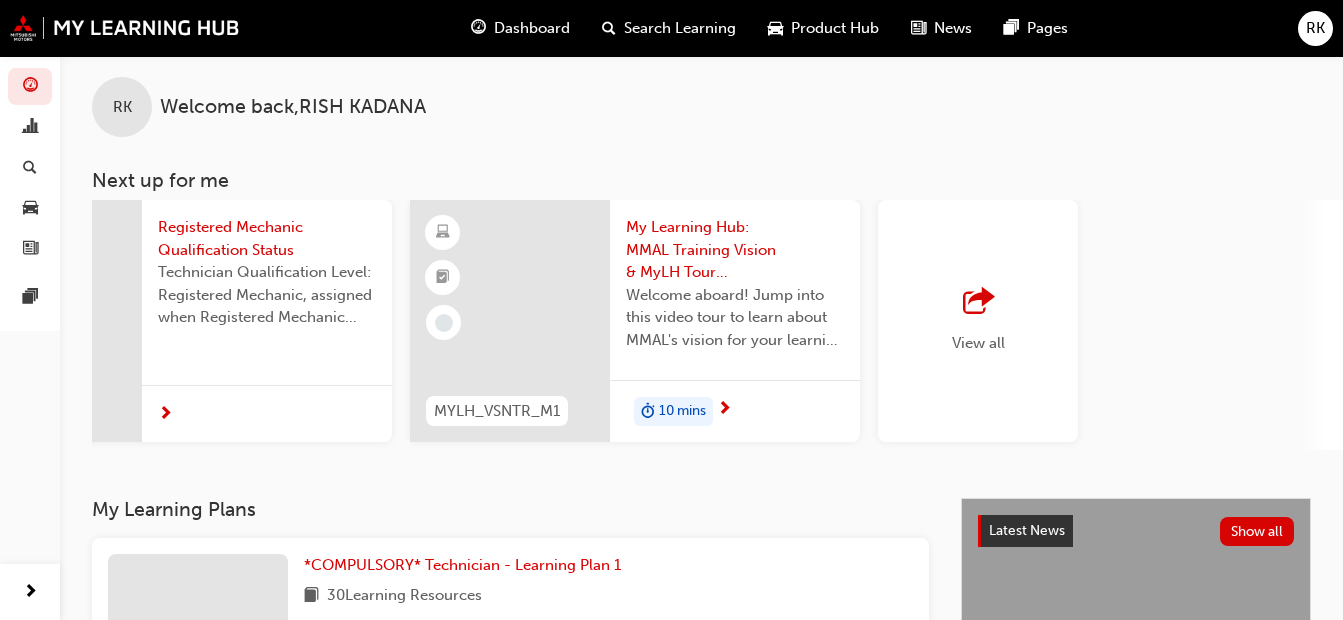 scroll, scrollTop: 0, scrollLeft: 1554, axis: horizontal 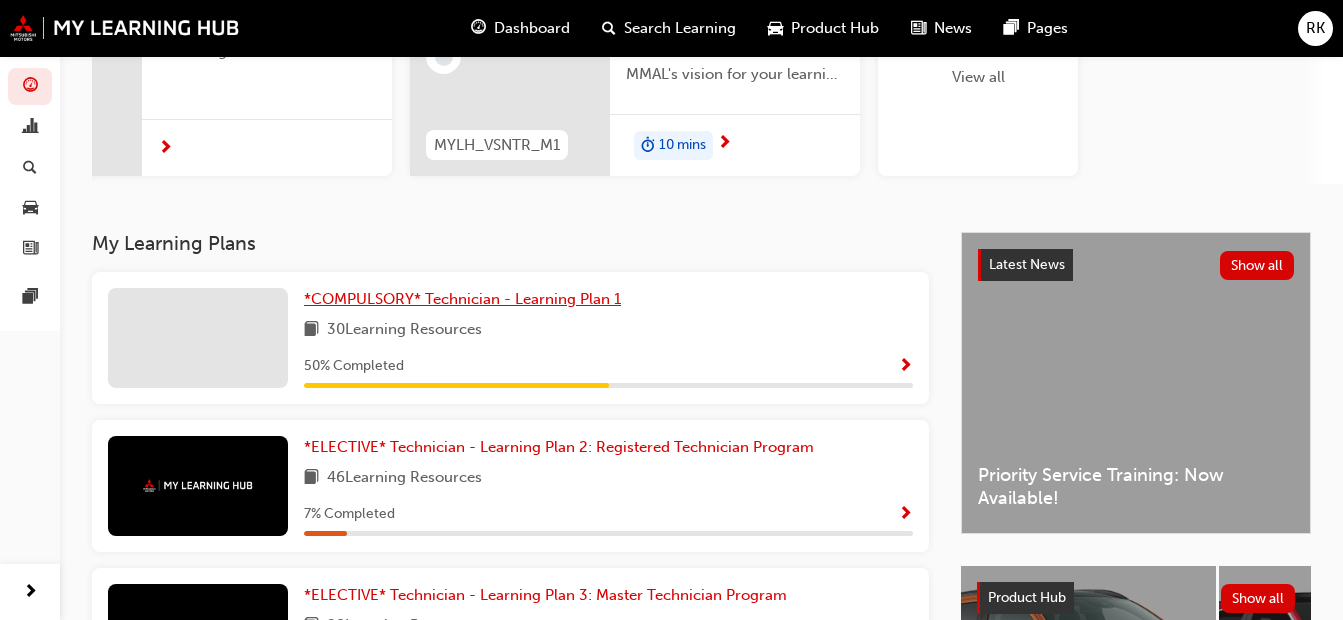 click on "*COMPULSORY* Technician - Learning Plan 1" at bounding box center (462, 299) 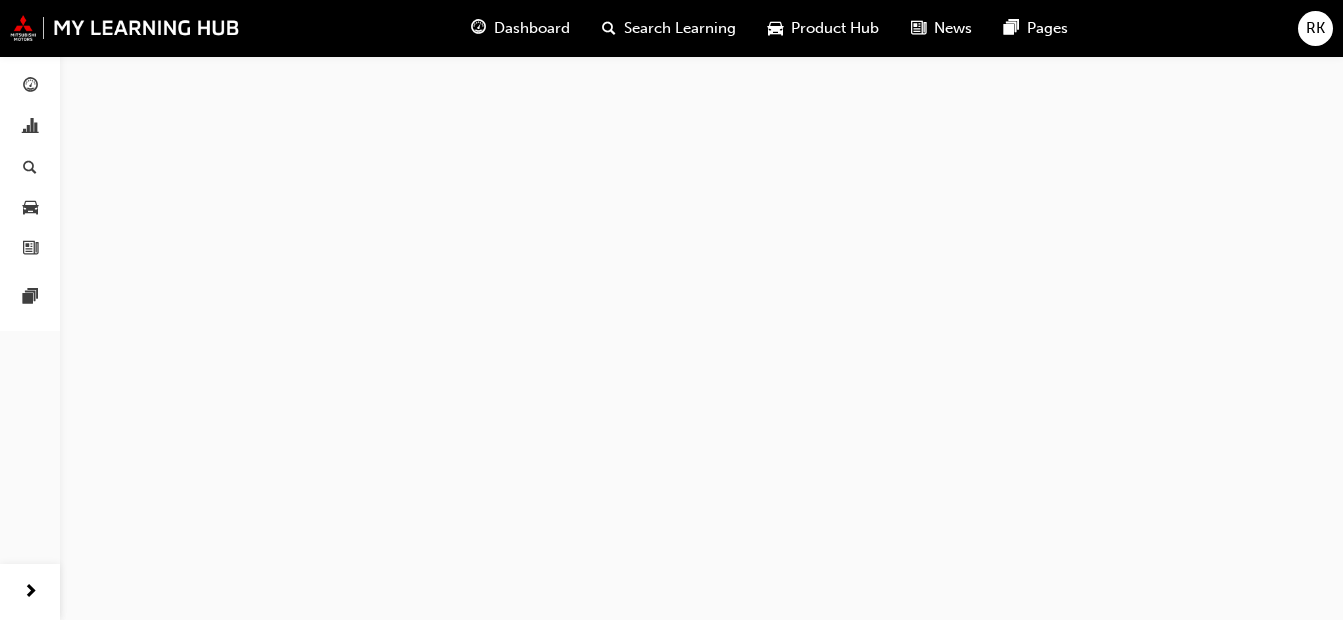 scroll, scrollTop: 0, scrollLeft: 0, axis: both 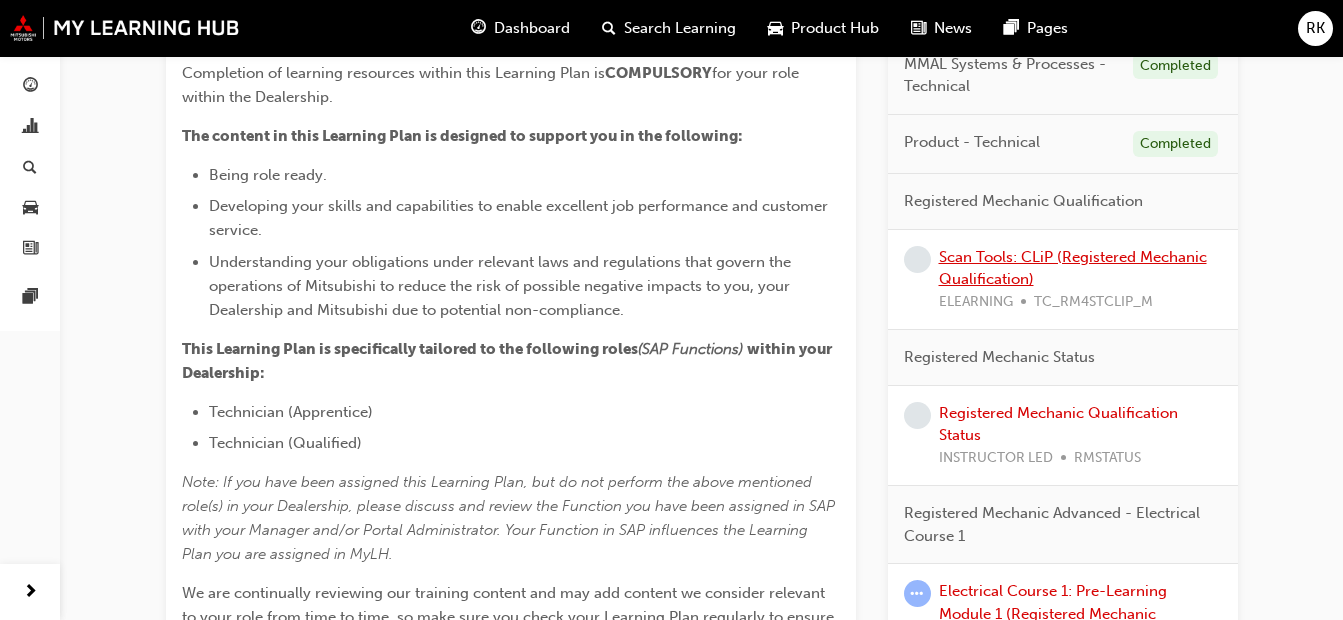 click on "Scan Tools: CLiP (Registered Mechanic Qualification)" at bounding box center (1073, 268) 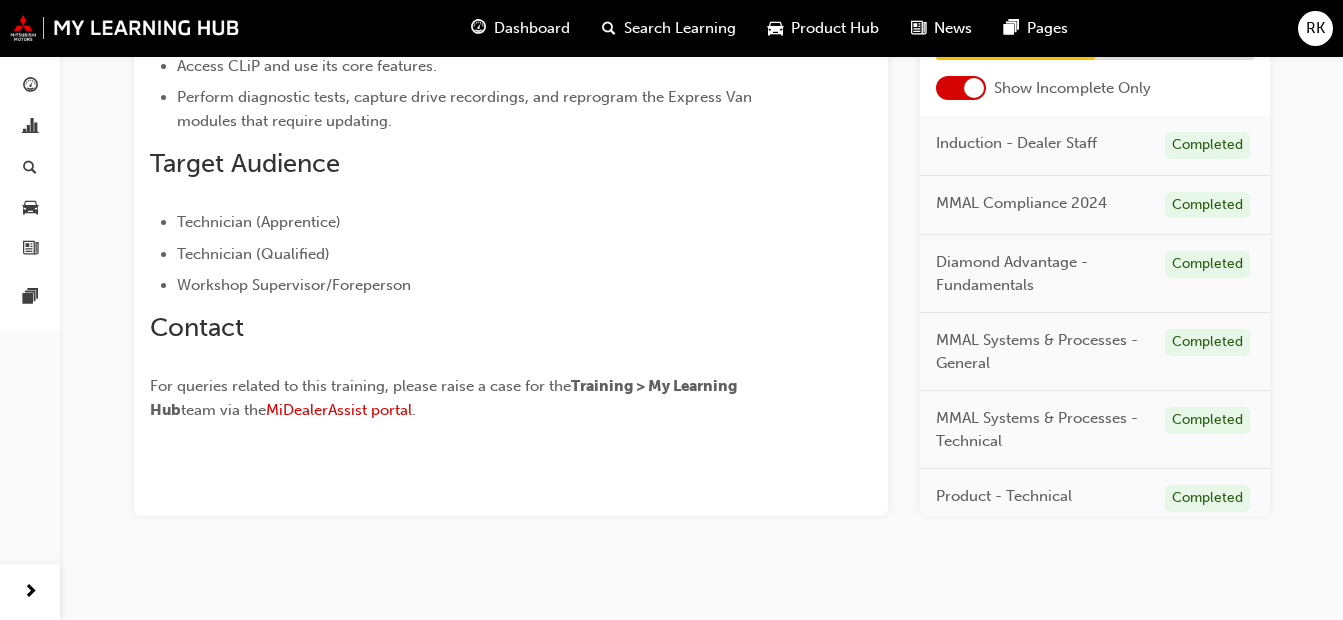 scroll, scrollTop: 442, scrollLeft: 0, axis: vertical 